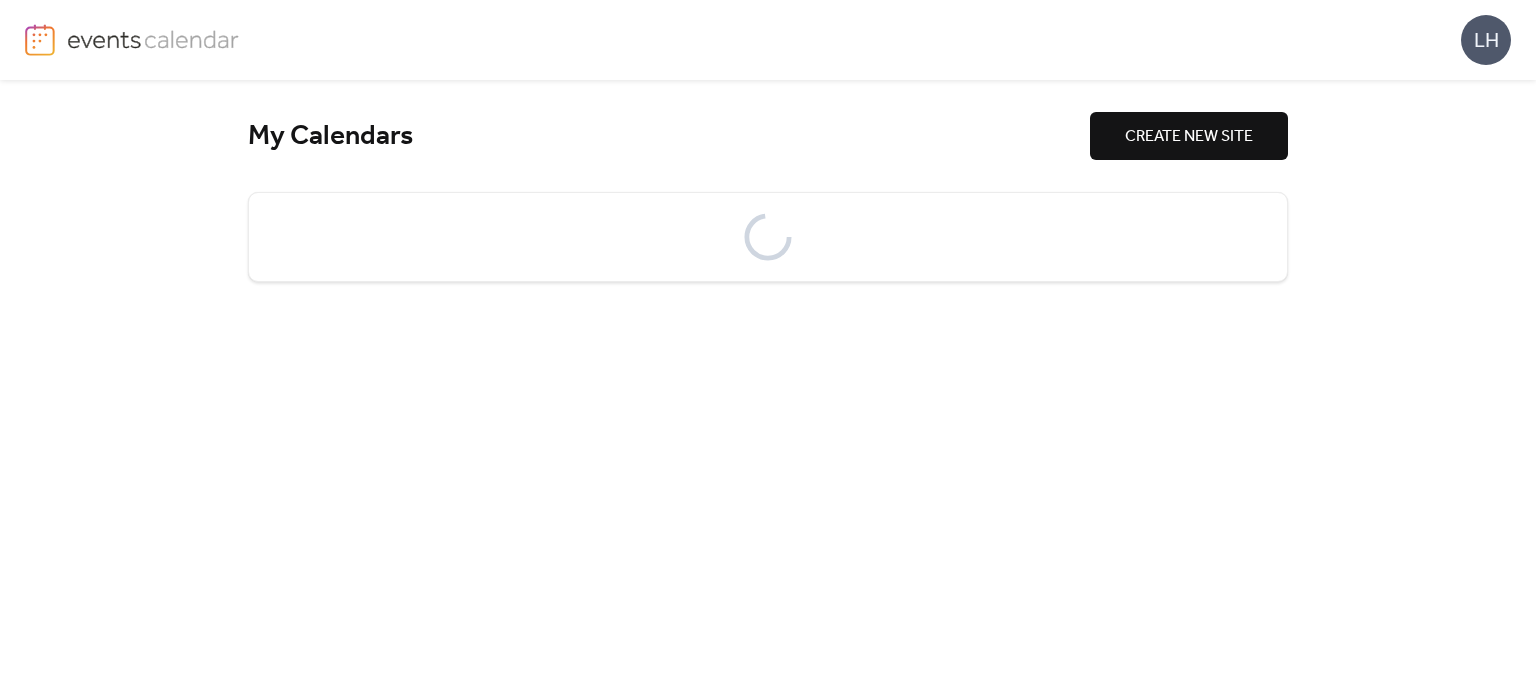 scroll, scrollTop: 0, scrollLeft: 0, axis: both 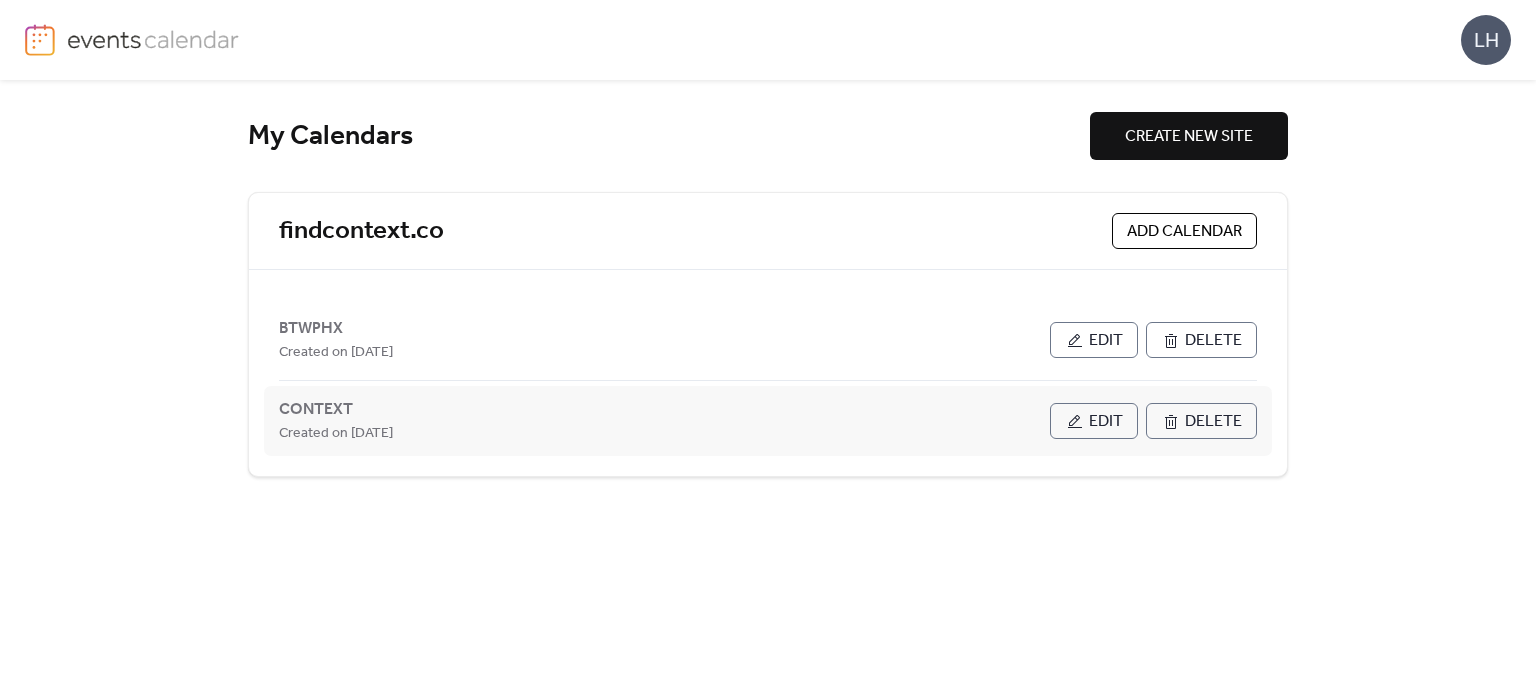 click on "Edit" at bounding box center [1094, 421] 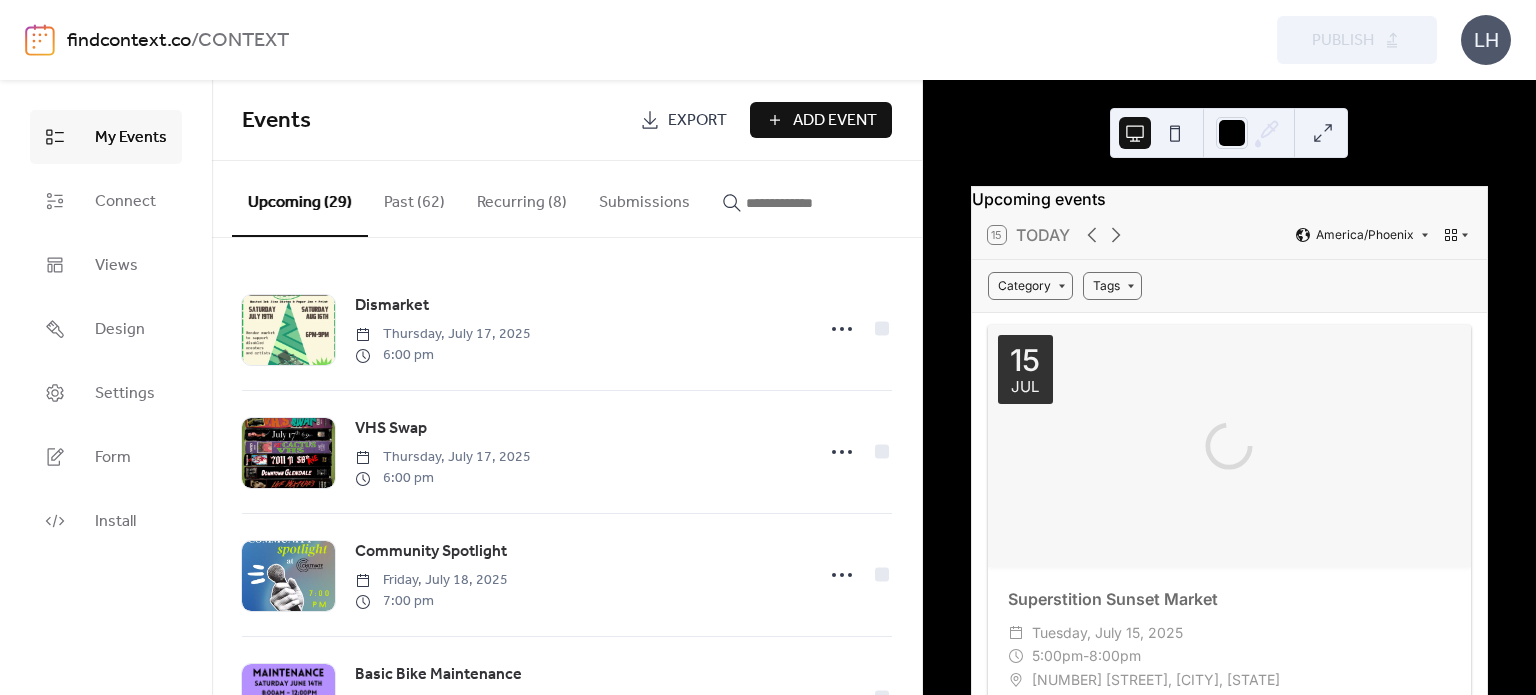 click on "Add Event" at bounding box center [821, 120] 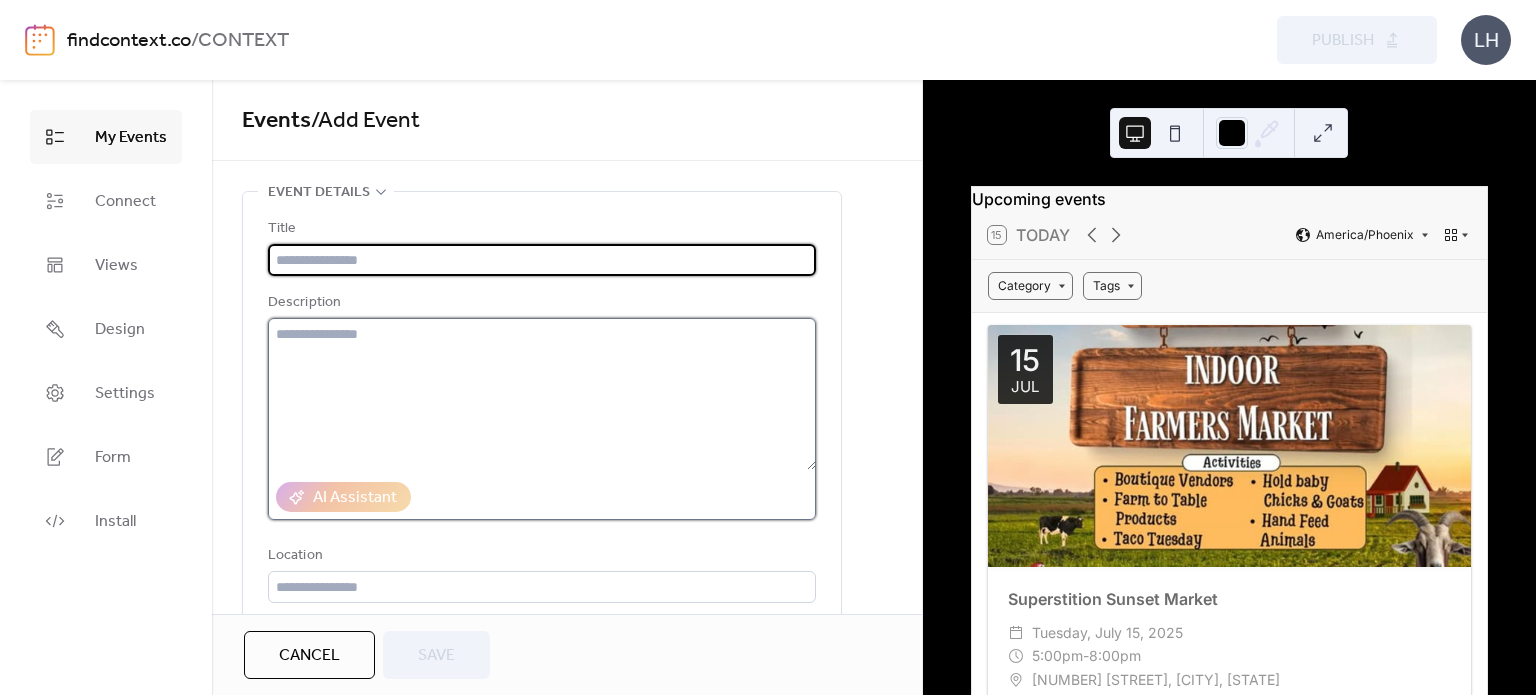click at bounding box center [542, 394] 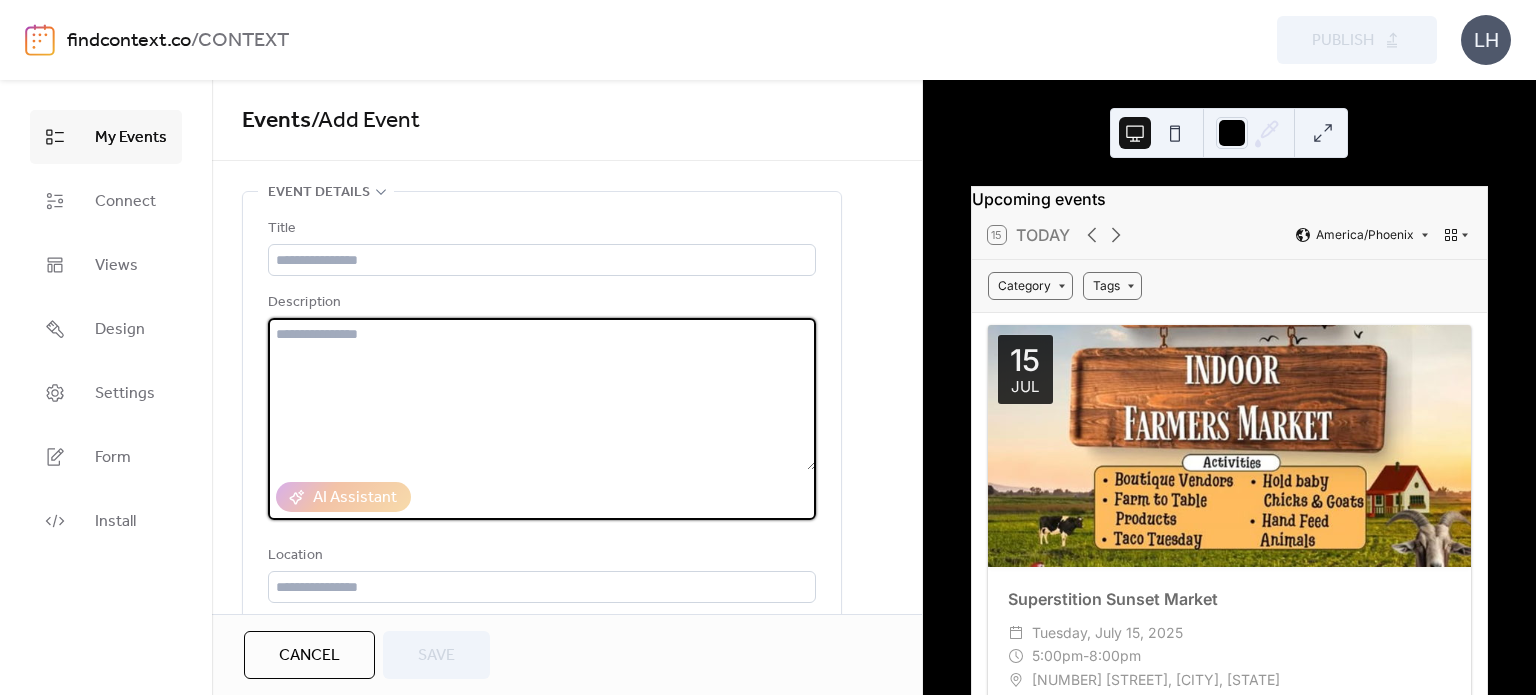 paste on "**********" 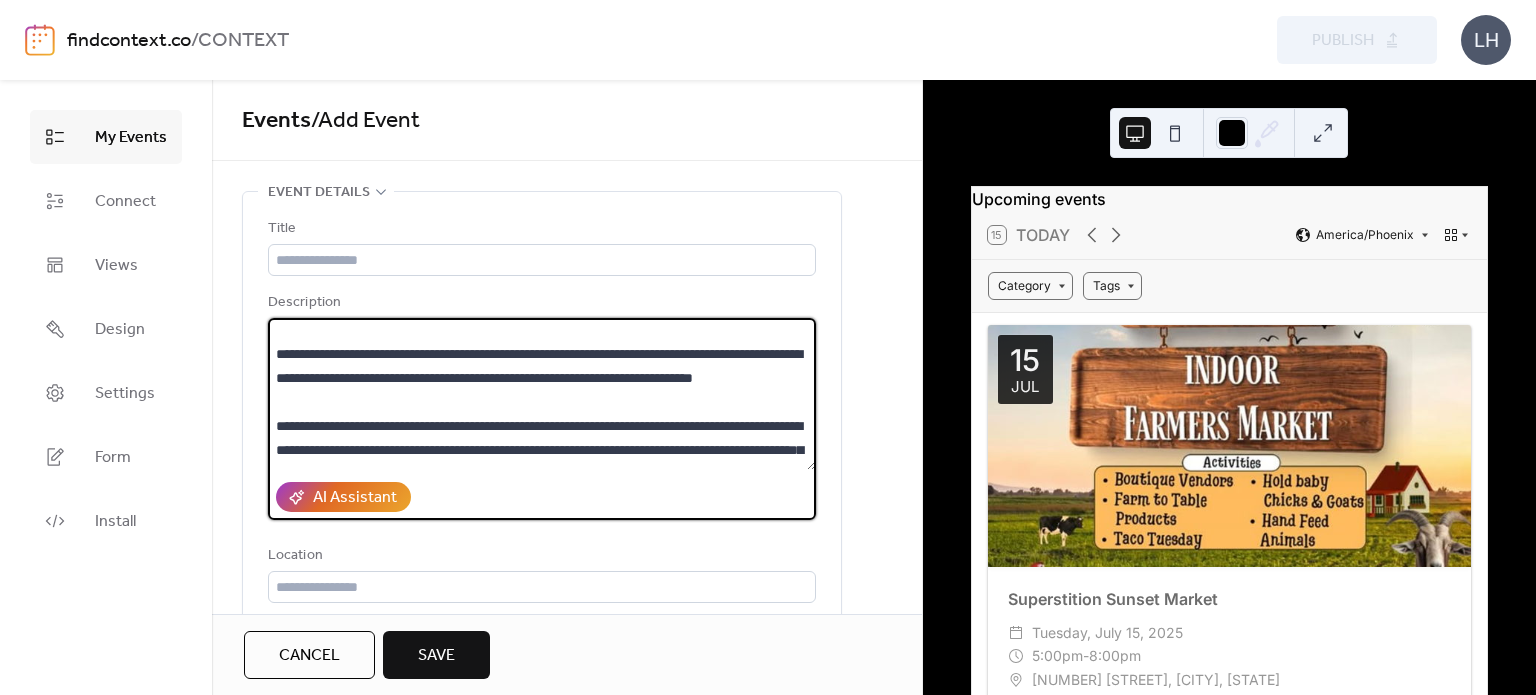 scroll, scrollTop: 0, scrollLeft: 0, axis: both 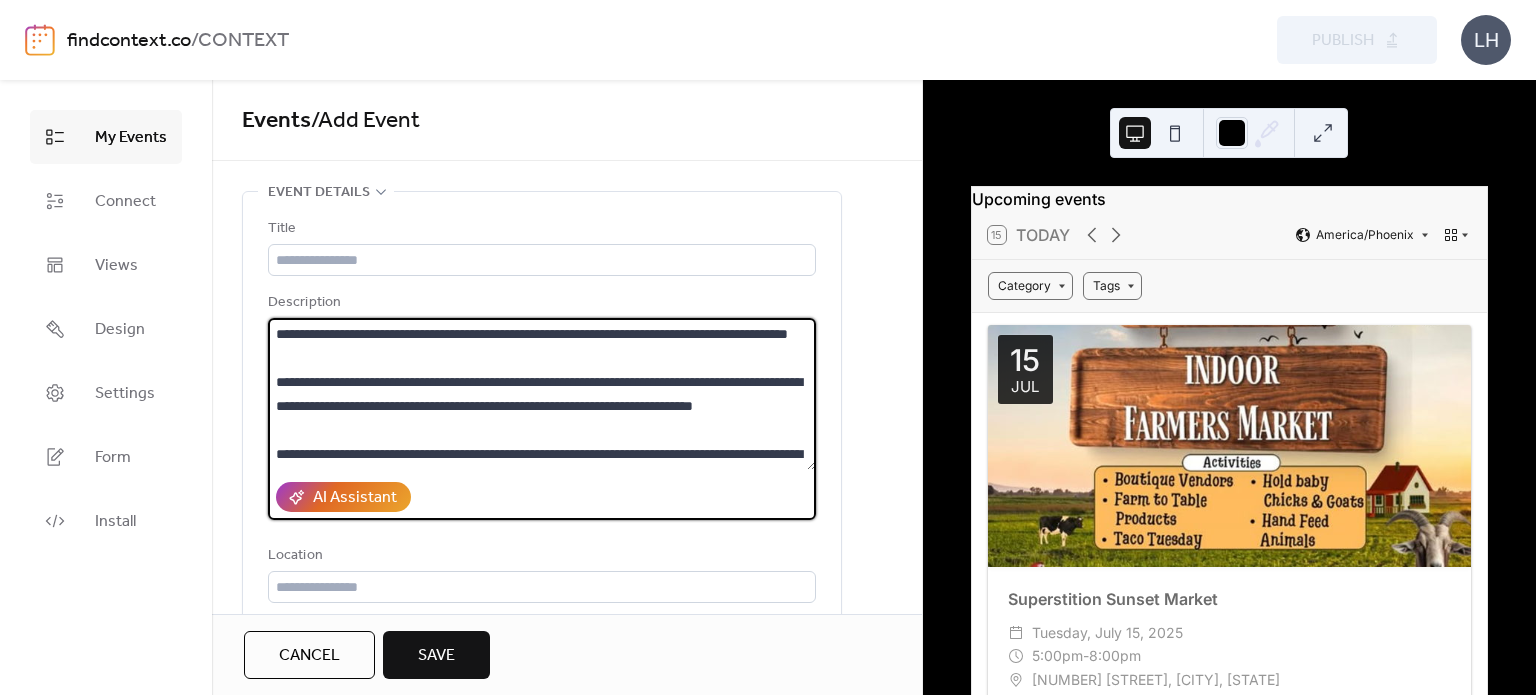 drag, startPoint x: 663, startPoint y: 330, endPoint x: 792, endPoint y: 338, distance: 129.24782 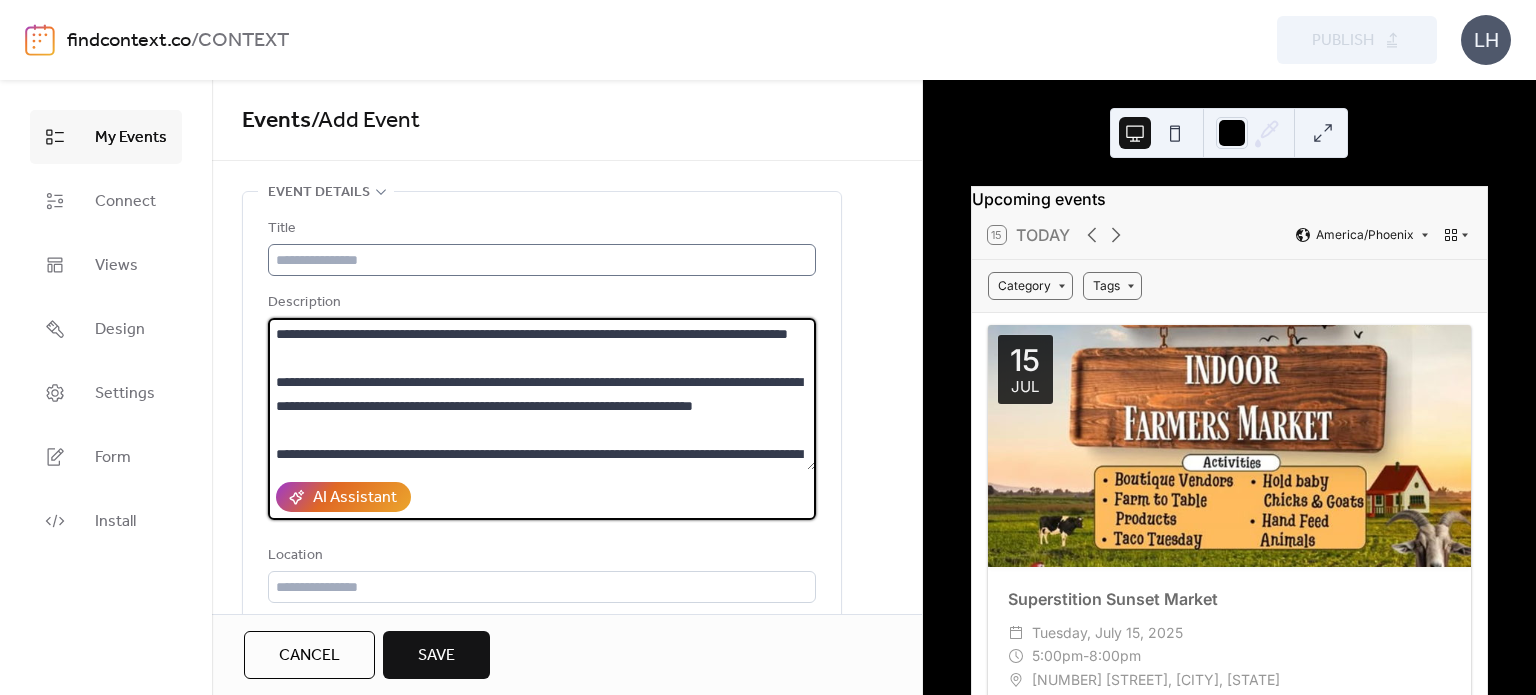 type on "**********" 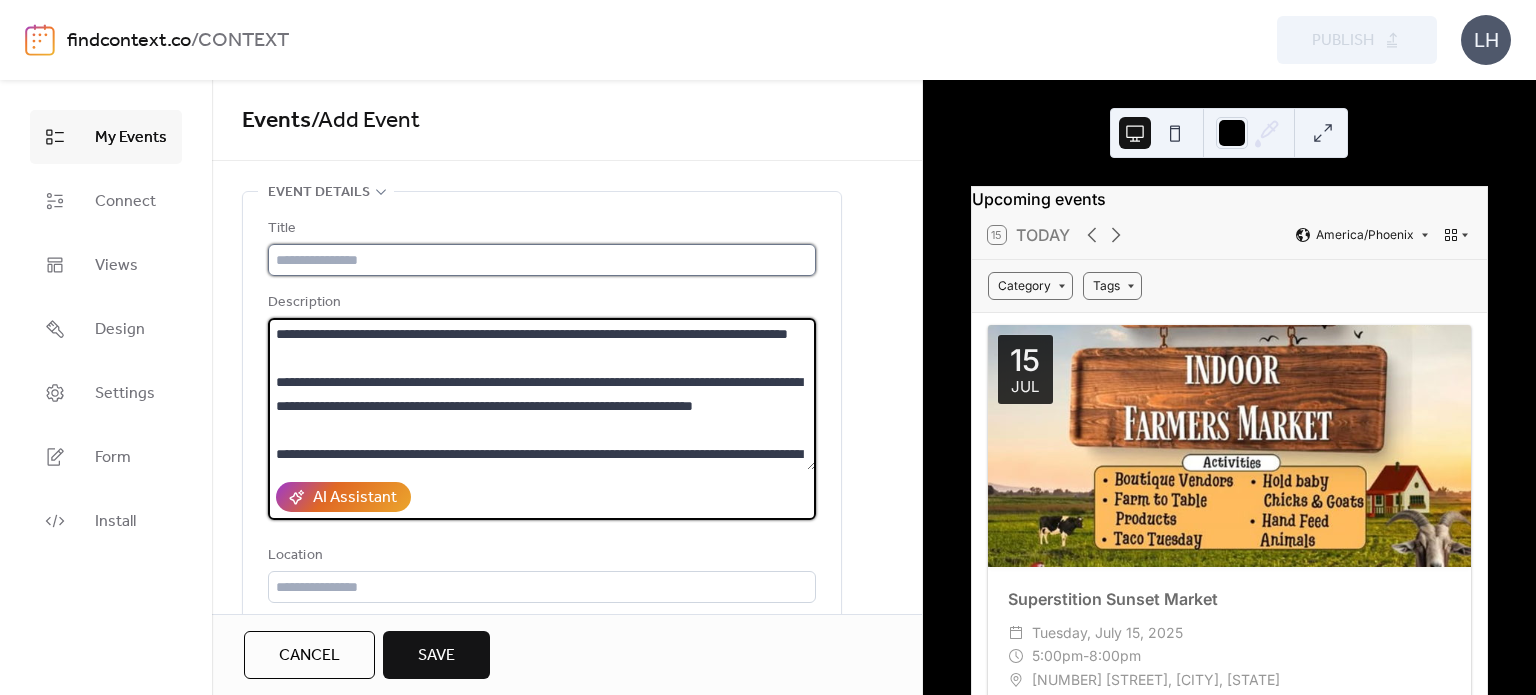 click at bounding box center (542, 260) 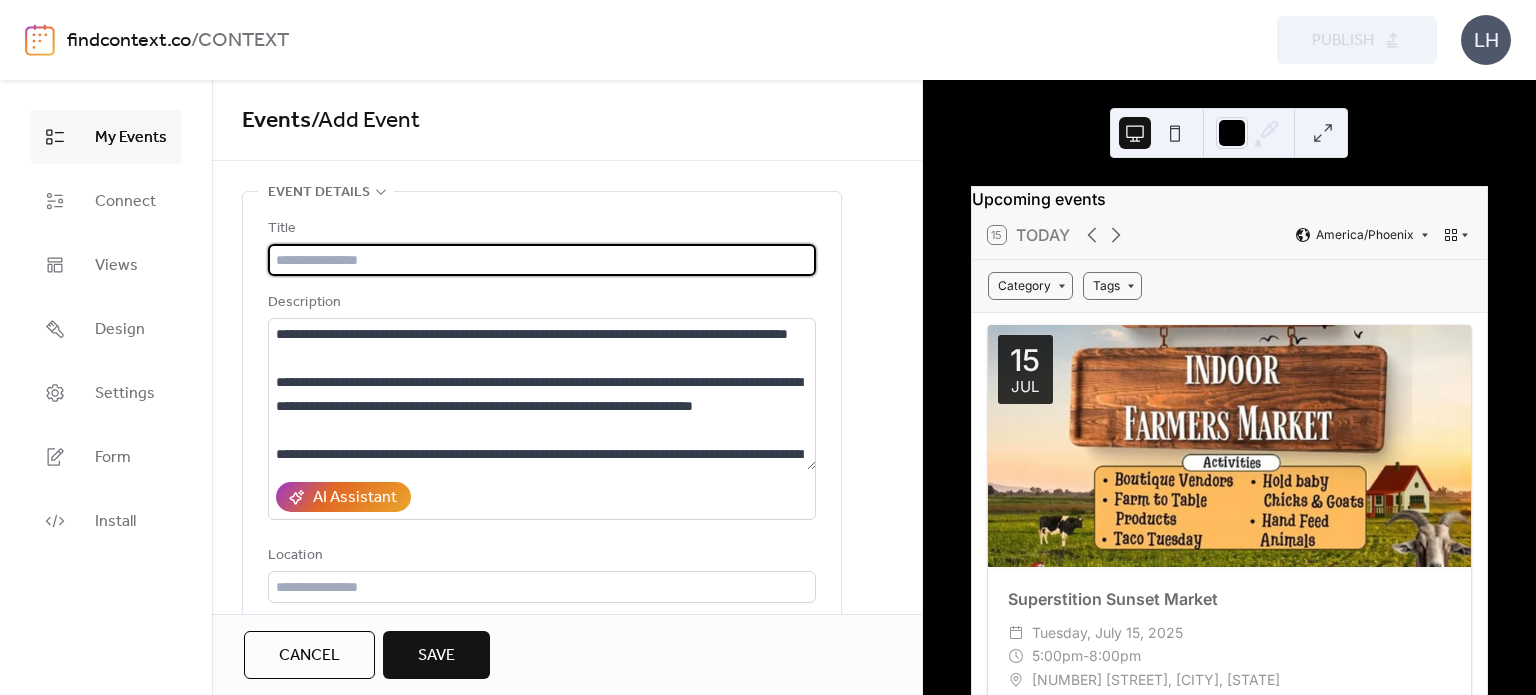 paste on "**********" 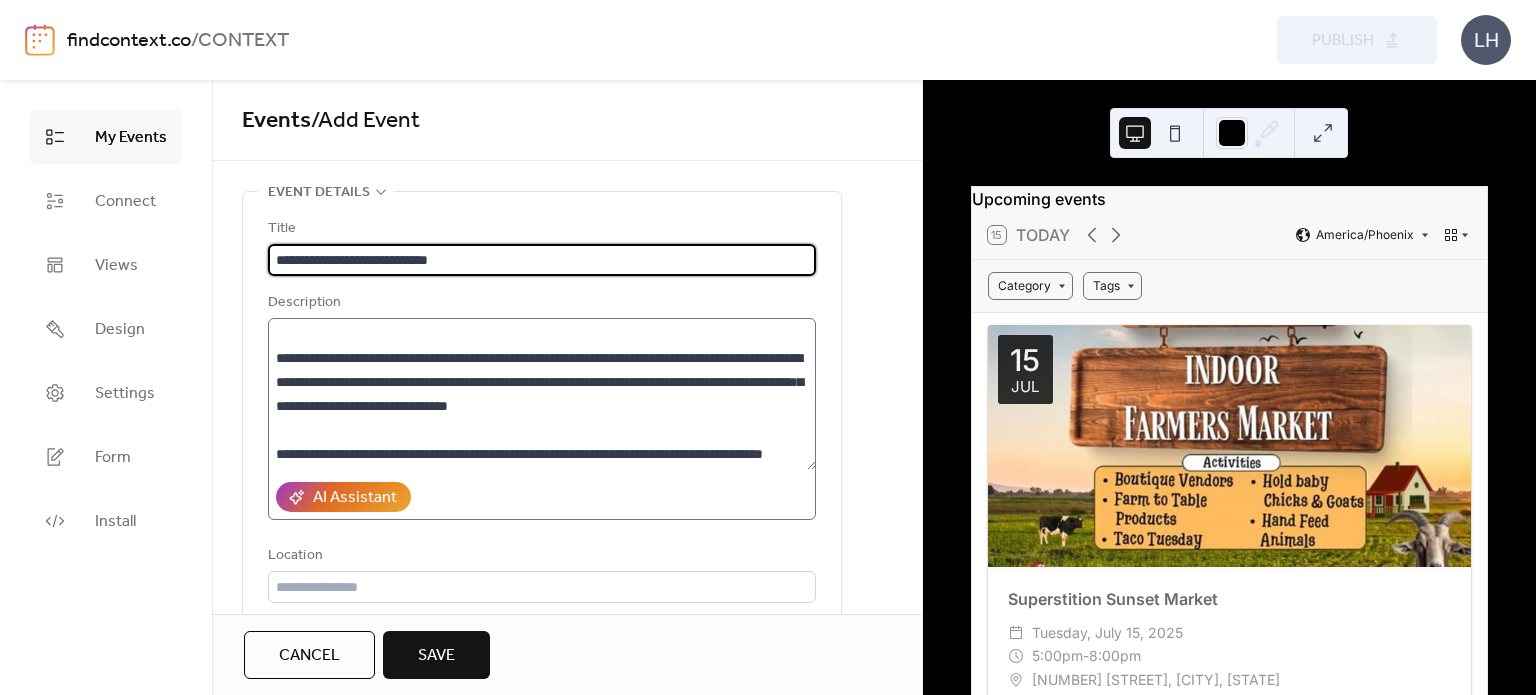scroll, scrollTop: 312, scrollLeft: 0, axis: vertical 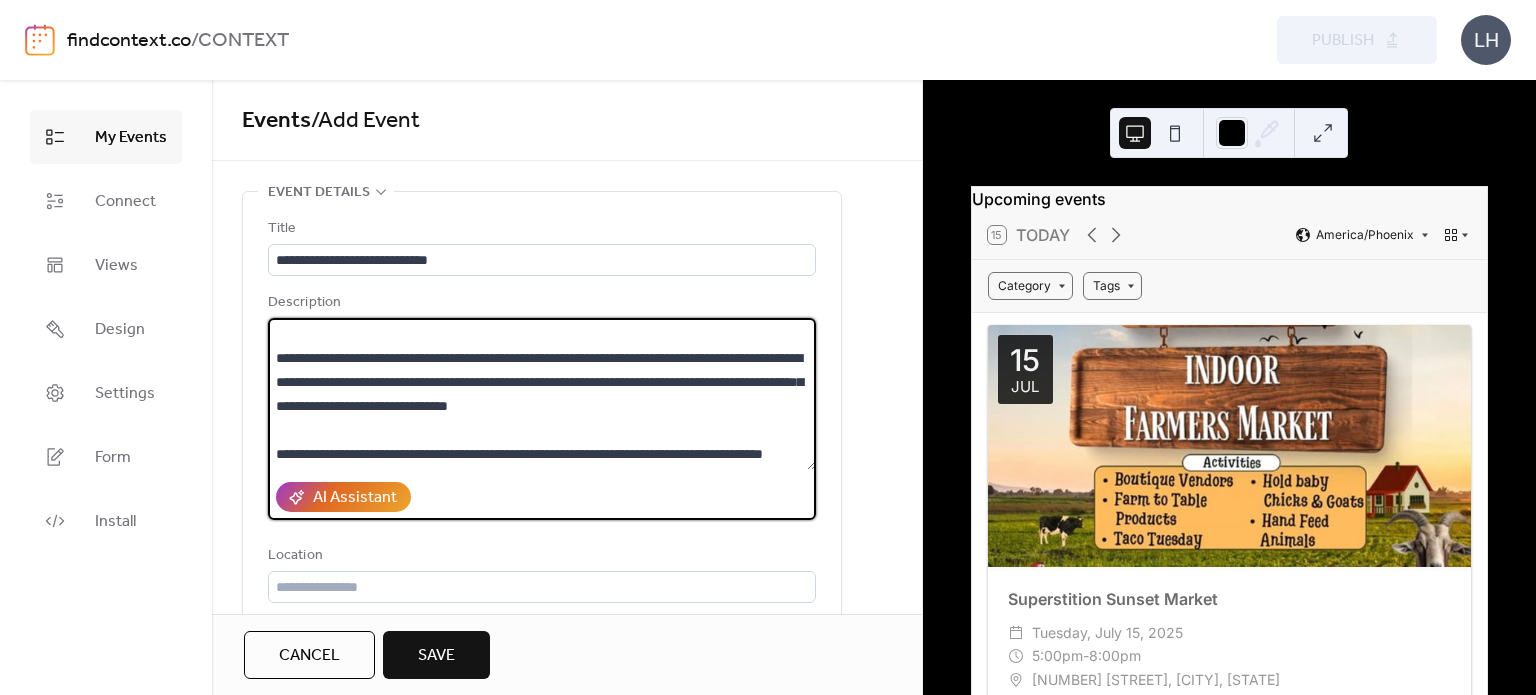drag, startPoint x: 354, startPoint y: 451, endPoint x: 268, endPoint y: 455, distance: 86.09297 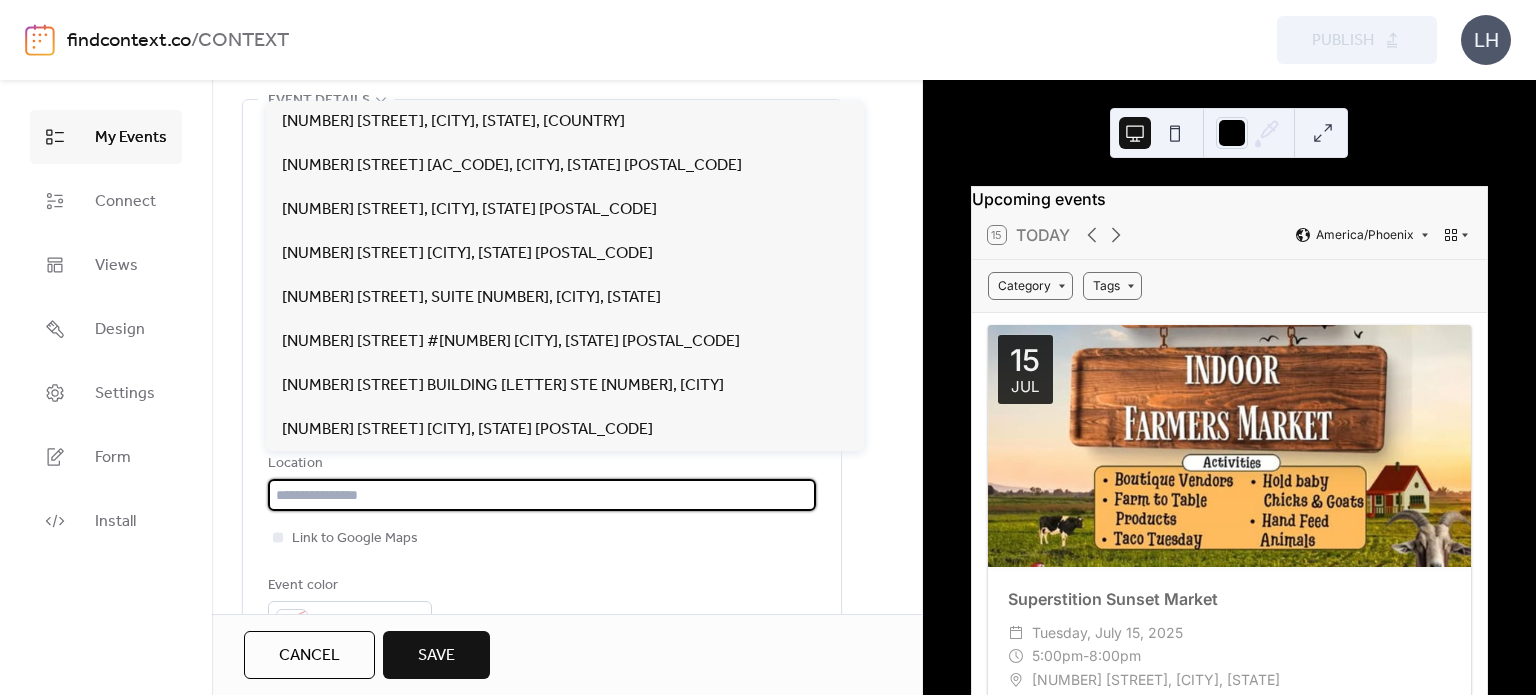 click at bounding box center (542, 495) 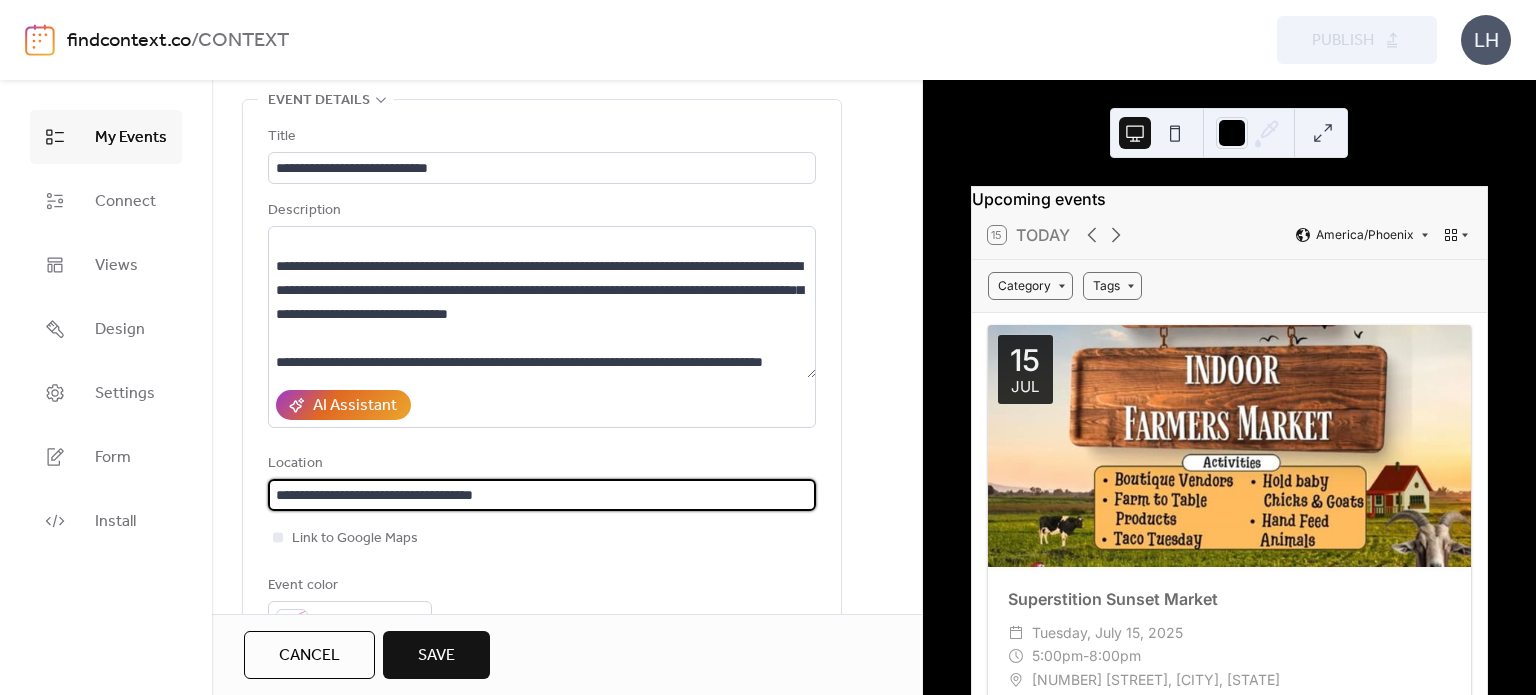 type on "**********" 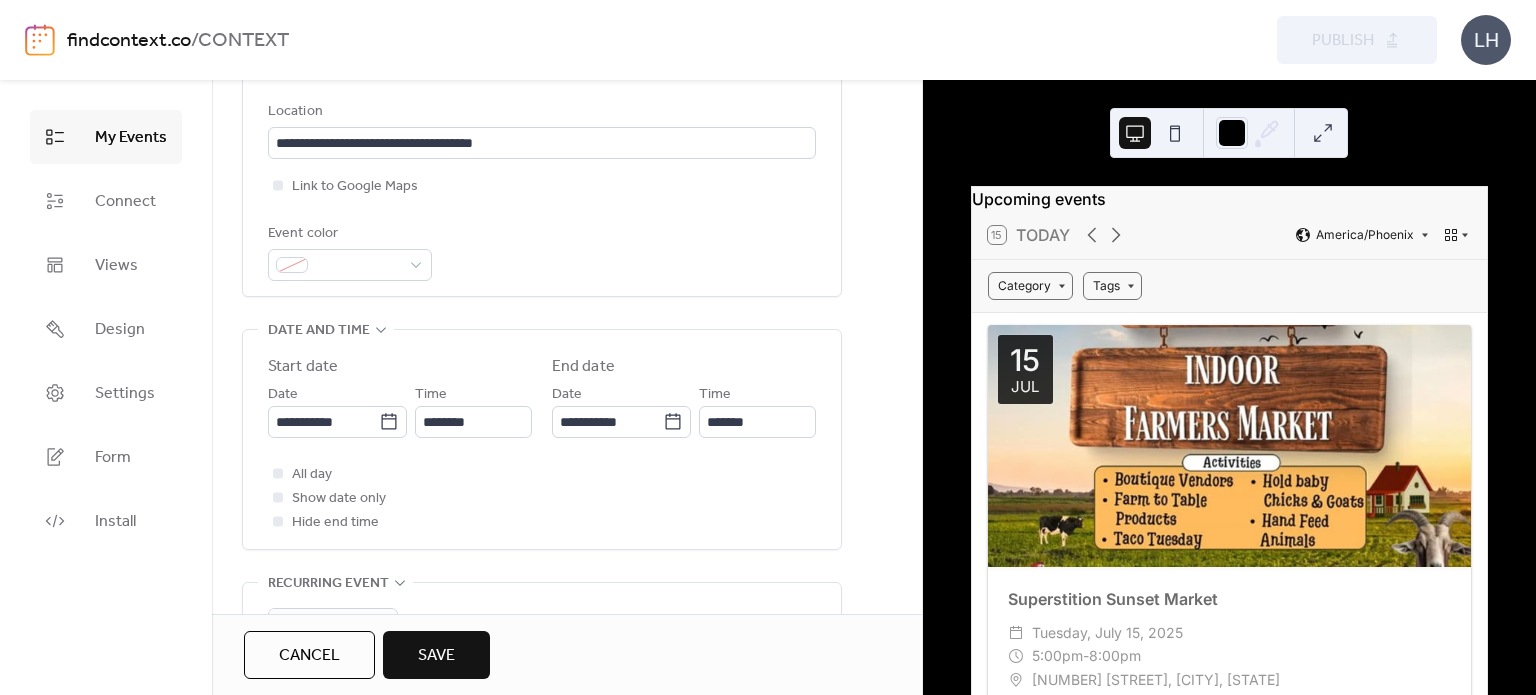 scroll, scrollTop: 462, scrollLeft: 0, axis: vertical 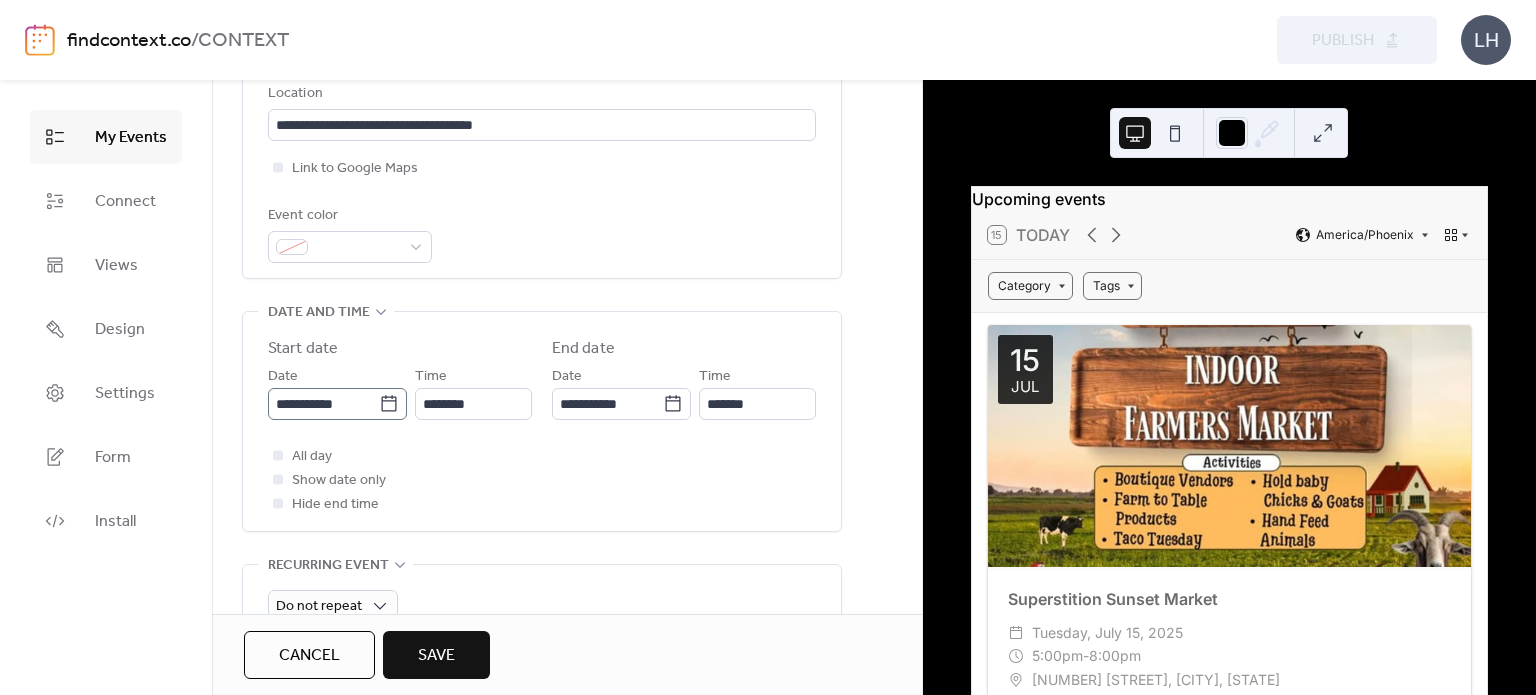 click on "**********" at bounding box center (768, 347) 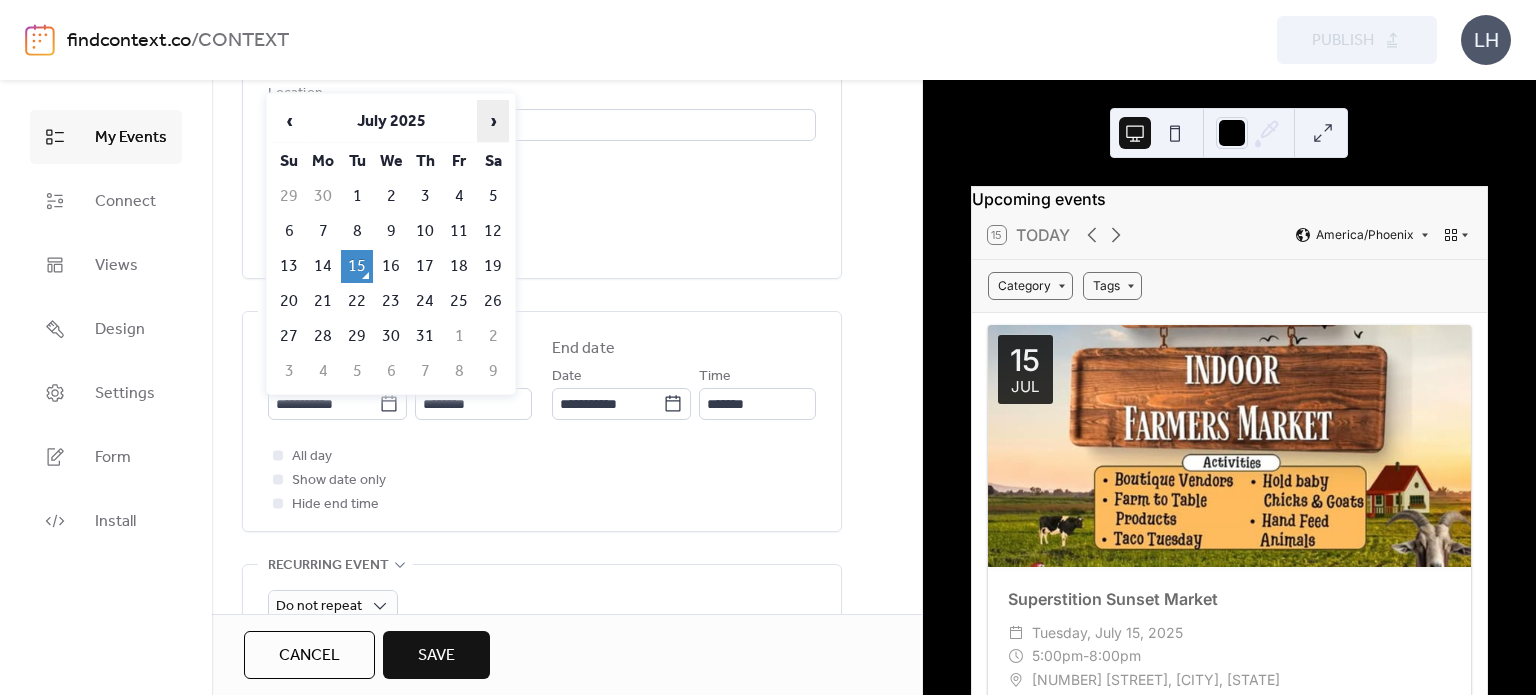 click on "›" at bounding box center (493, 121) 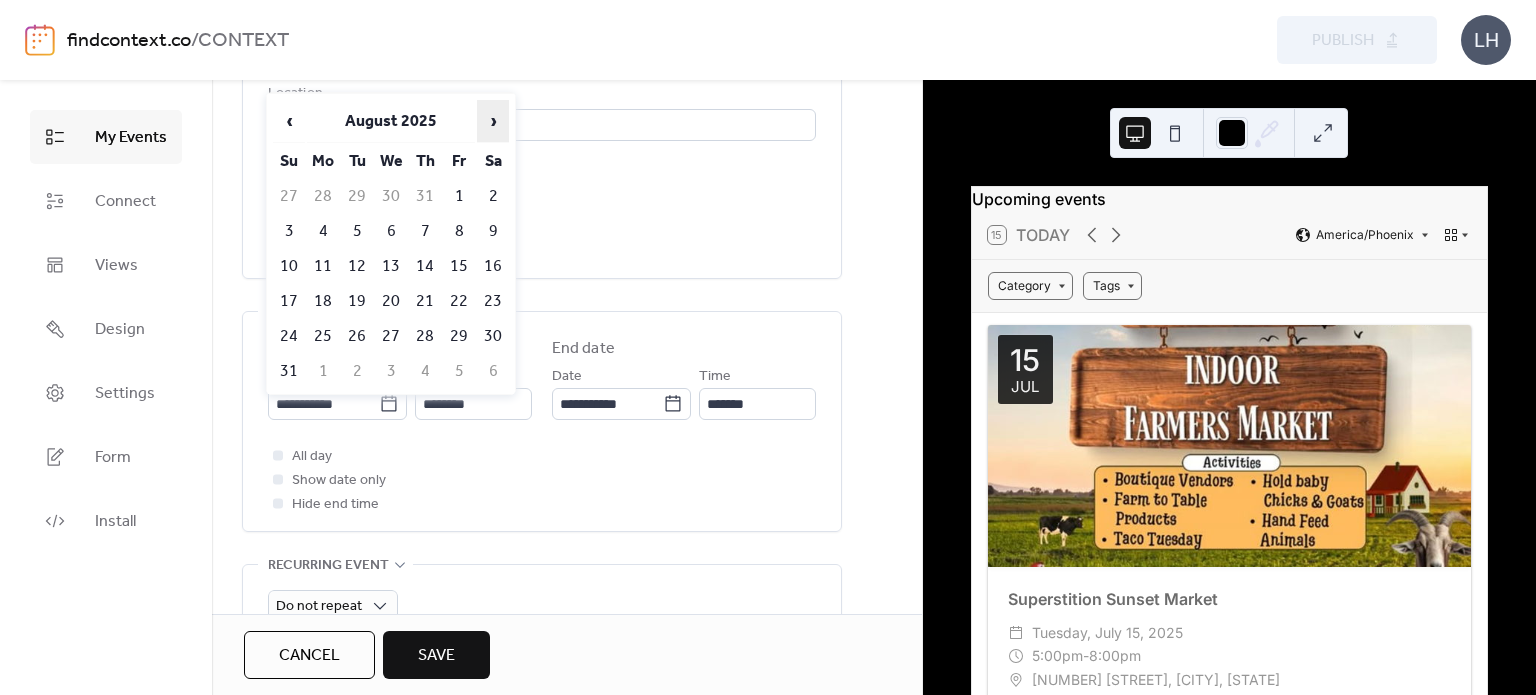 click on "›" at bounding box center [493, 121] 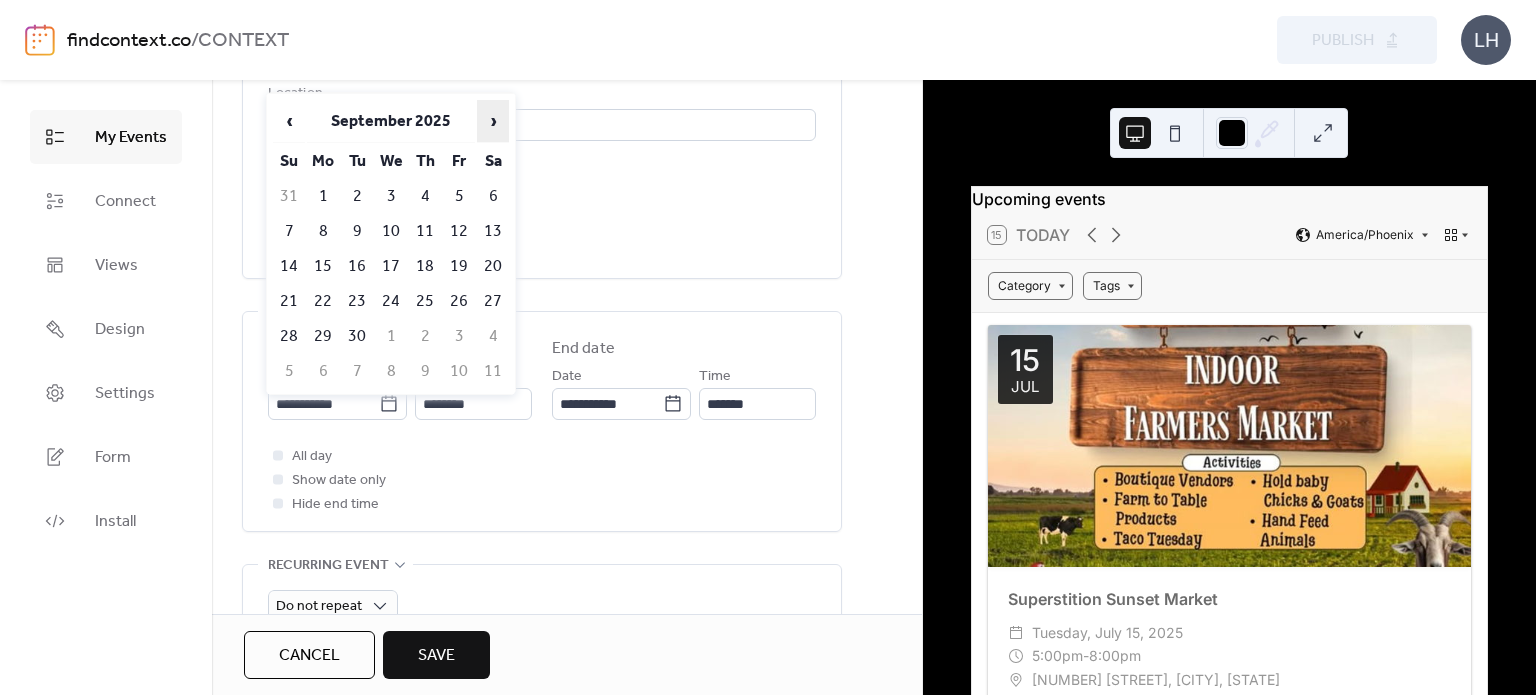 click on "›" at bounding box center [493, 121] 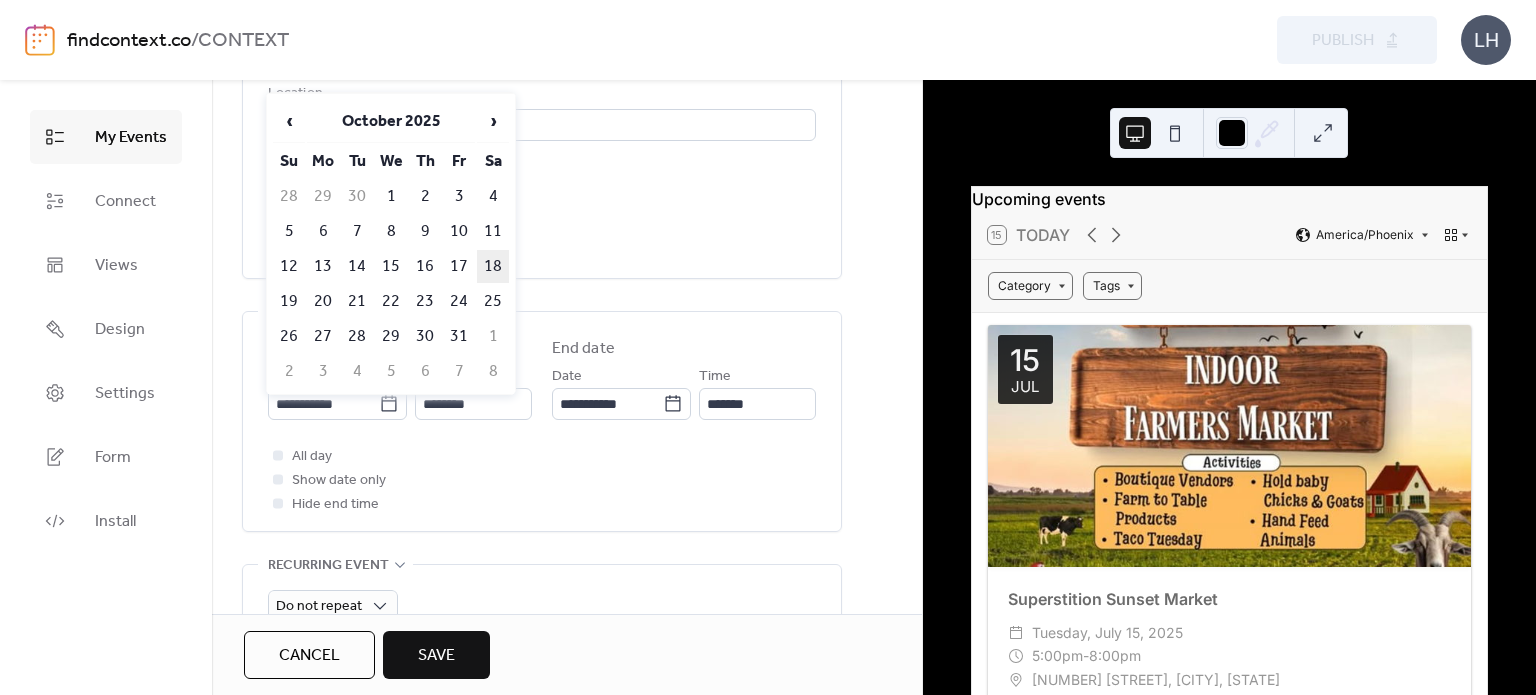 click on "18" at bounding box center (493, 266) 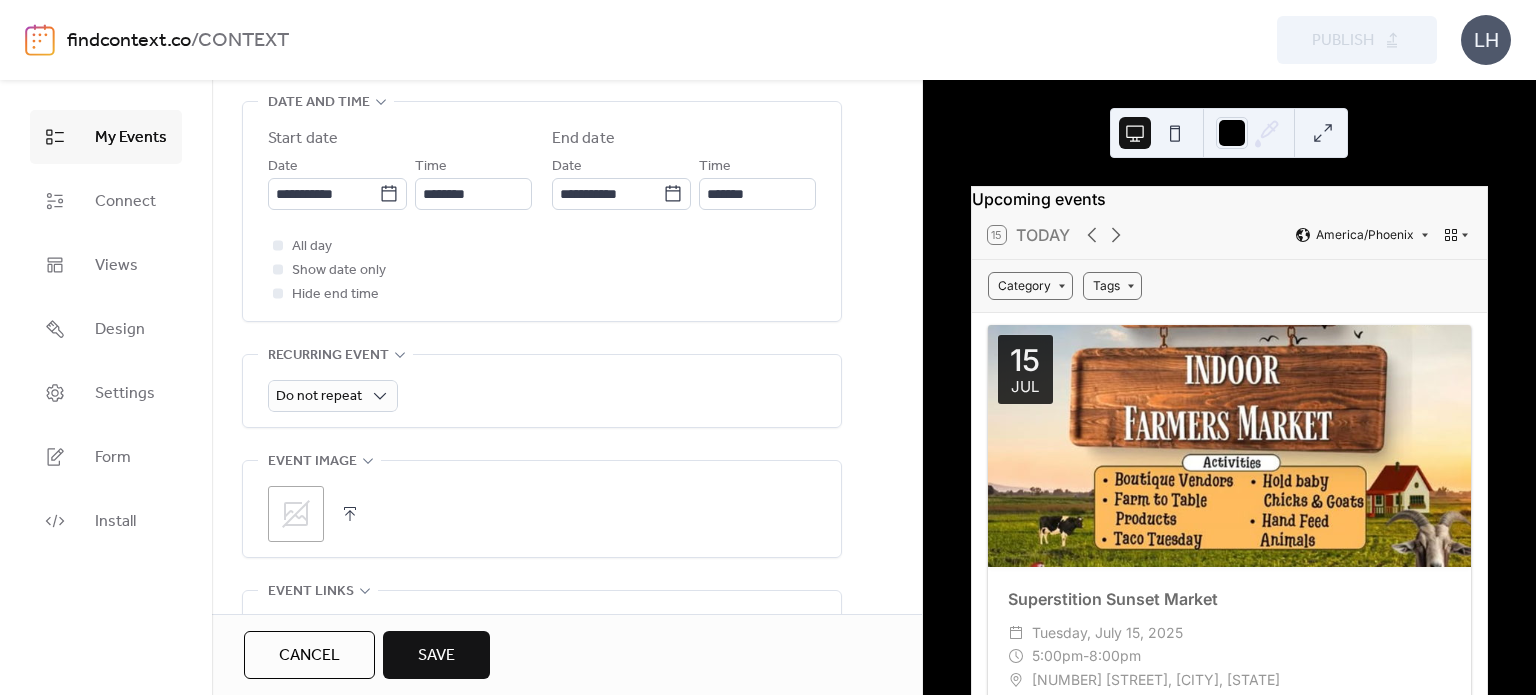 scroll, scrollTop: 678, scrollLeft: 0, axis: vertical 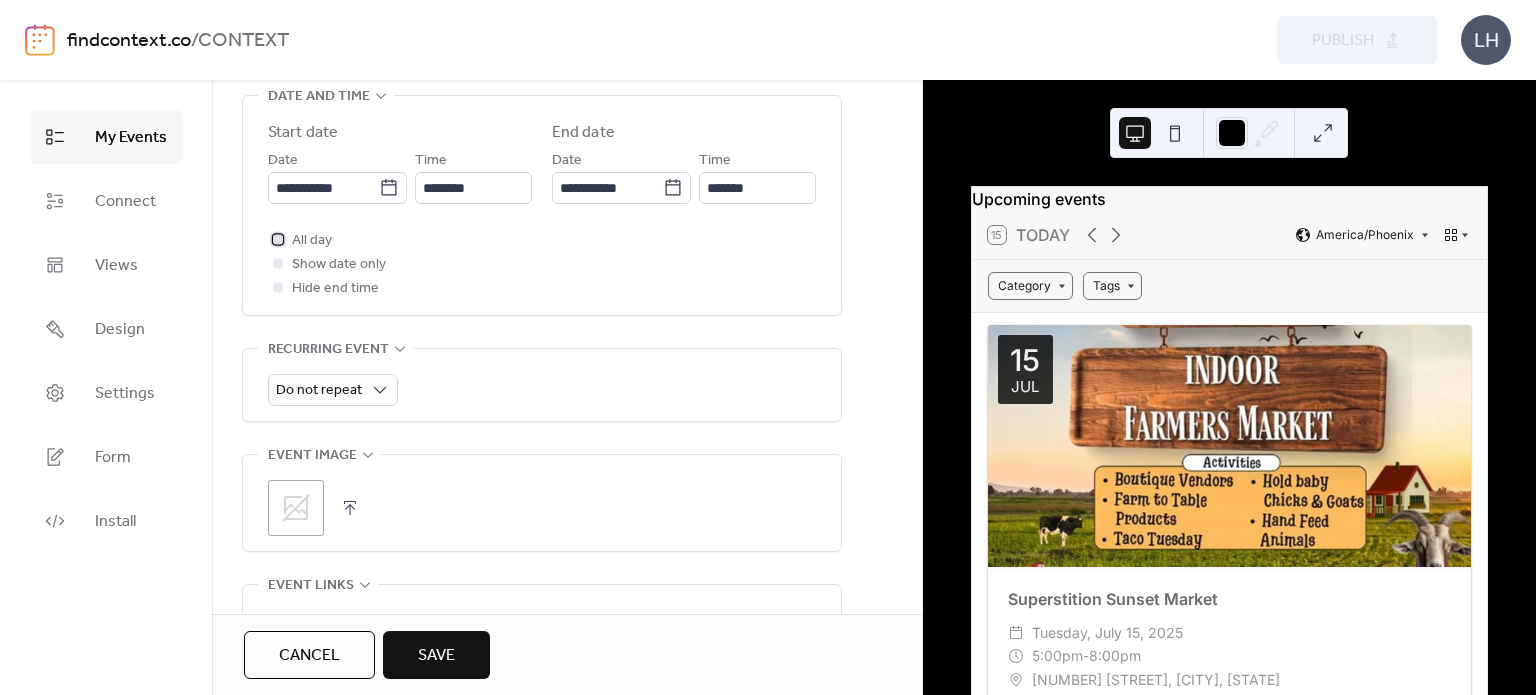 click on "All day" at bounding box center (312, 241) 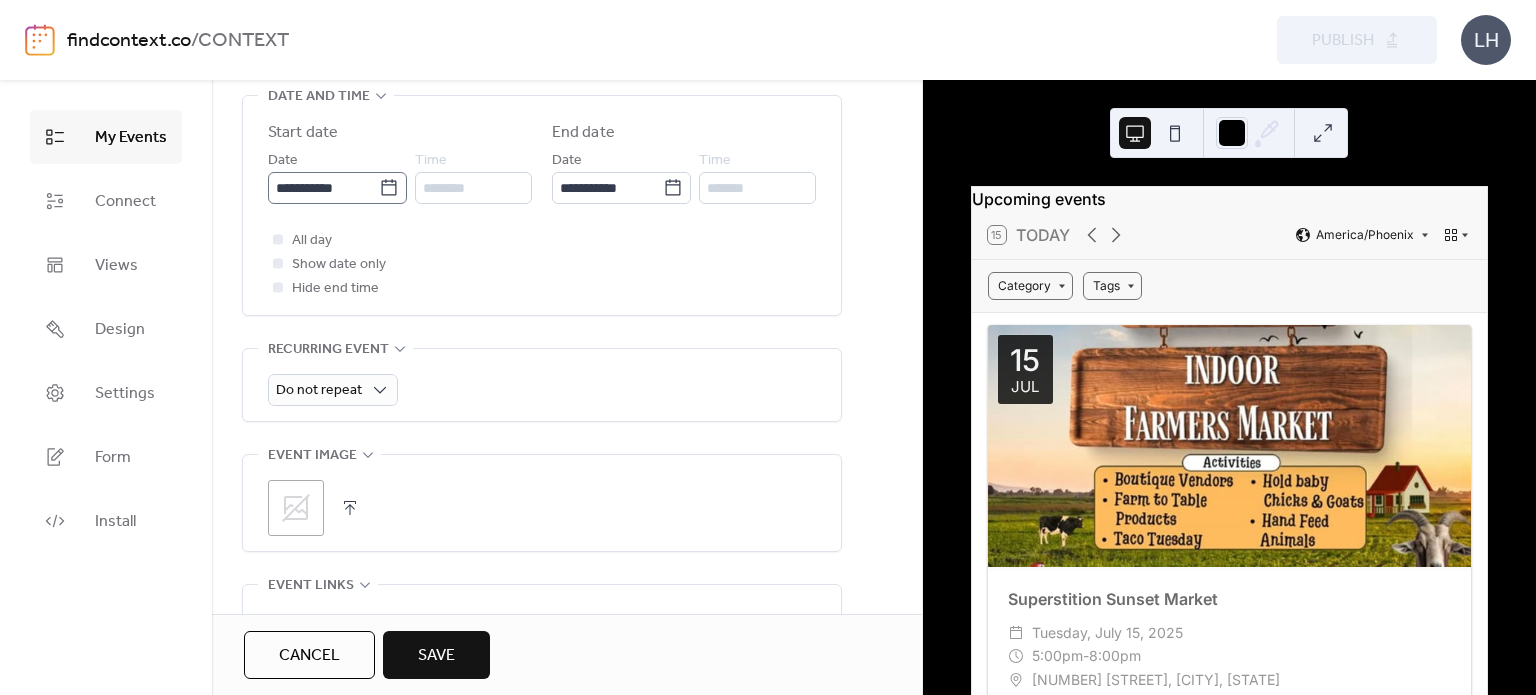 click 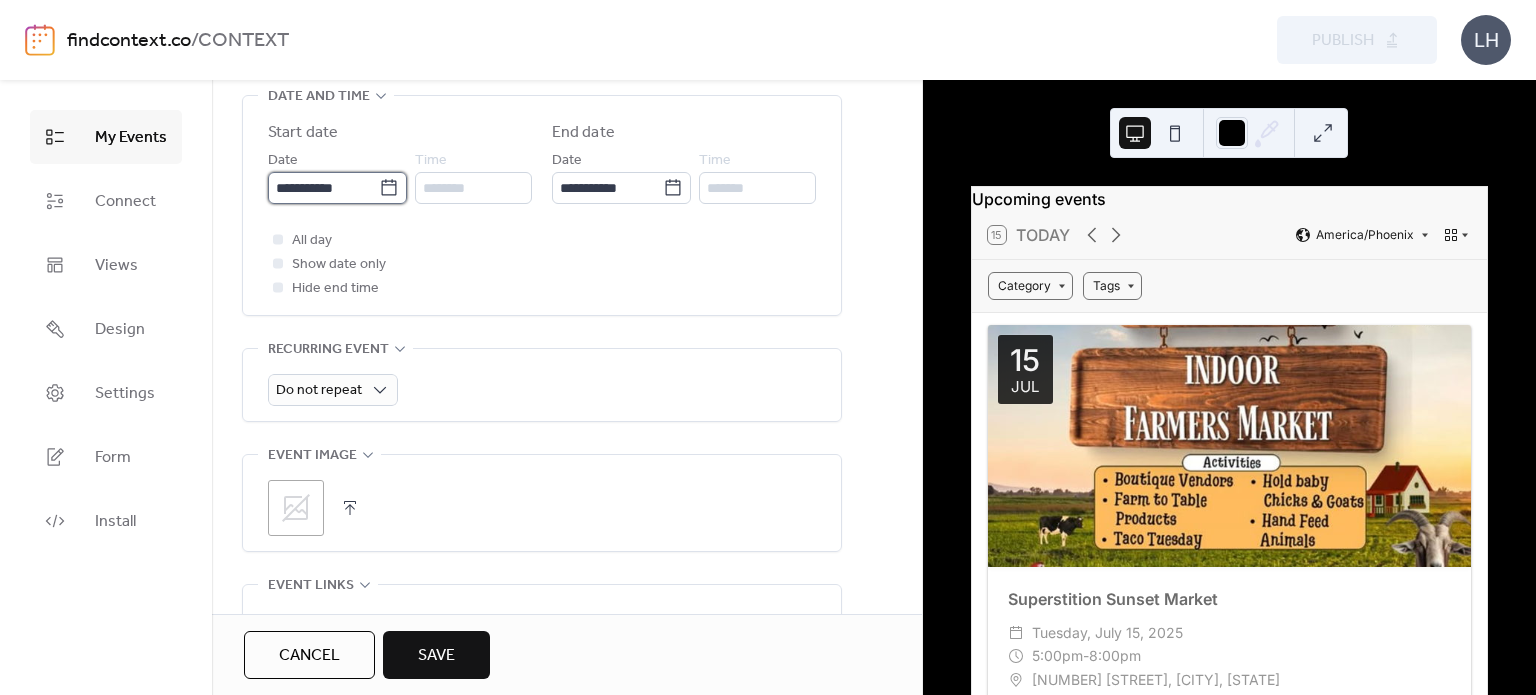 click on "**********" at bounding box center [323, 188] 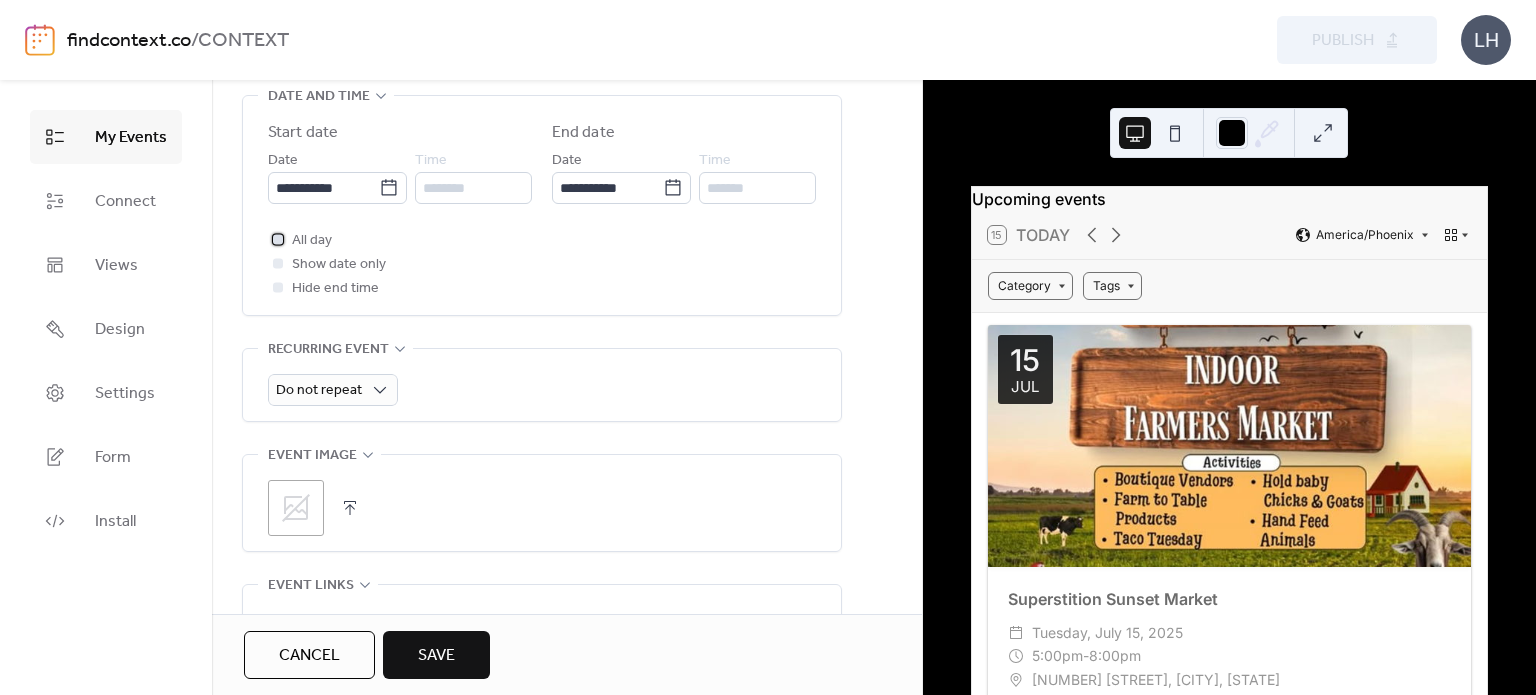 click on "All day" at bounding box center (312, 241) 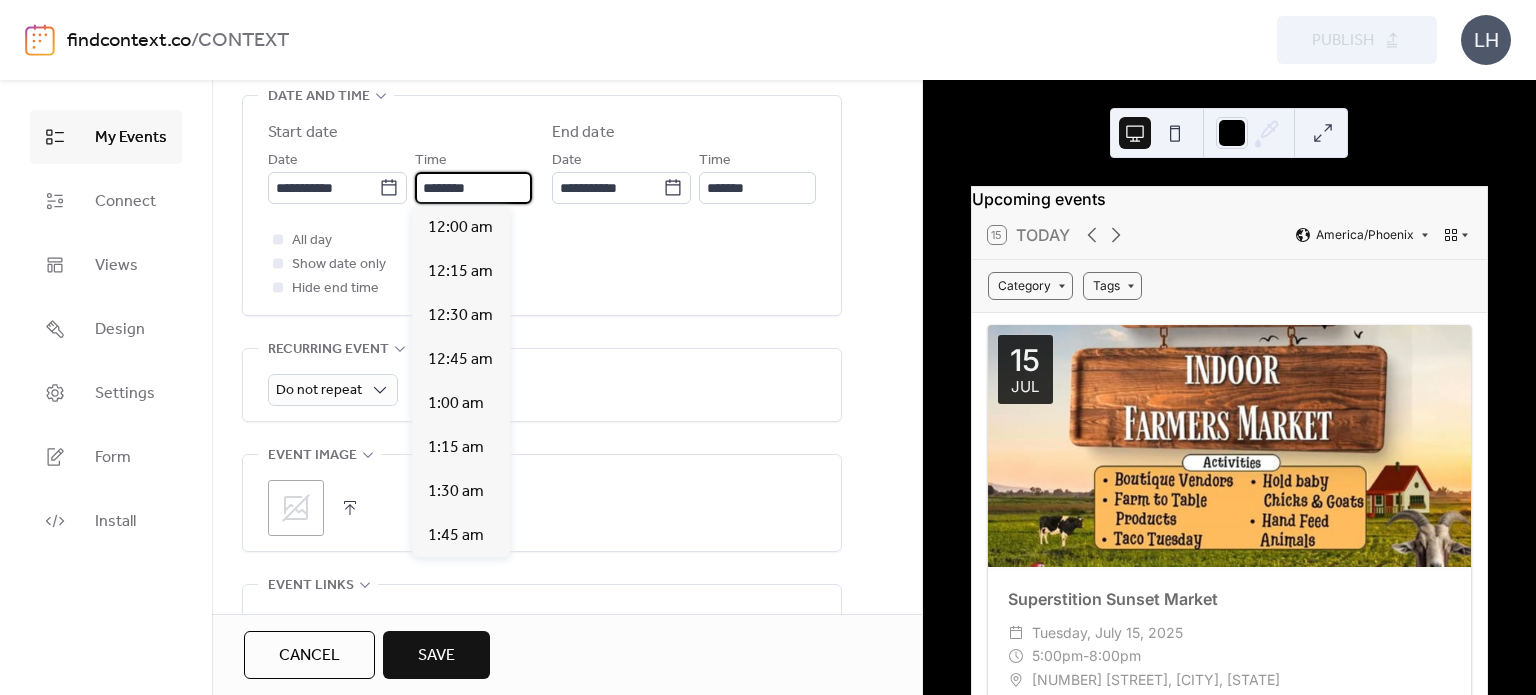 click on "********" at bounding box center (473, 188) 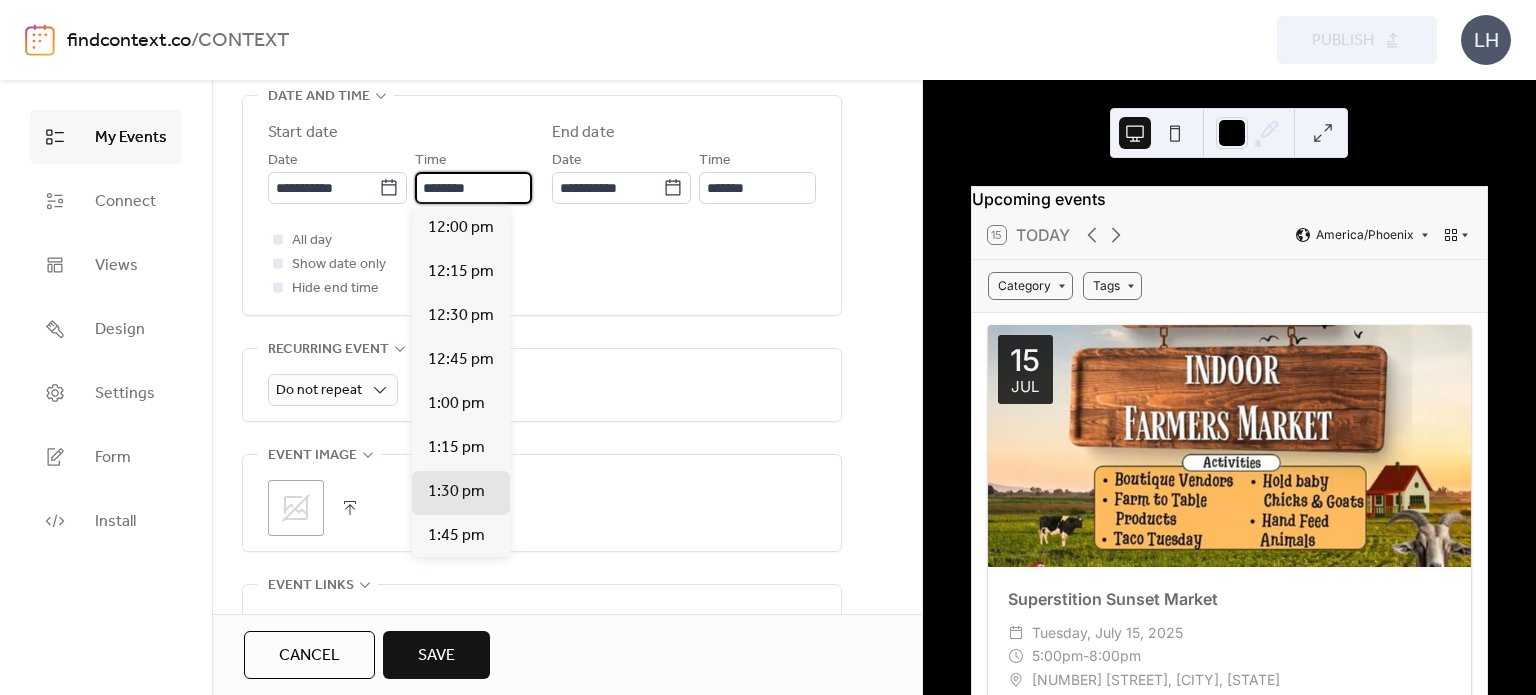 scroll, scrollTop: 3873, scrollLeft: 0, axis: vertical 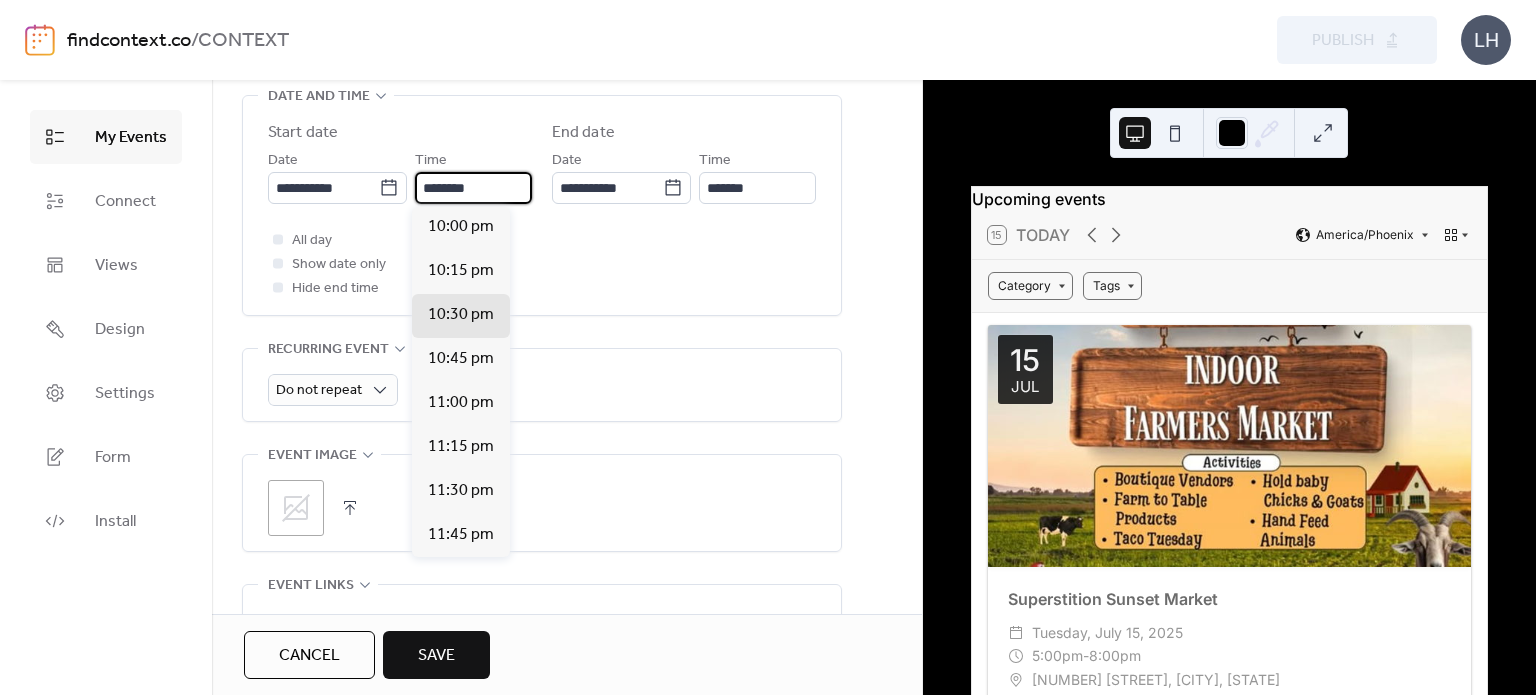 click on "********" at bounding box center [473, 188] 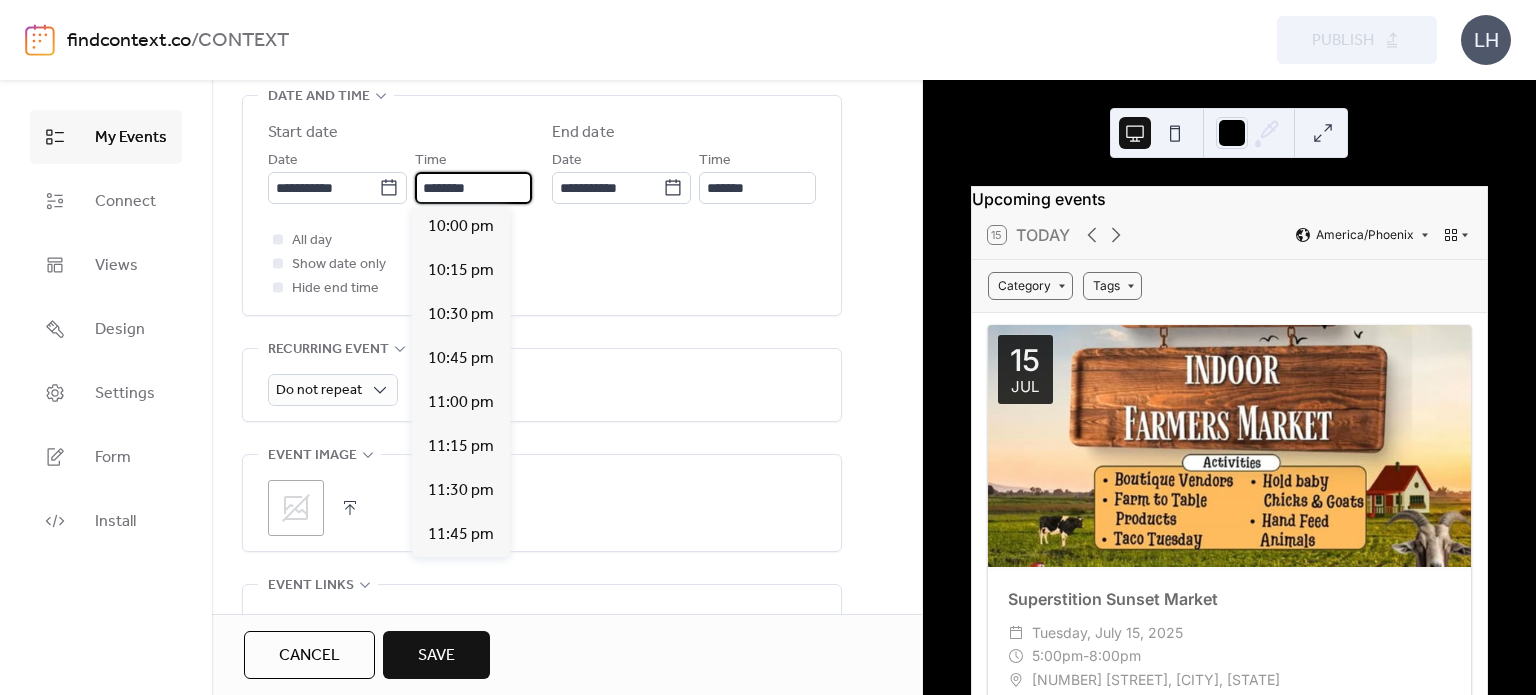 scroll, scrollTop: 1848, scrollLeft: 0, axis: vertical 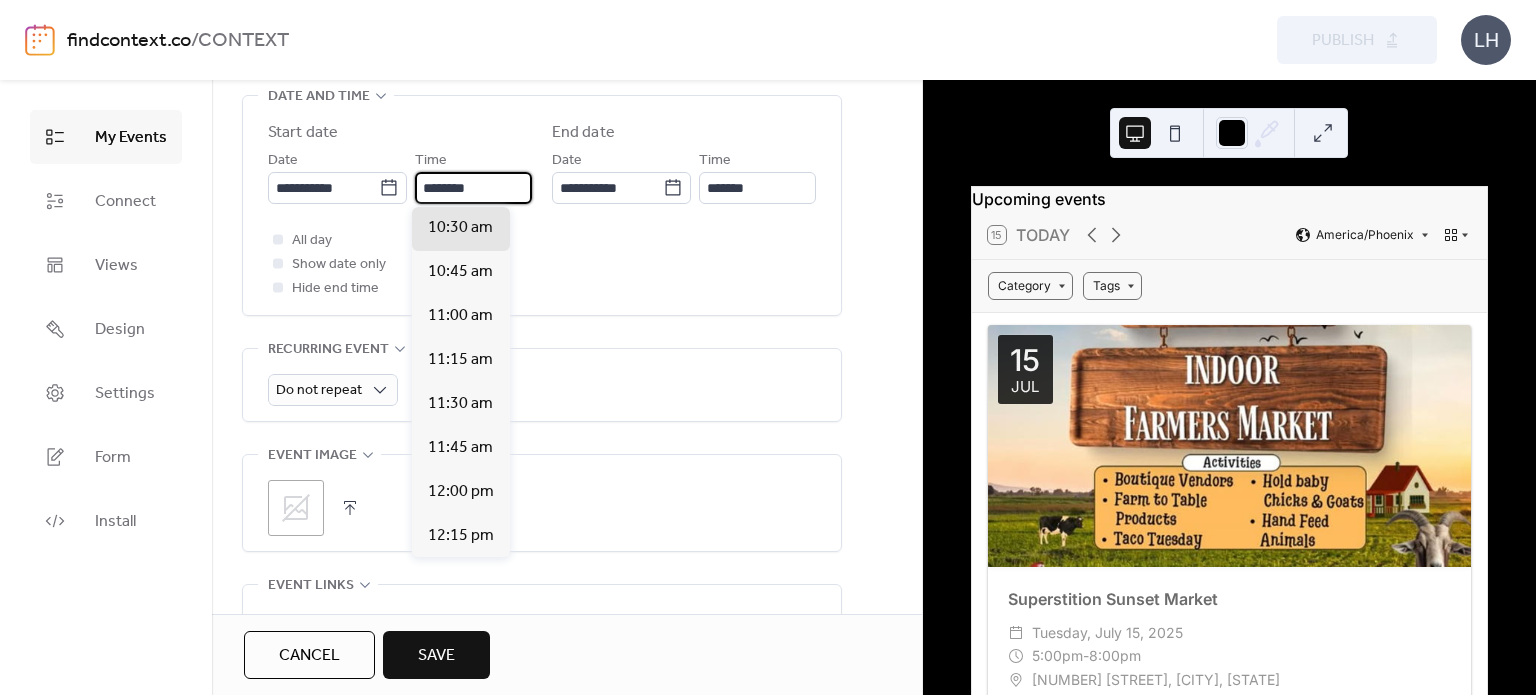 type on "********" 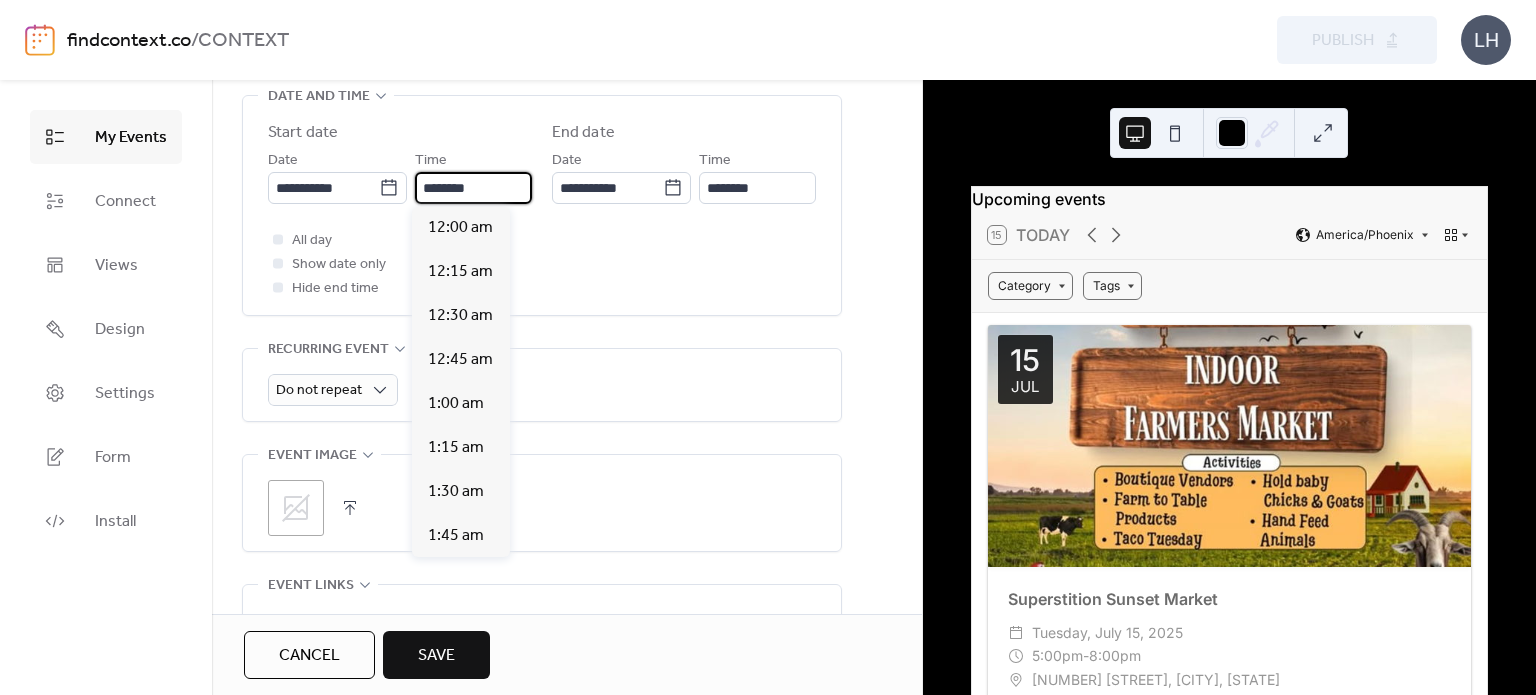 scroll, scrollTop: 1848, scrollLeft: 0, axis: vertical 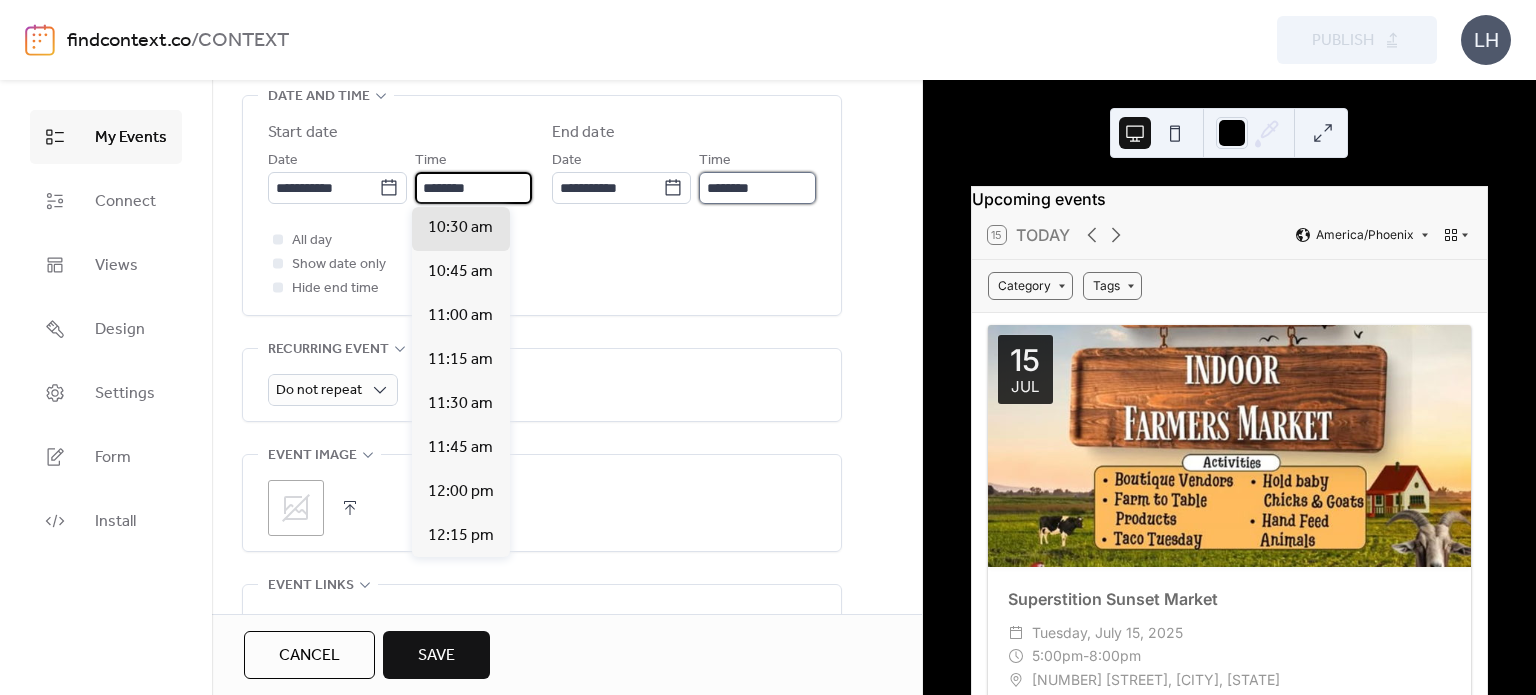 click on "********" at bounding box center (757, 188) 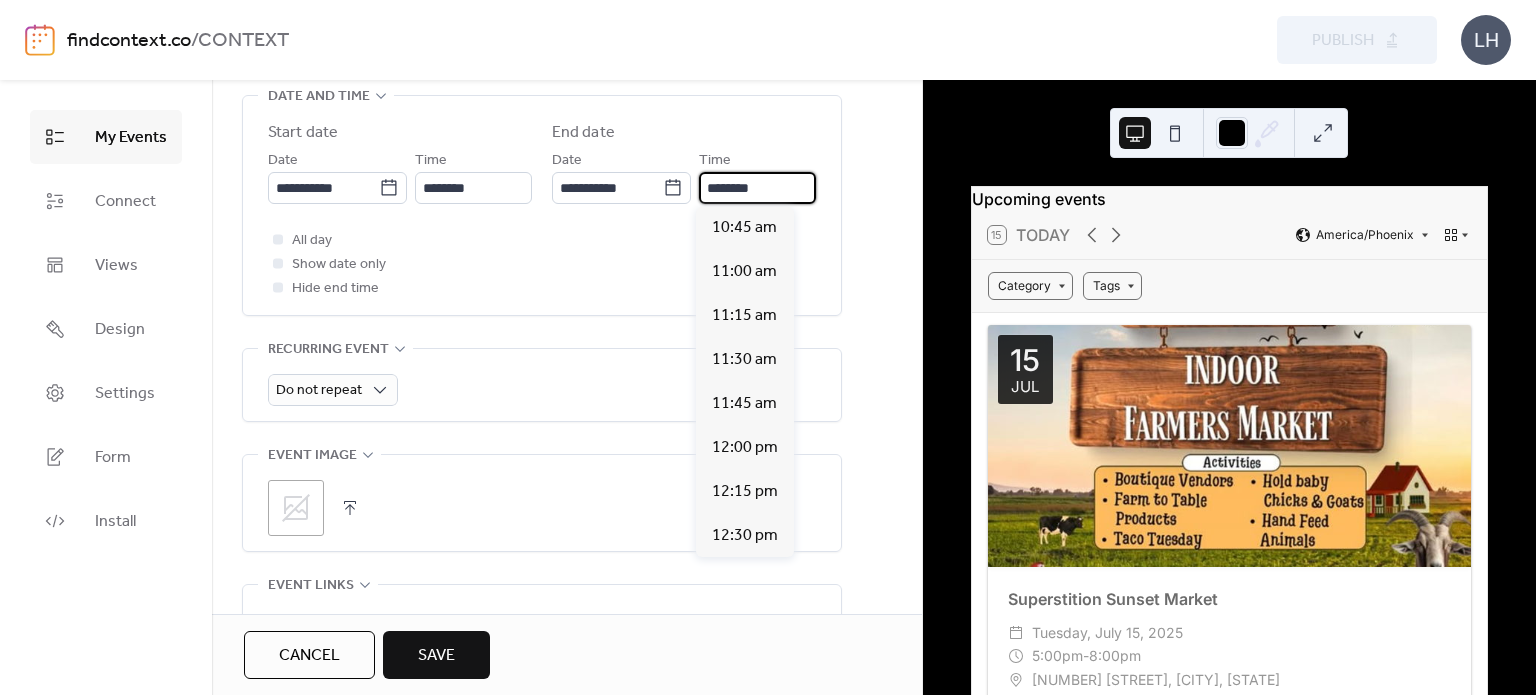 scroll, scrollTop: 1981, scrollLeft: 0, axis: vertical 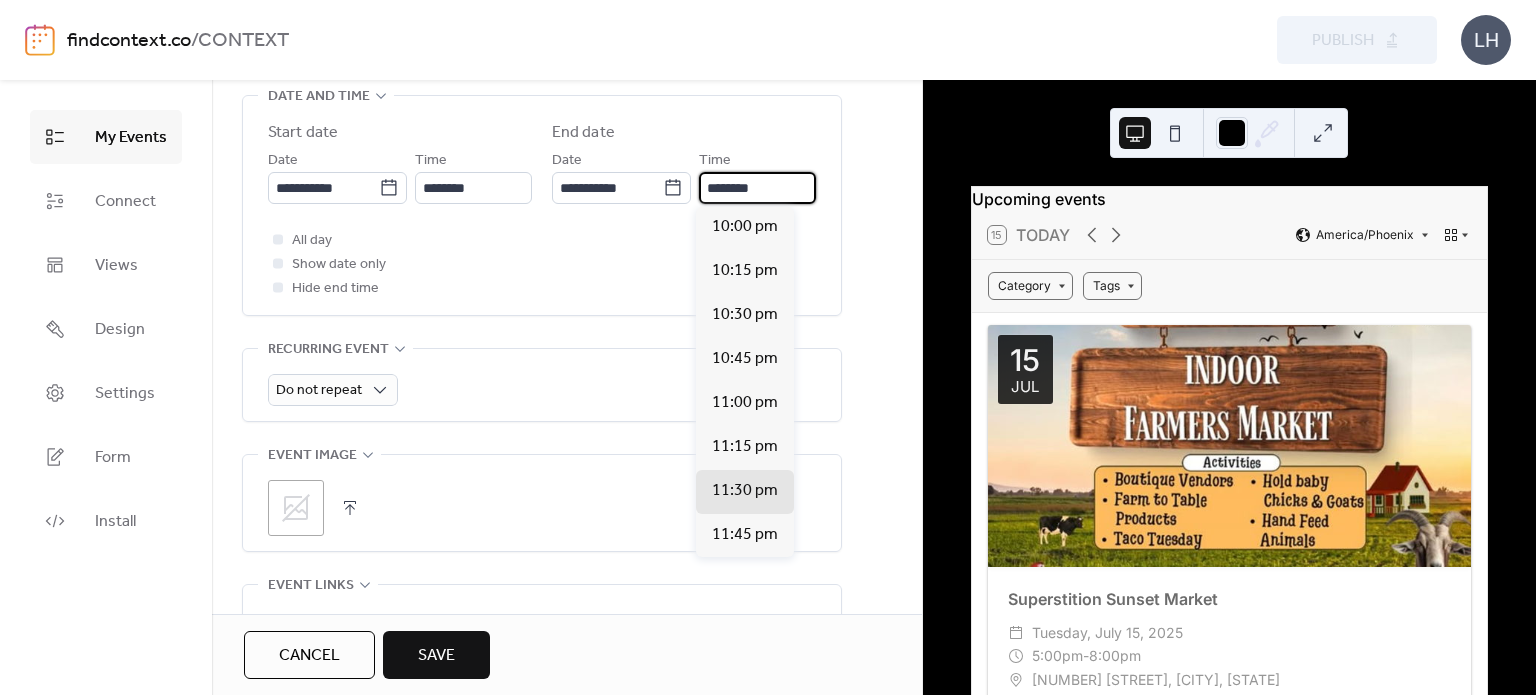 click on "********" at bounding box center [757, 188] 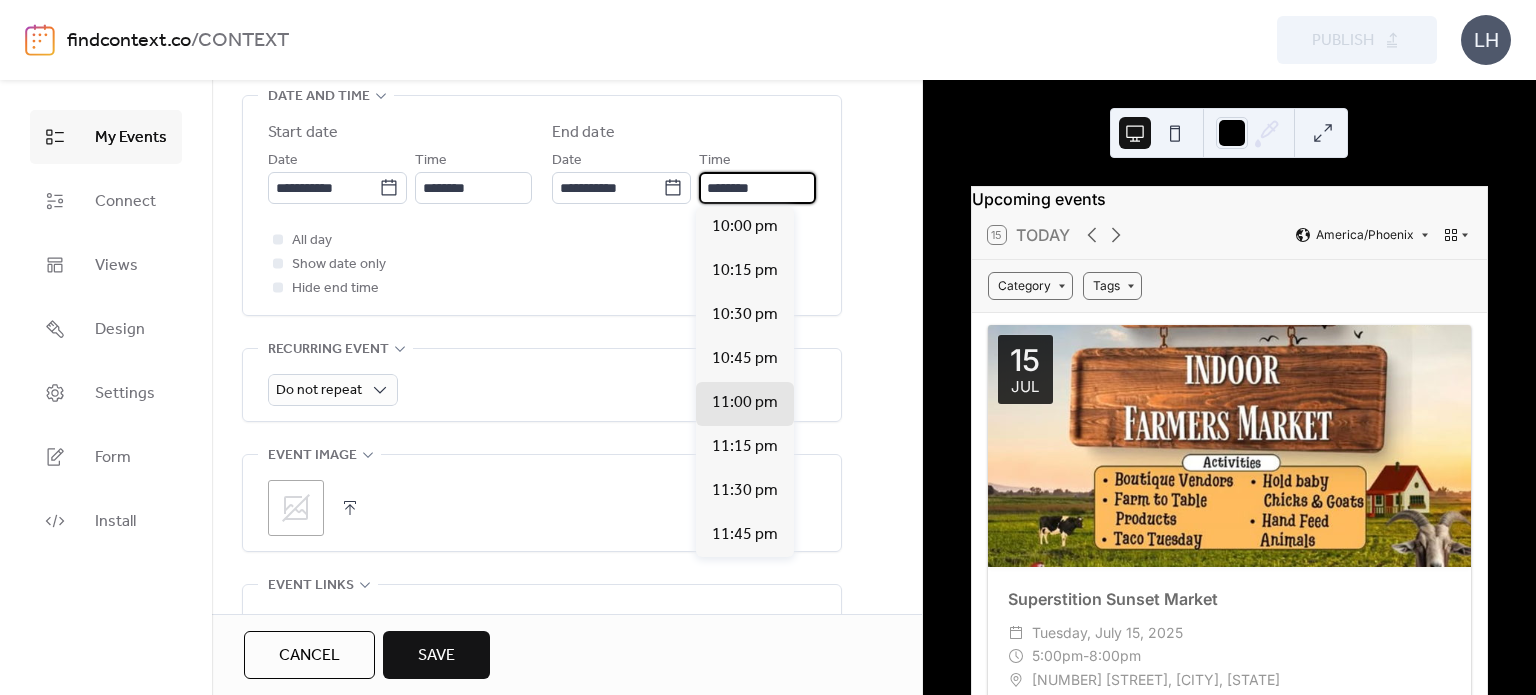 click on "********" at bounding box center (757, 188) 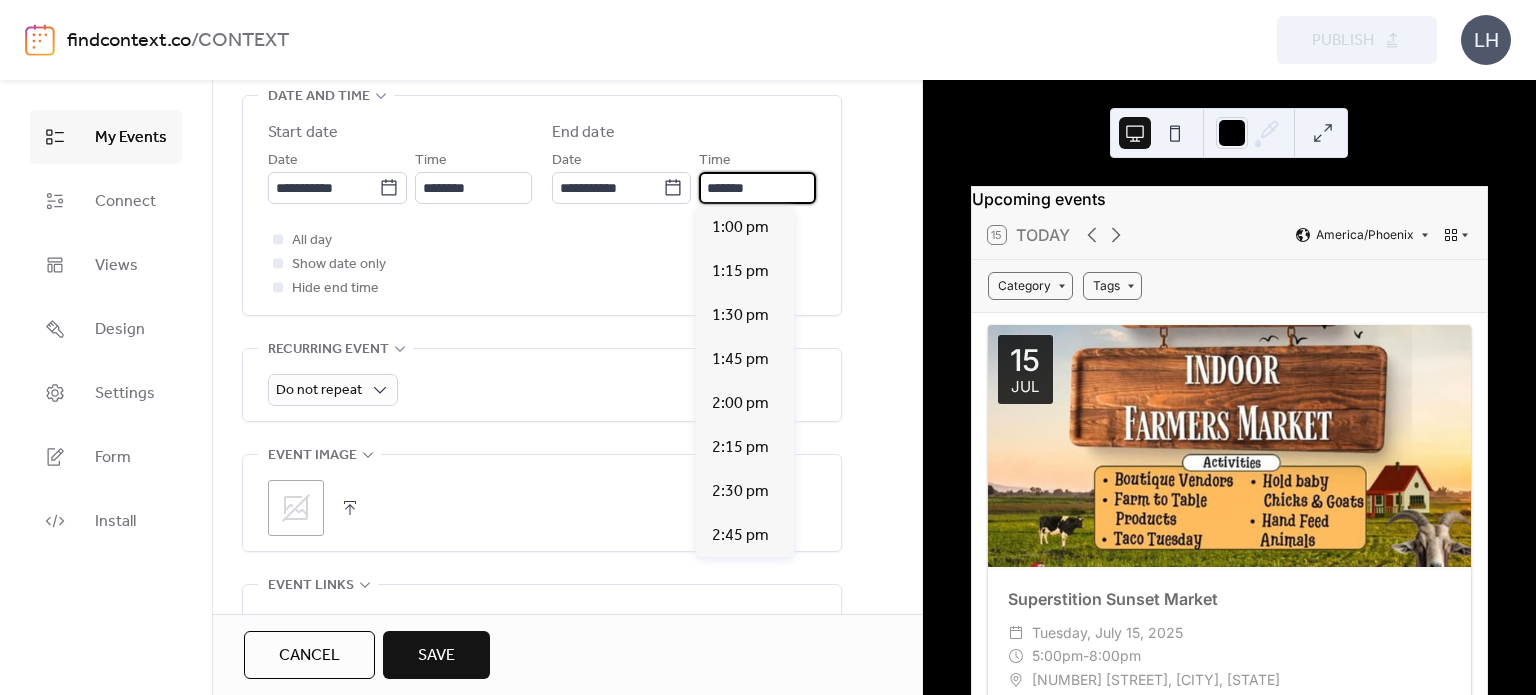 scroll, scrollTop: 924, scrollLeft: 0, axis: vertical 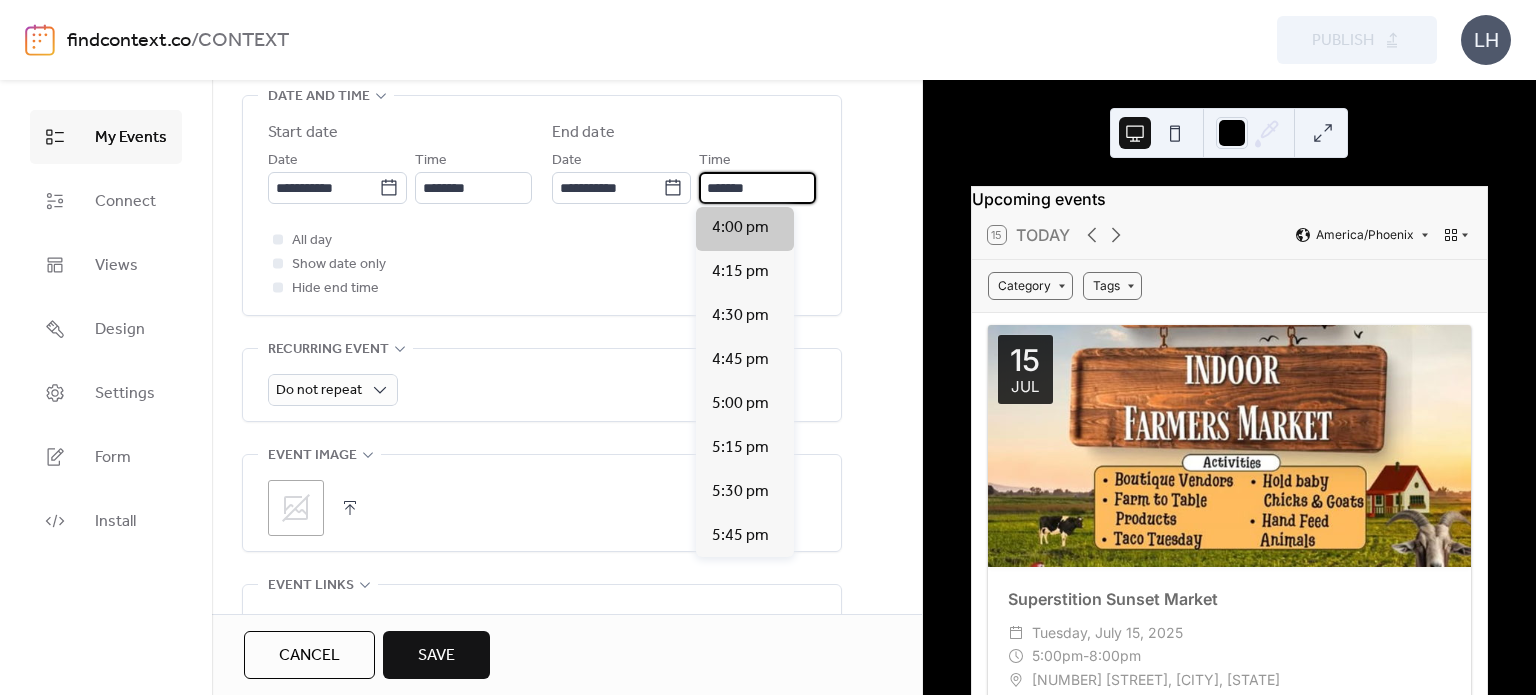 type on "*******" 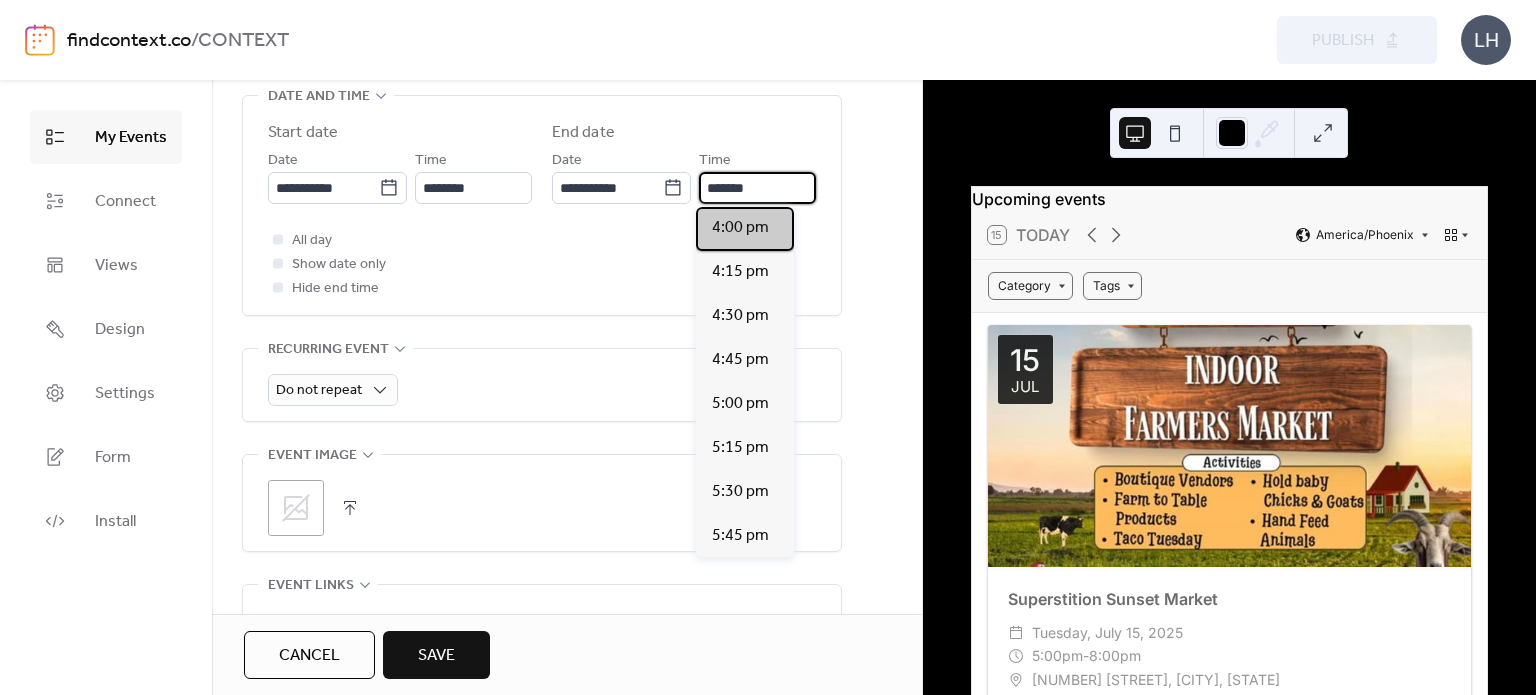 click on "4:00 pm" at bounding box center [740, 228] 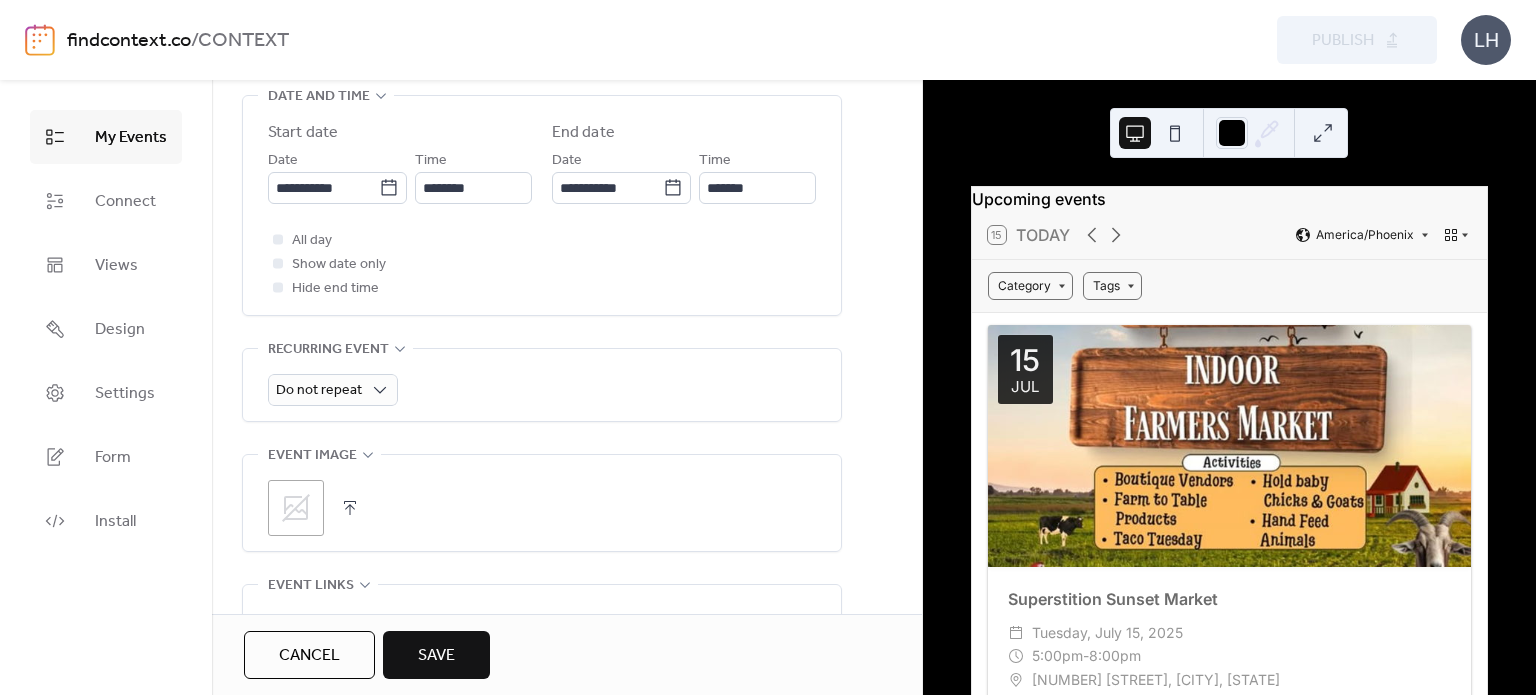 click on "All day Show date only Hide end time" at bounding box center (542, 264) 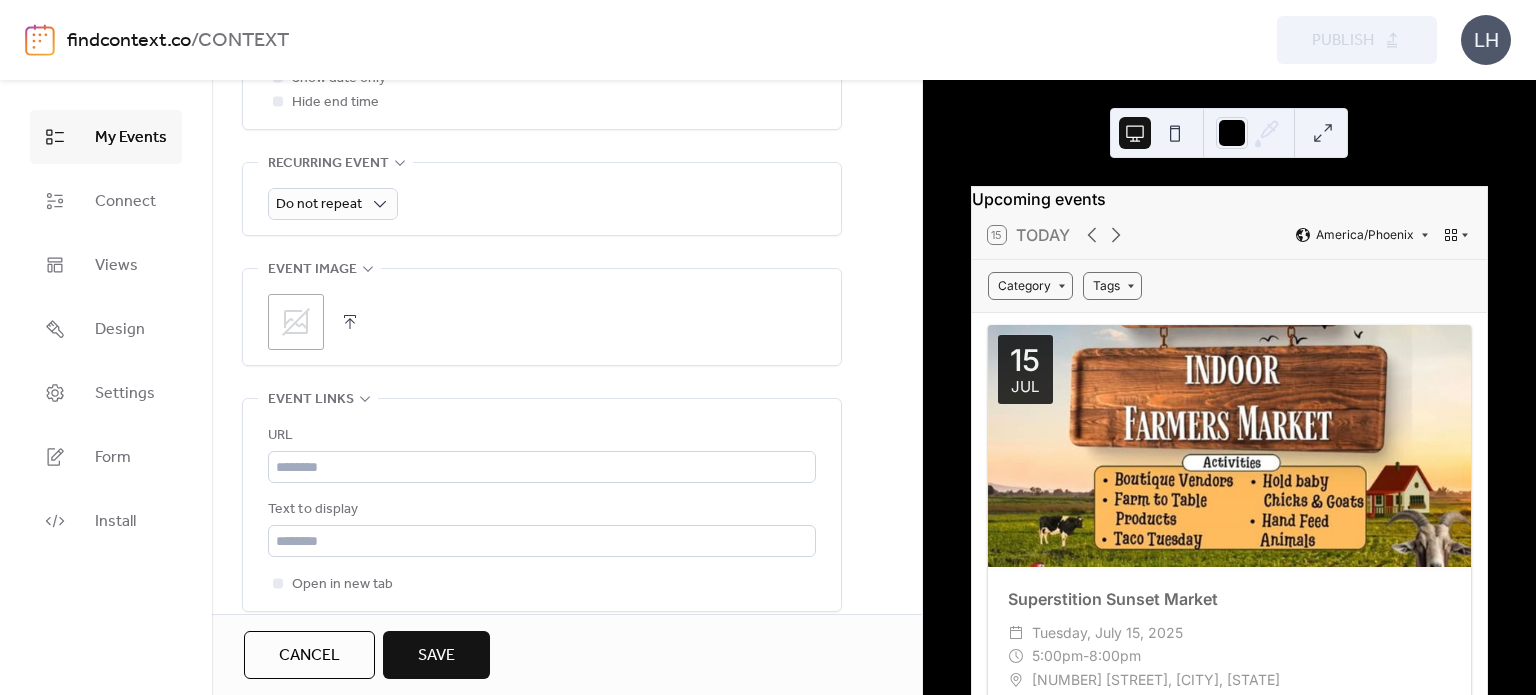 scroll, scrollTop: 866, scrollLeft: 0, axis: vertical 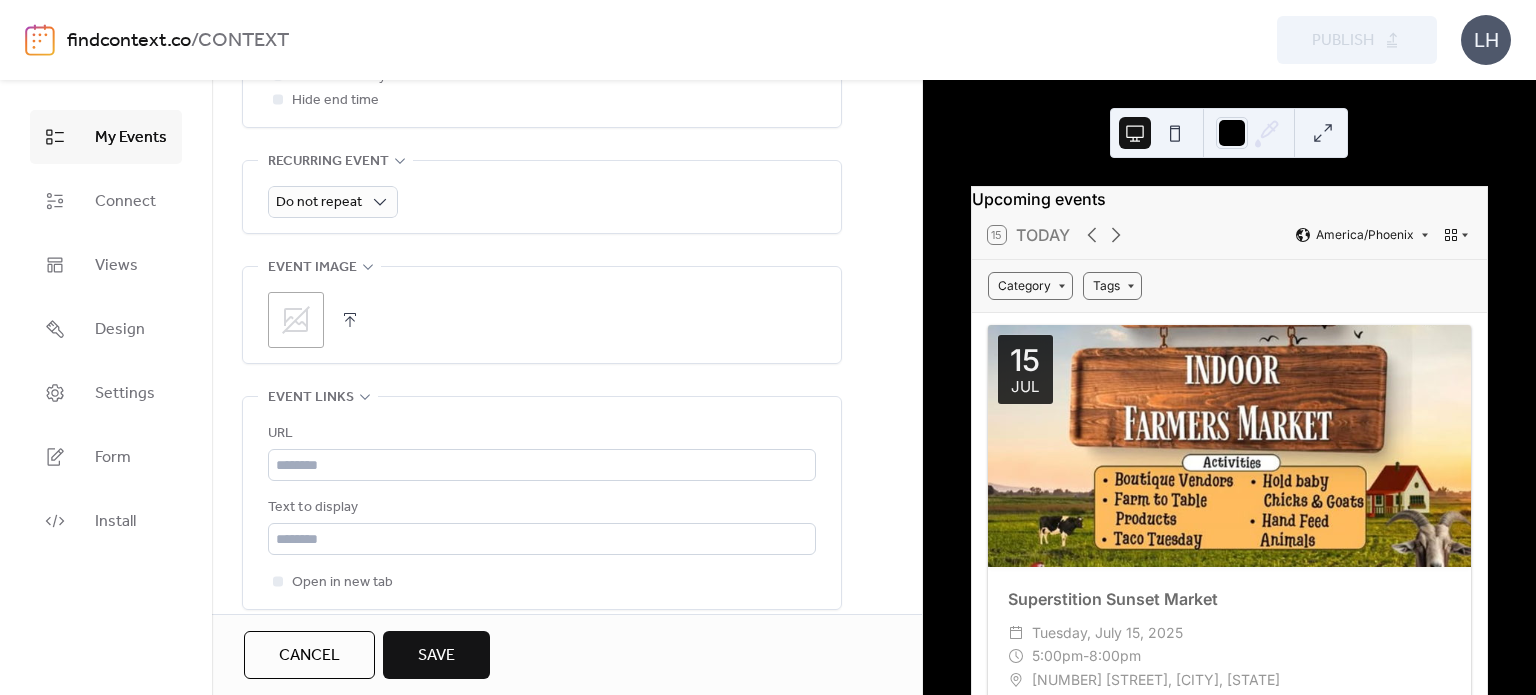 click 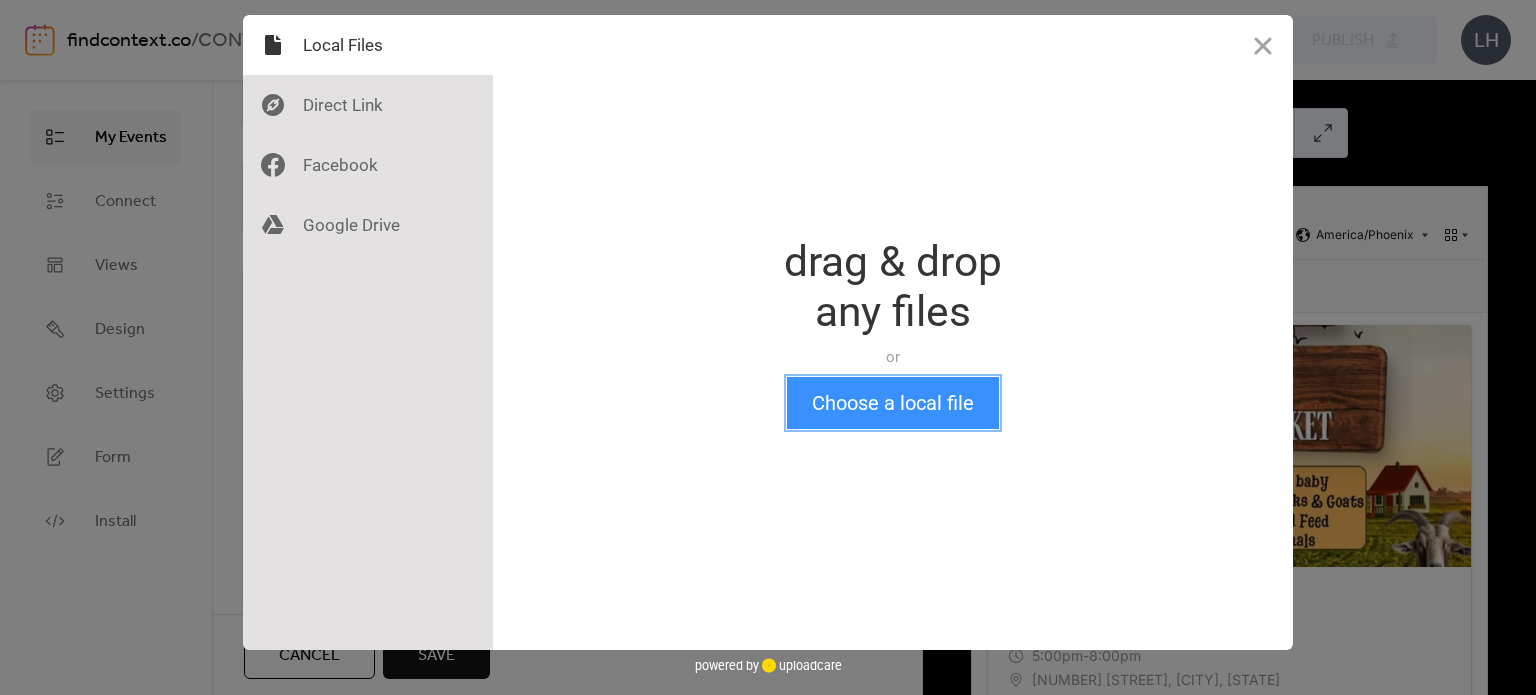 click on "Choose a local file" at bounding box center [893, 403] 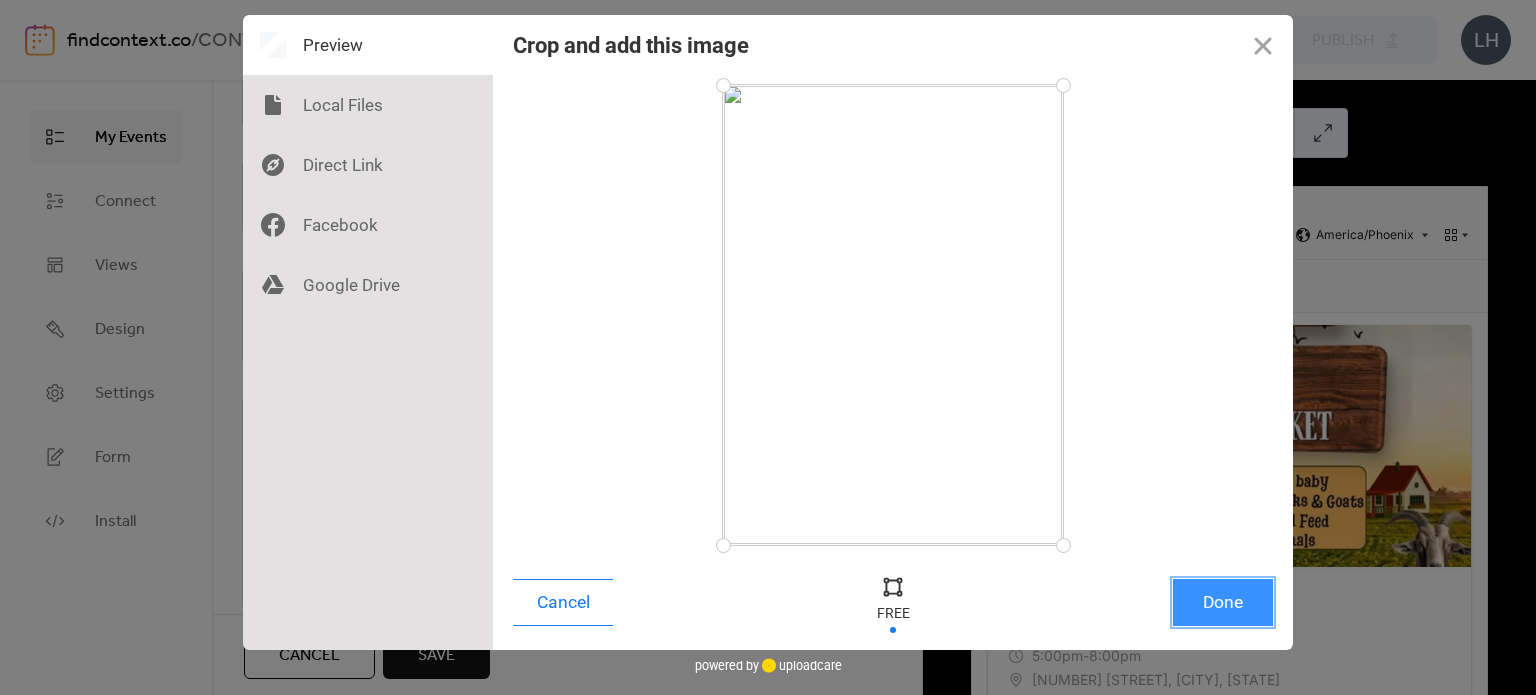 click on "Done" at bounding box center (1223, 602) 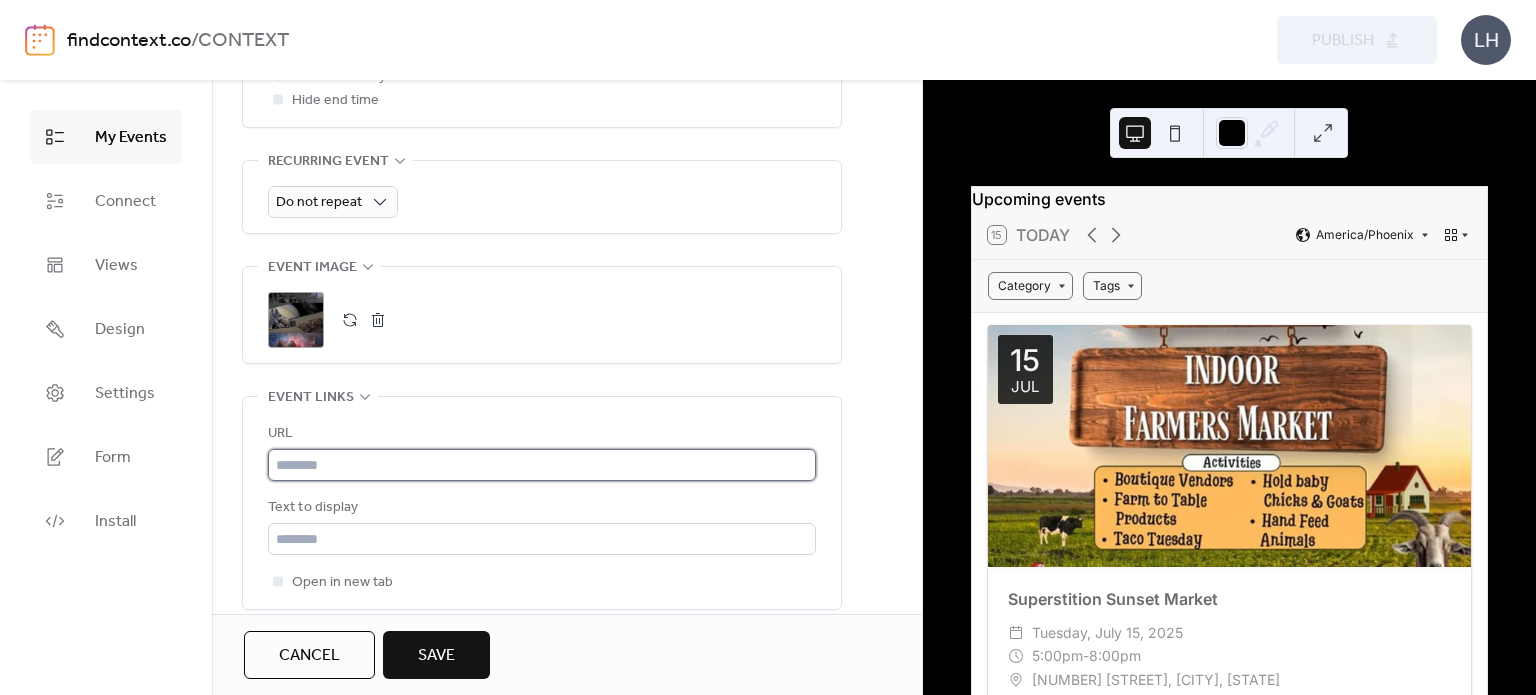 click at bounding box center (542, 465) 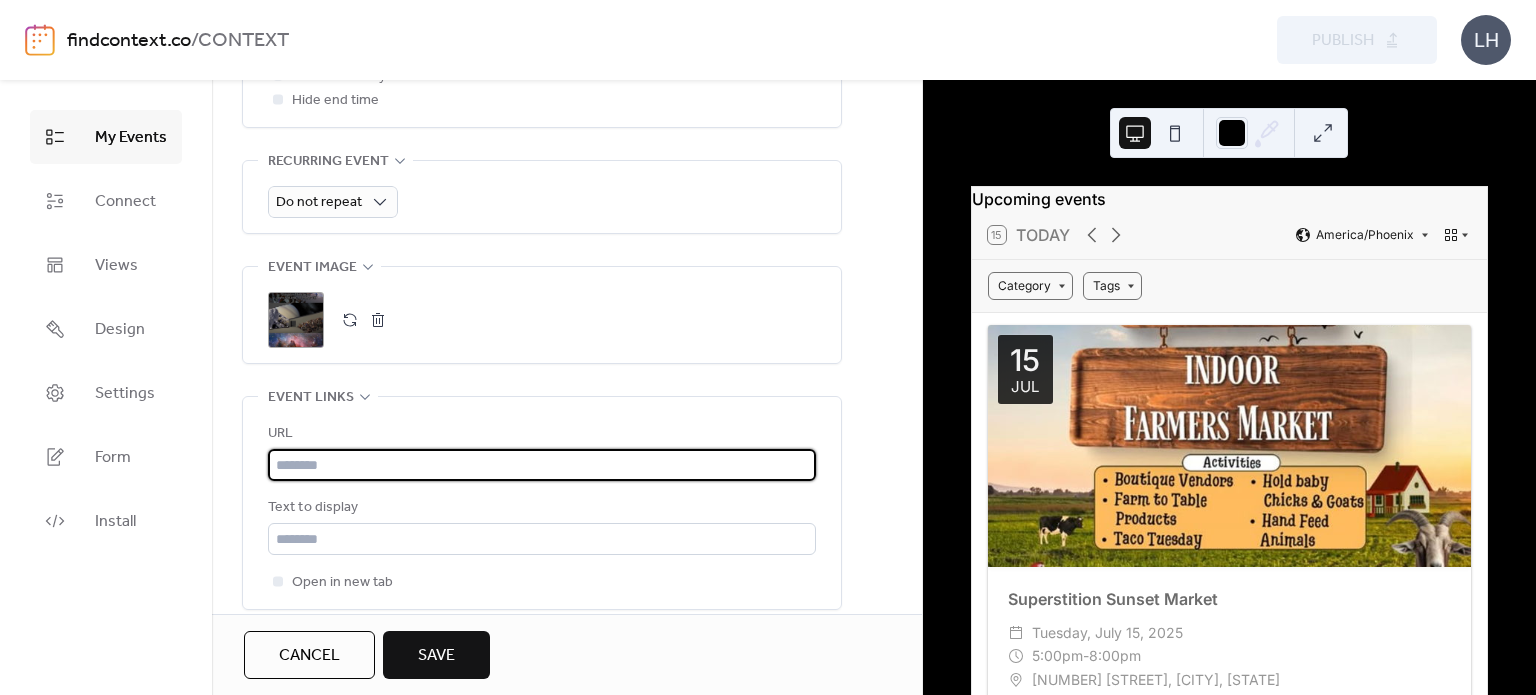 paste on "**********" 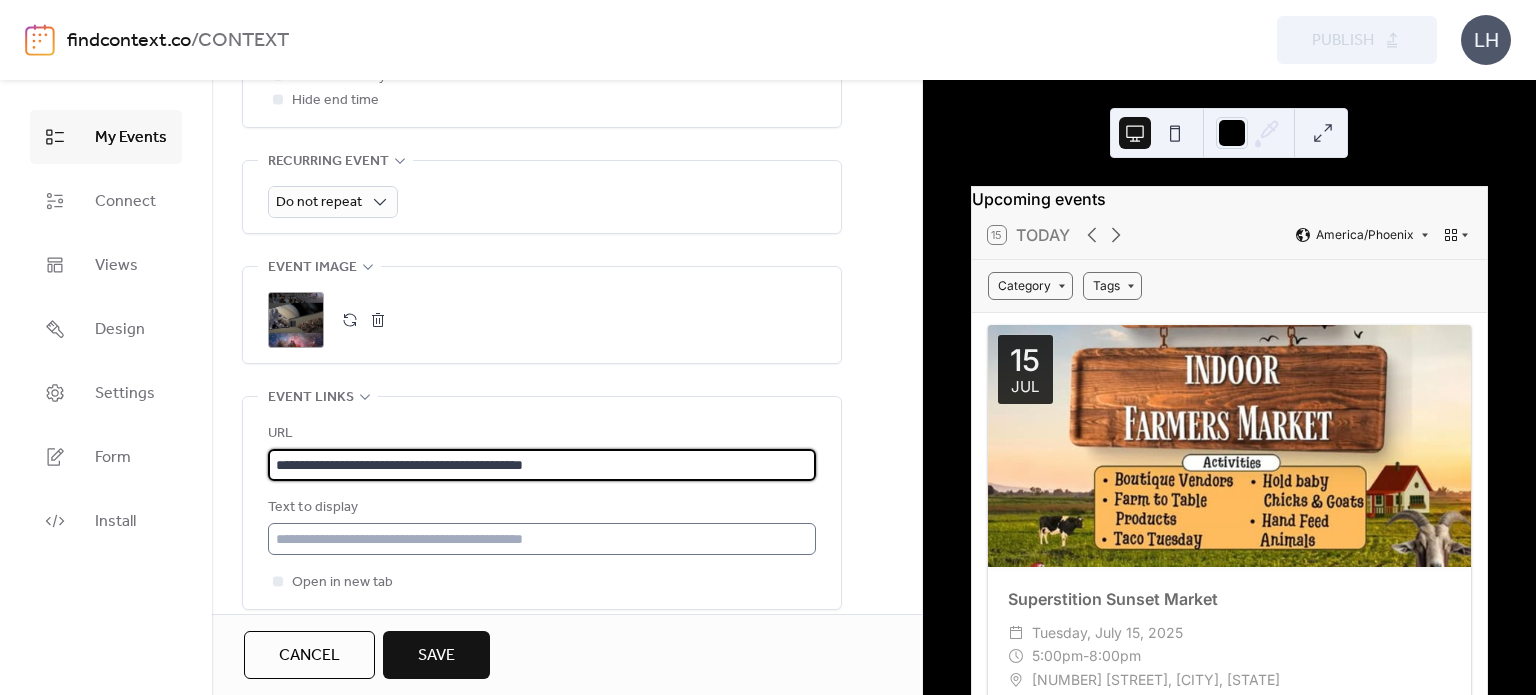 type on "**********" 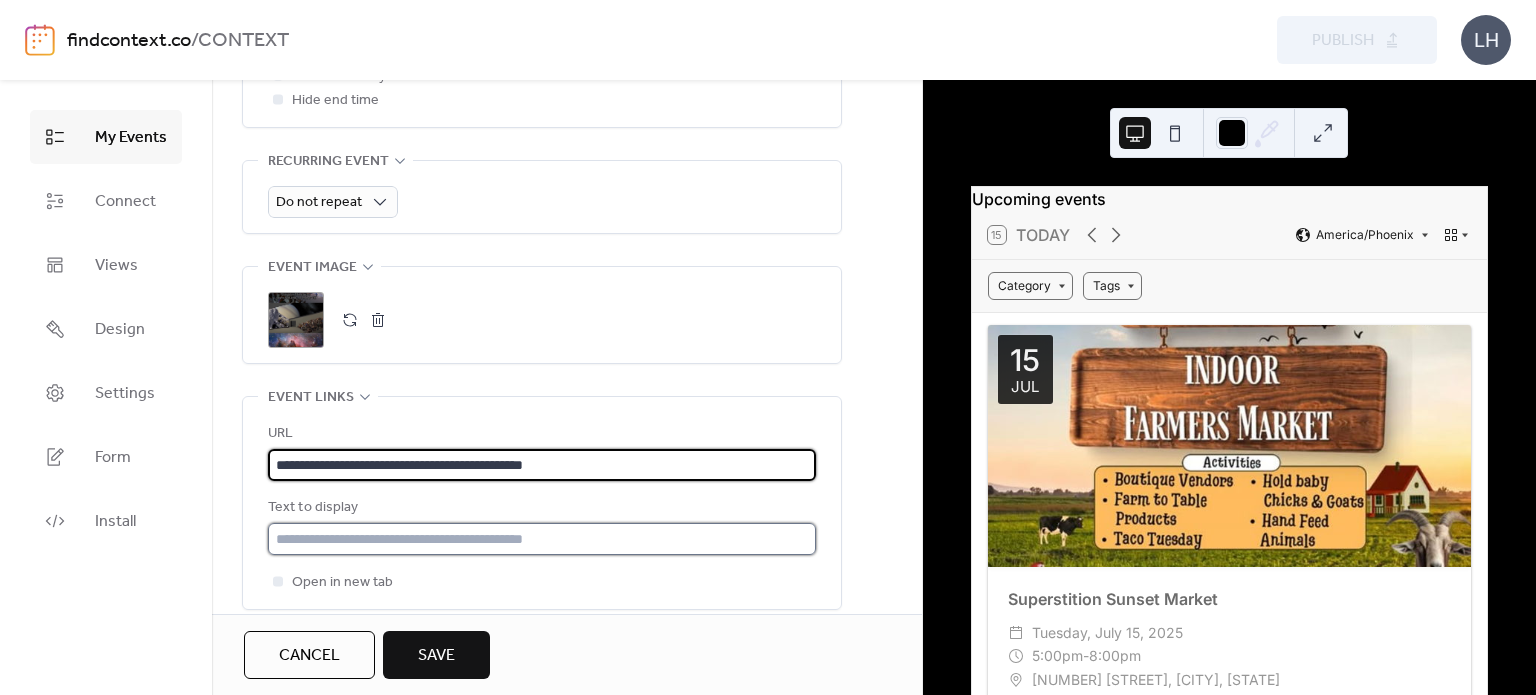 click at bounding box center [542, 539] 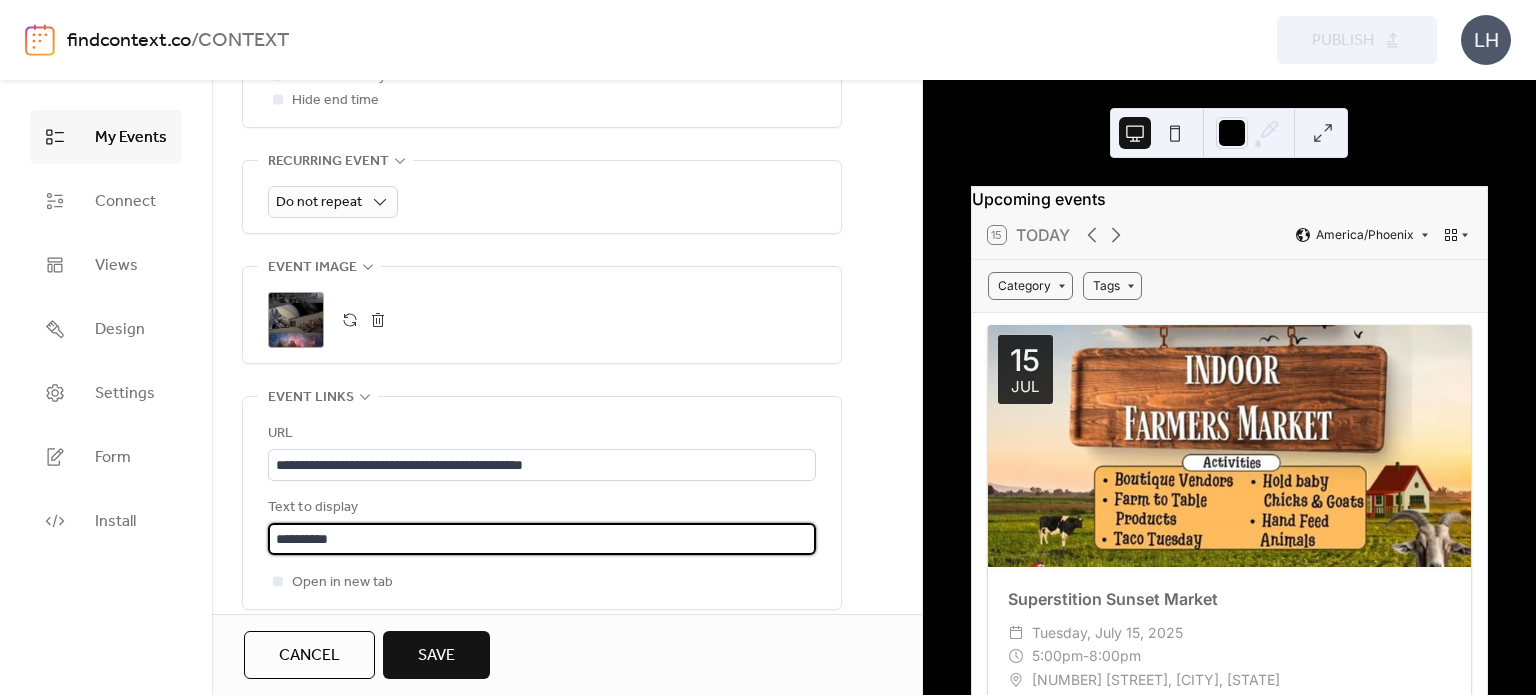 scroll, scrollTop: 0, scrollLeft: 0, axis: both 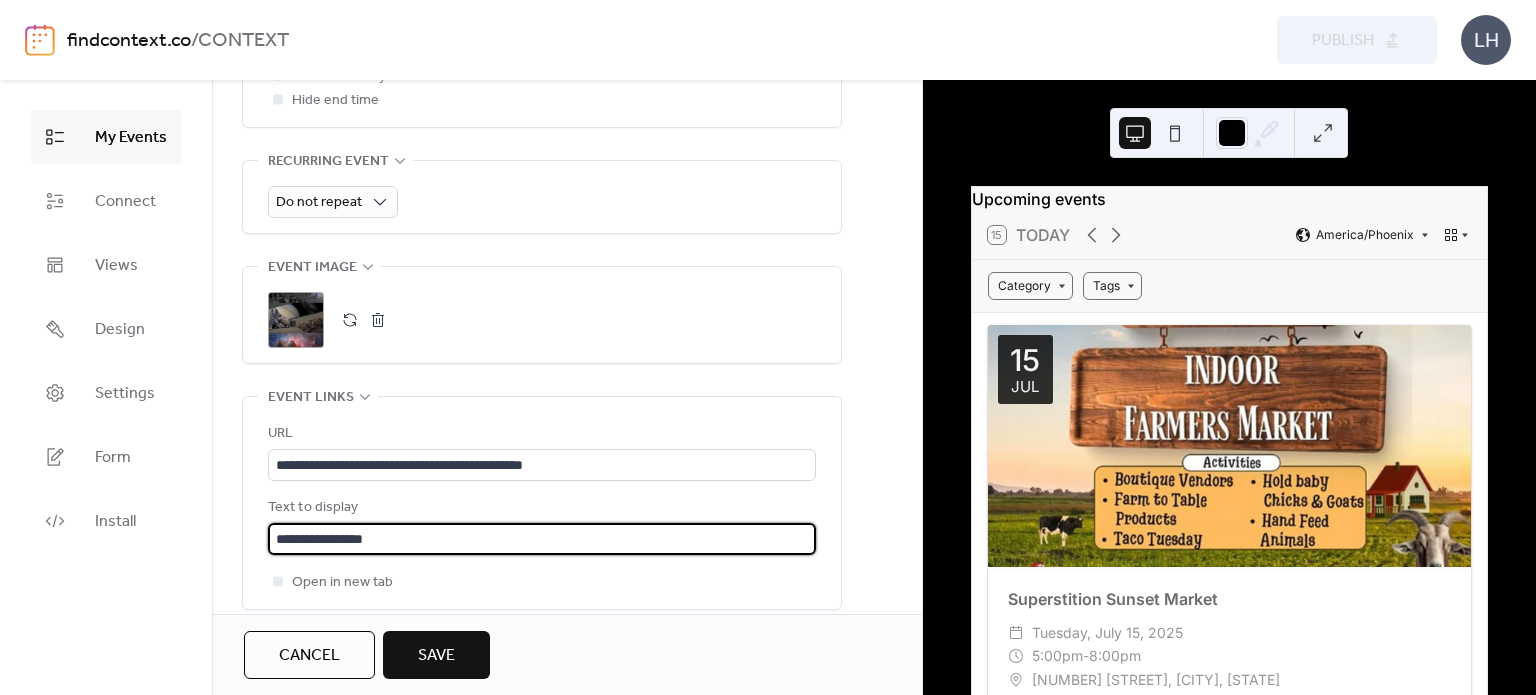 type on "**********" 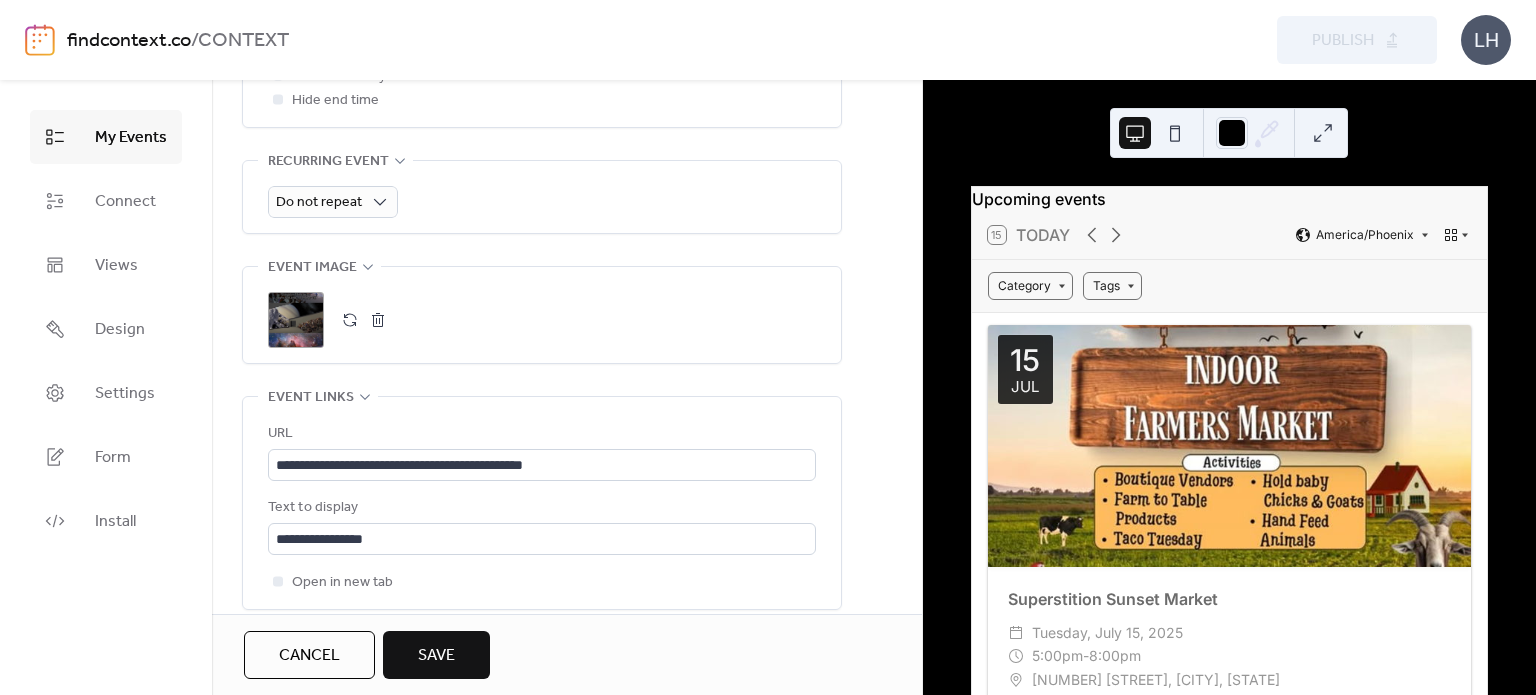 scroll, scrollTop: 0, scrollLeft: 0, axis: both 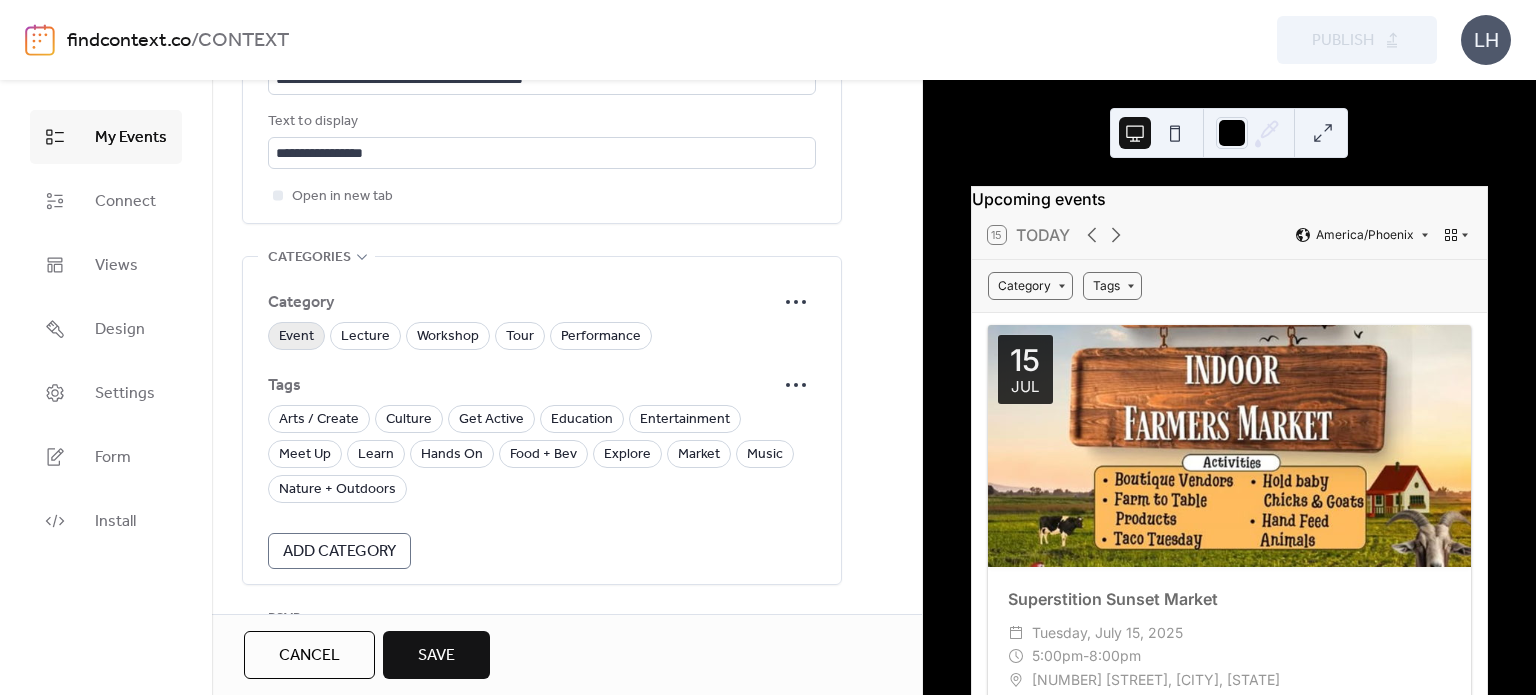 click on "Event" at bounding box center (296, 337) 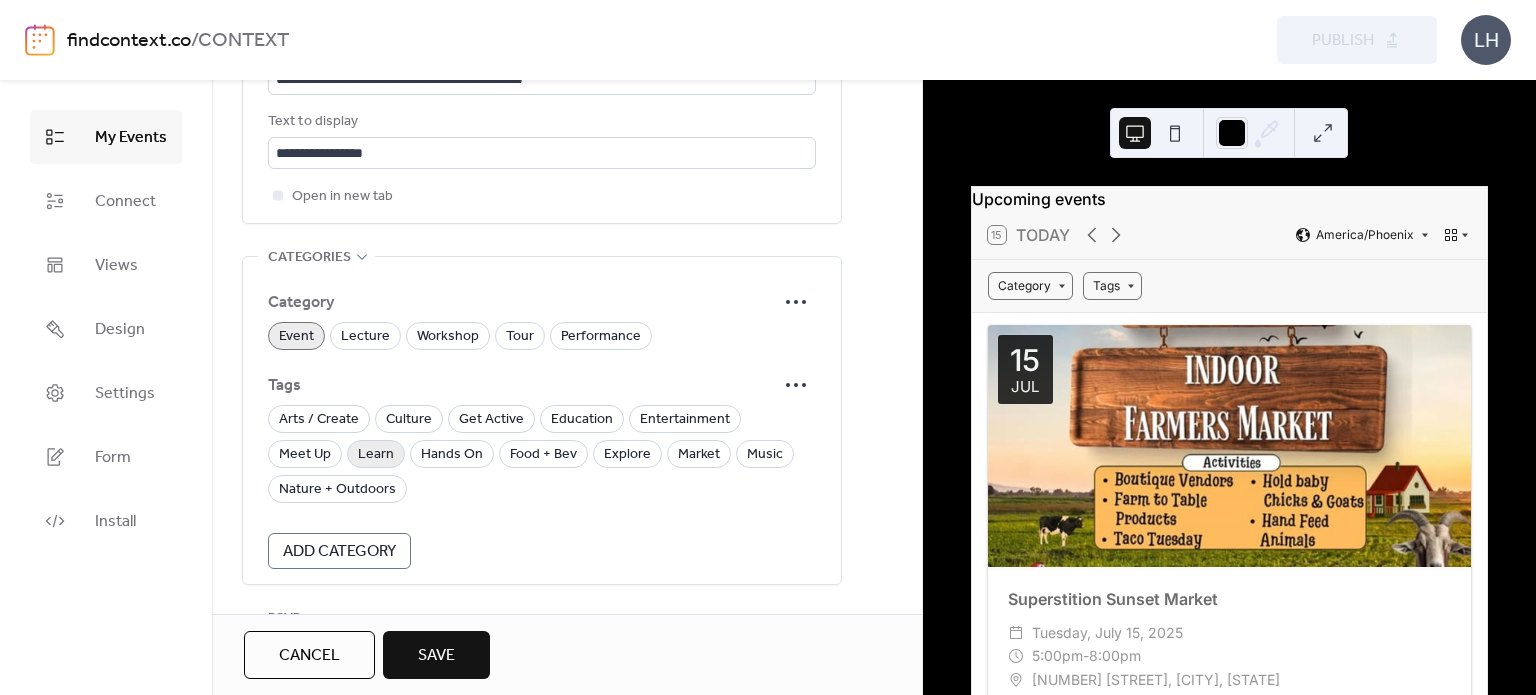 click on "Learn" at bounding box center [376, 455] 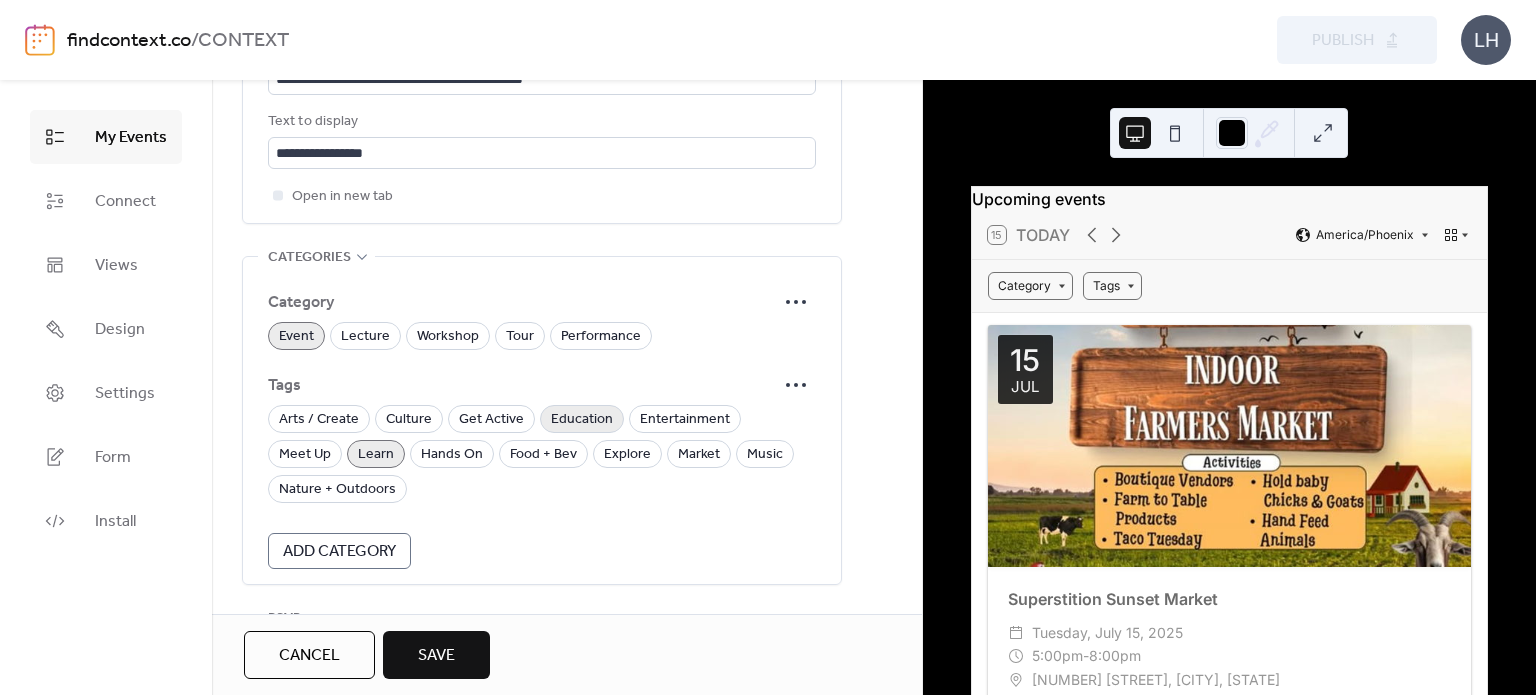 click on "Education" at bounding box center (582, 420) 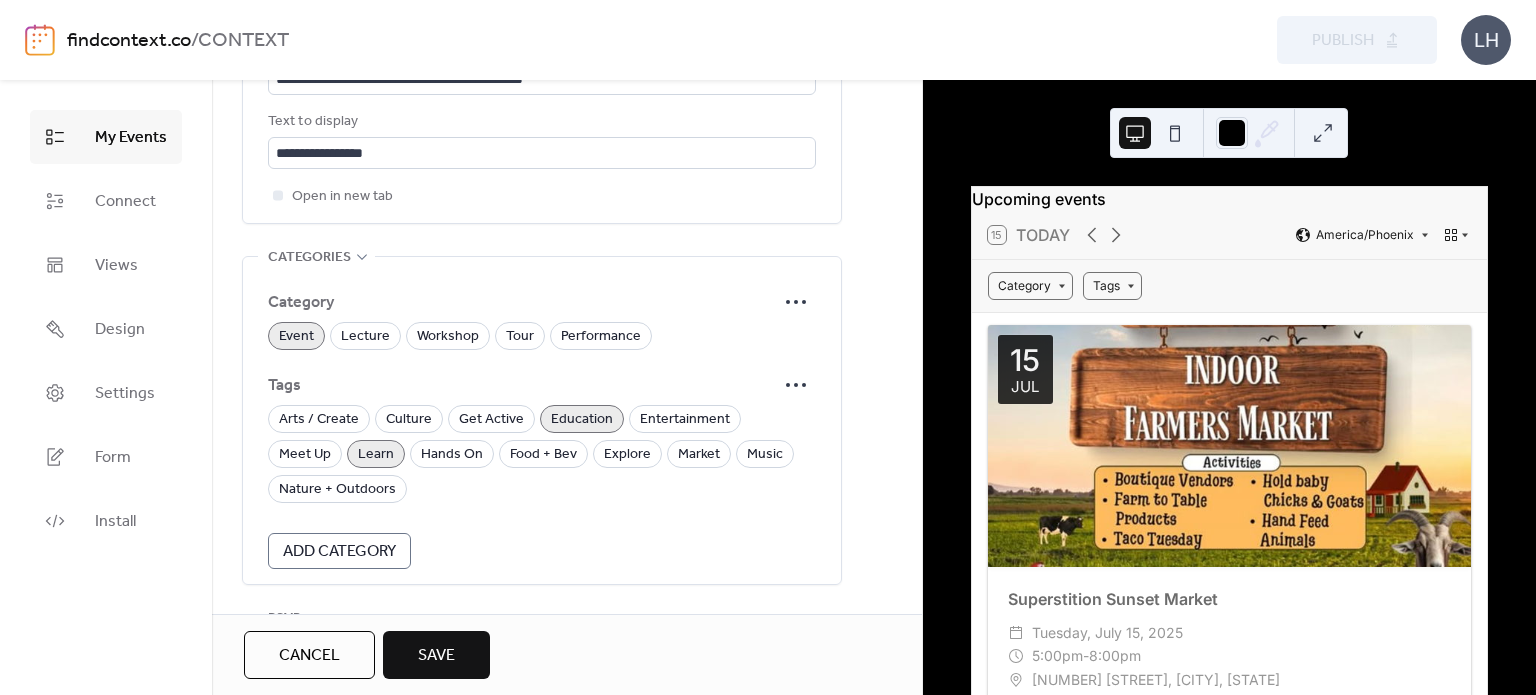 scroll, scrollTop: 1388, scrollLeft: 0, axis: vertical 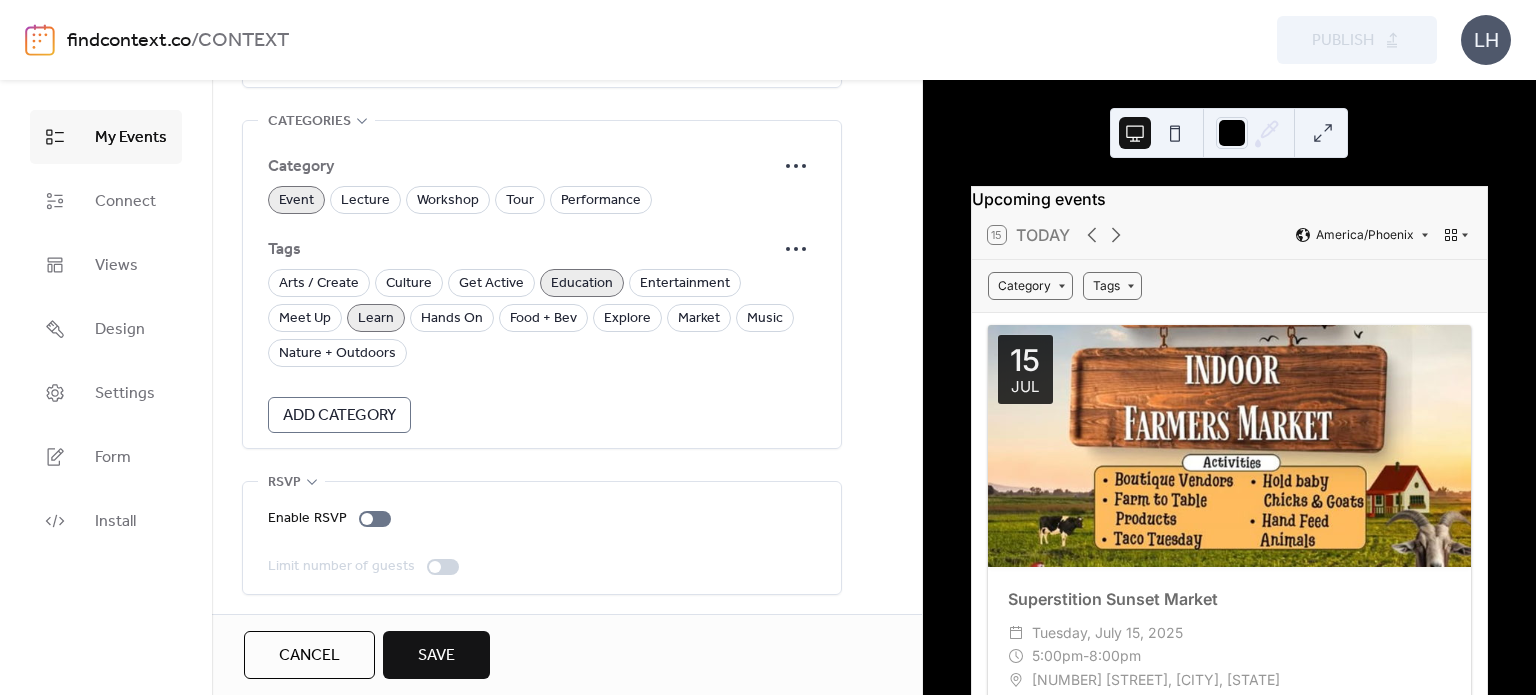 click on "Save" at bounding box center (436, 655) 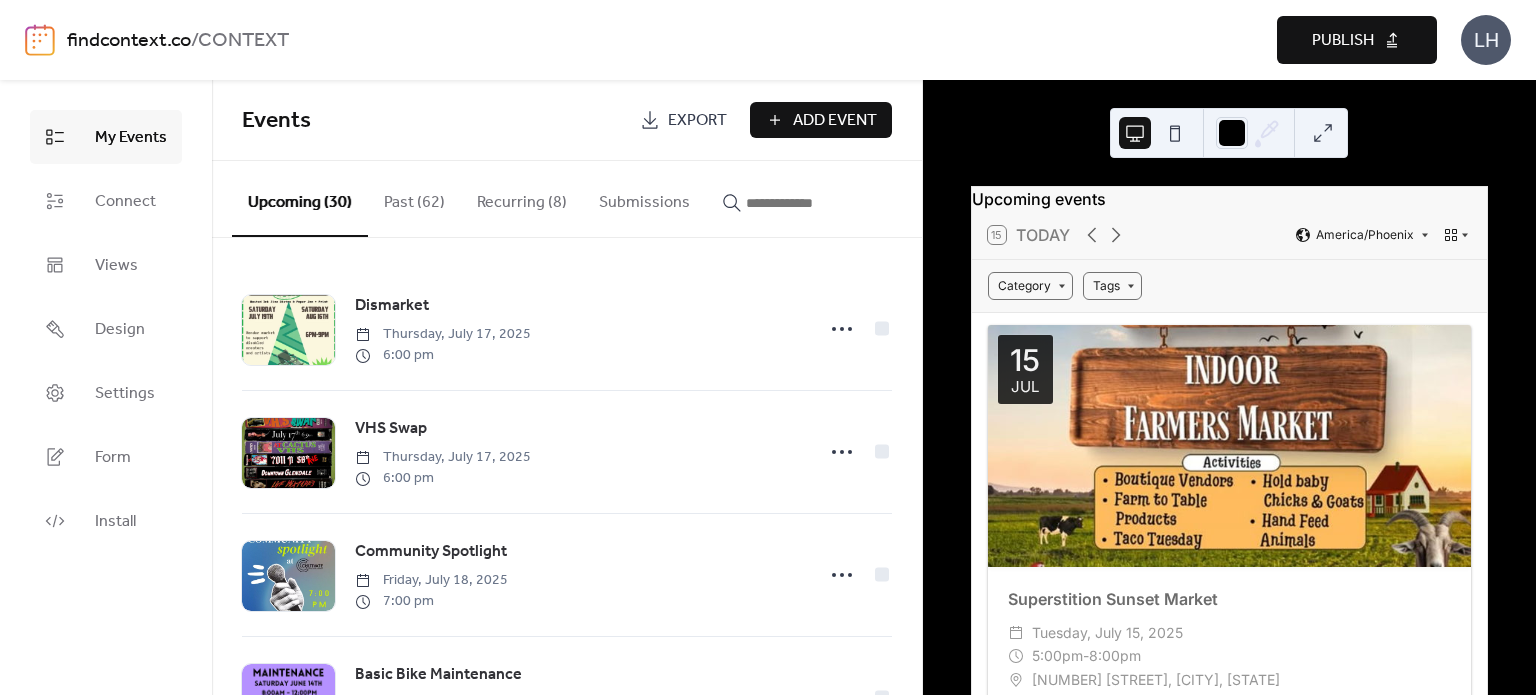 click on "Add Event" at bounding box center (835, 121) 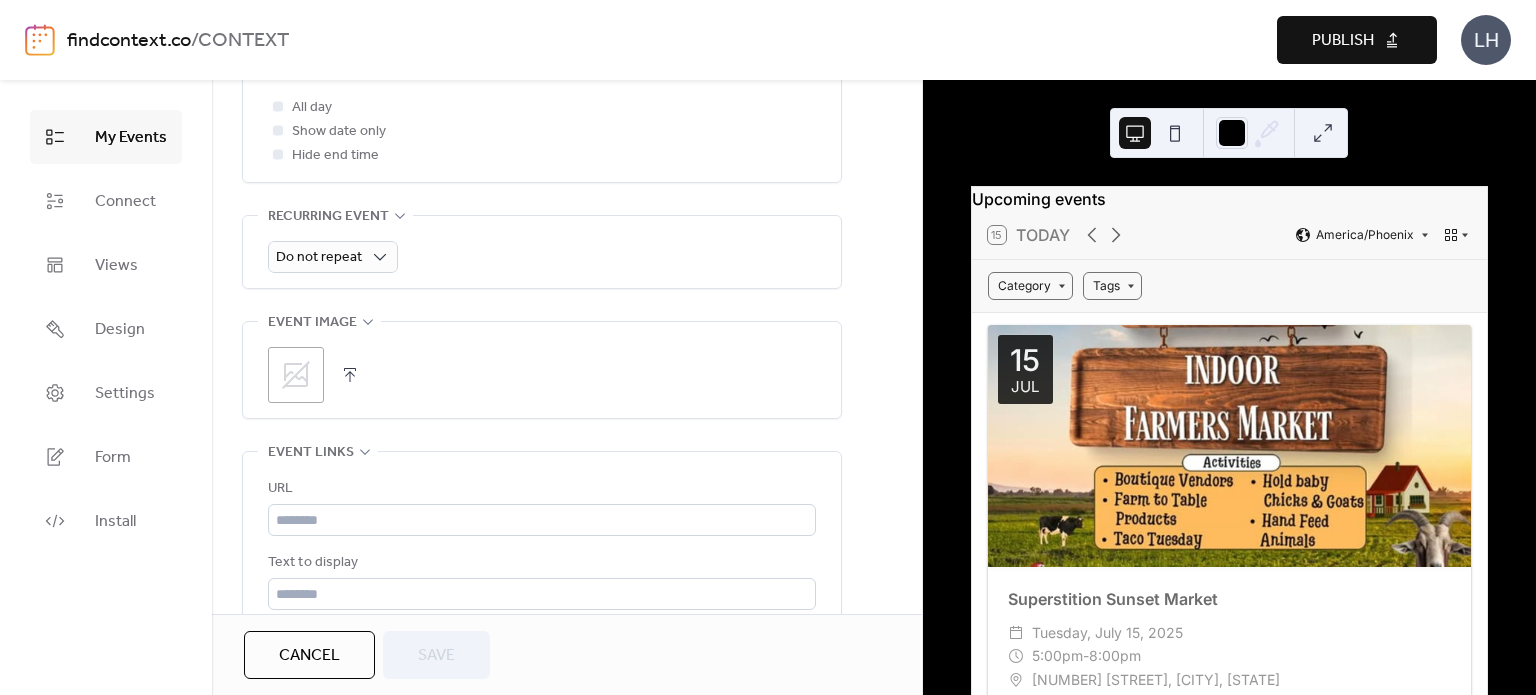 scroll, scrollTop: 812, scrollLeft: 0, axis: vertical 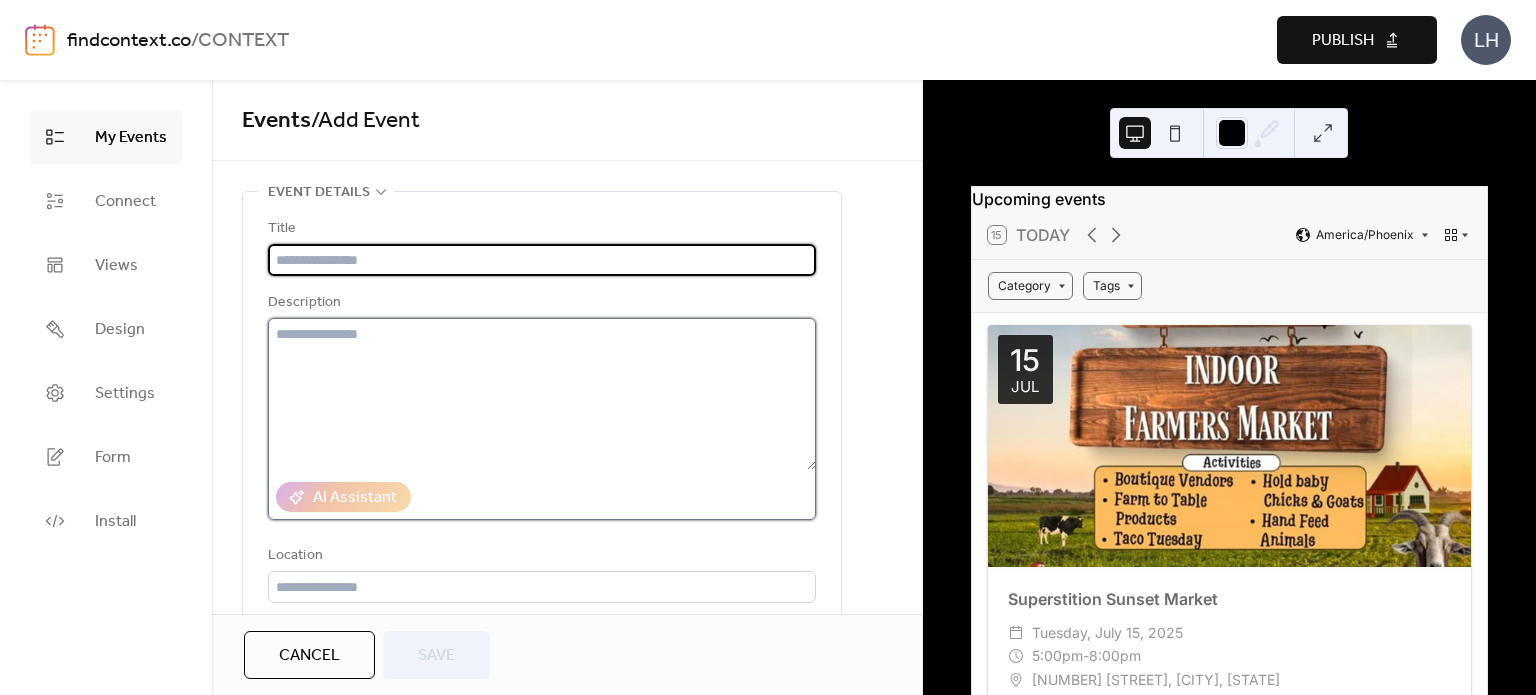click at bounding box center [542, 394] 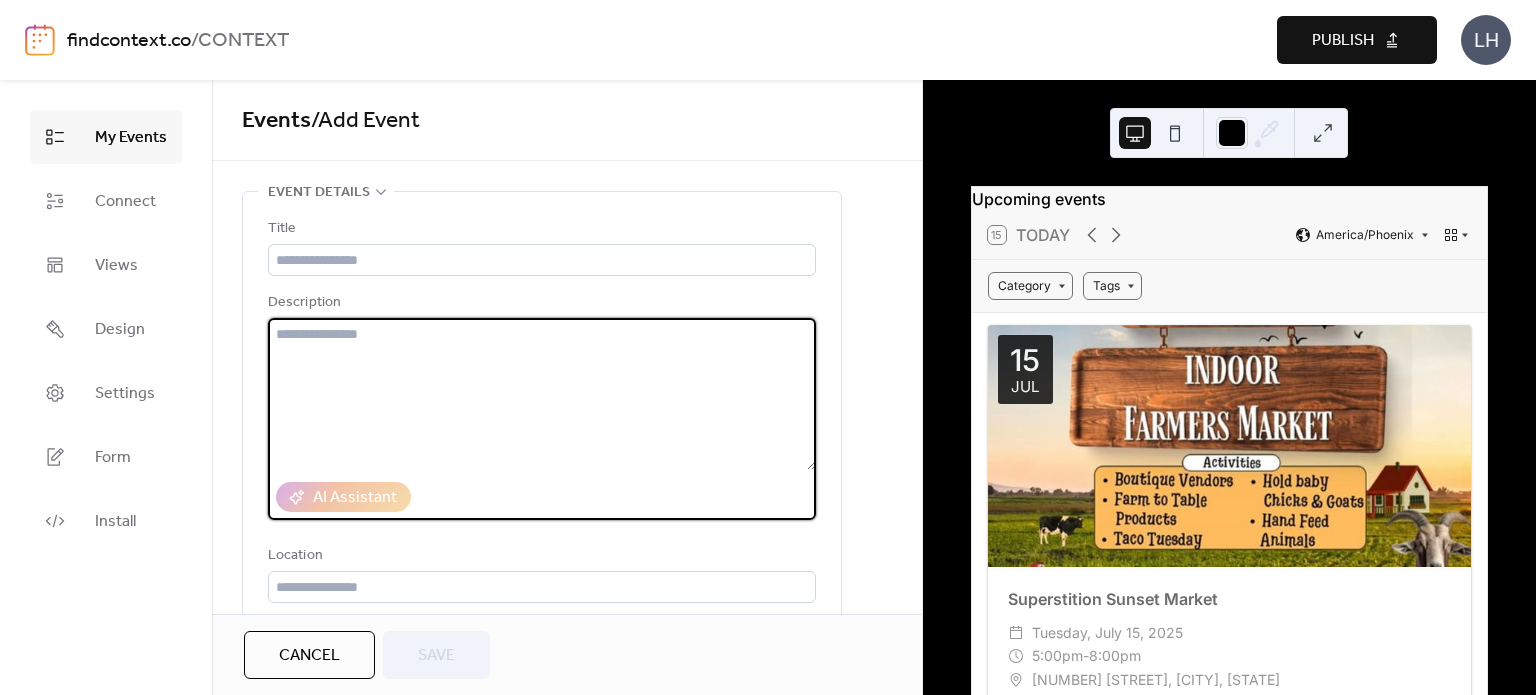 paste on "**********" 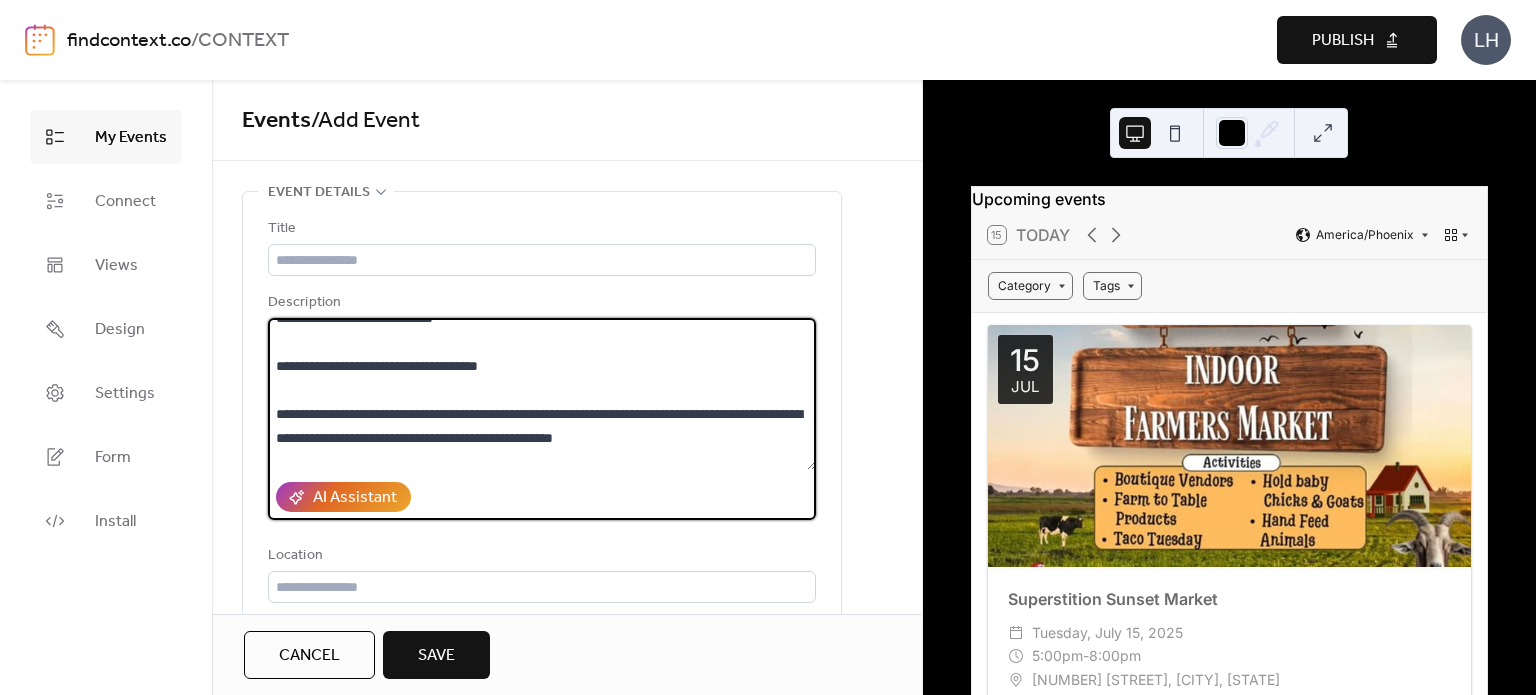 scroll, scrollTop: 0, scrollLeft: 0, axis: both 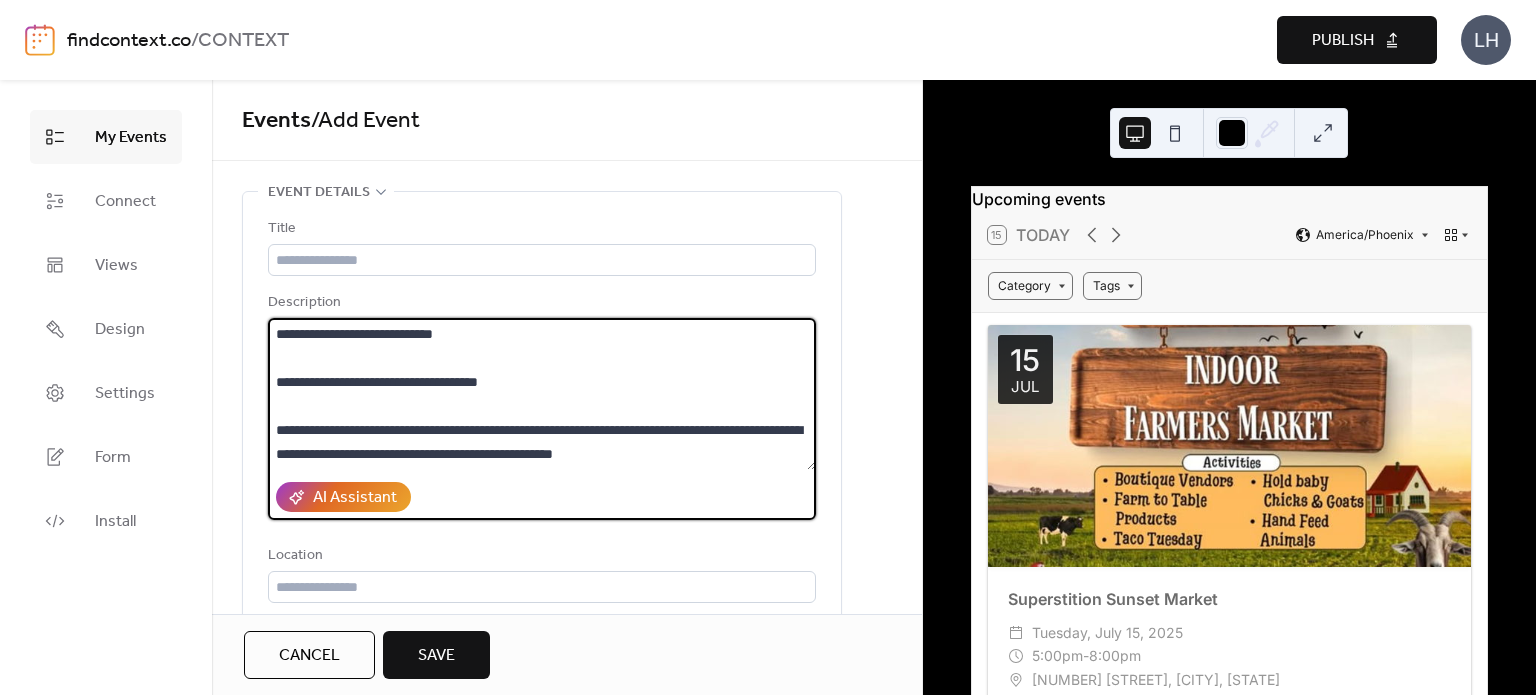 drag, startPoint x: 360, startPoint y: 430, endPoint x: 276, endPoint y: 427, distance: 84.05355 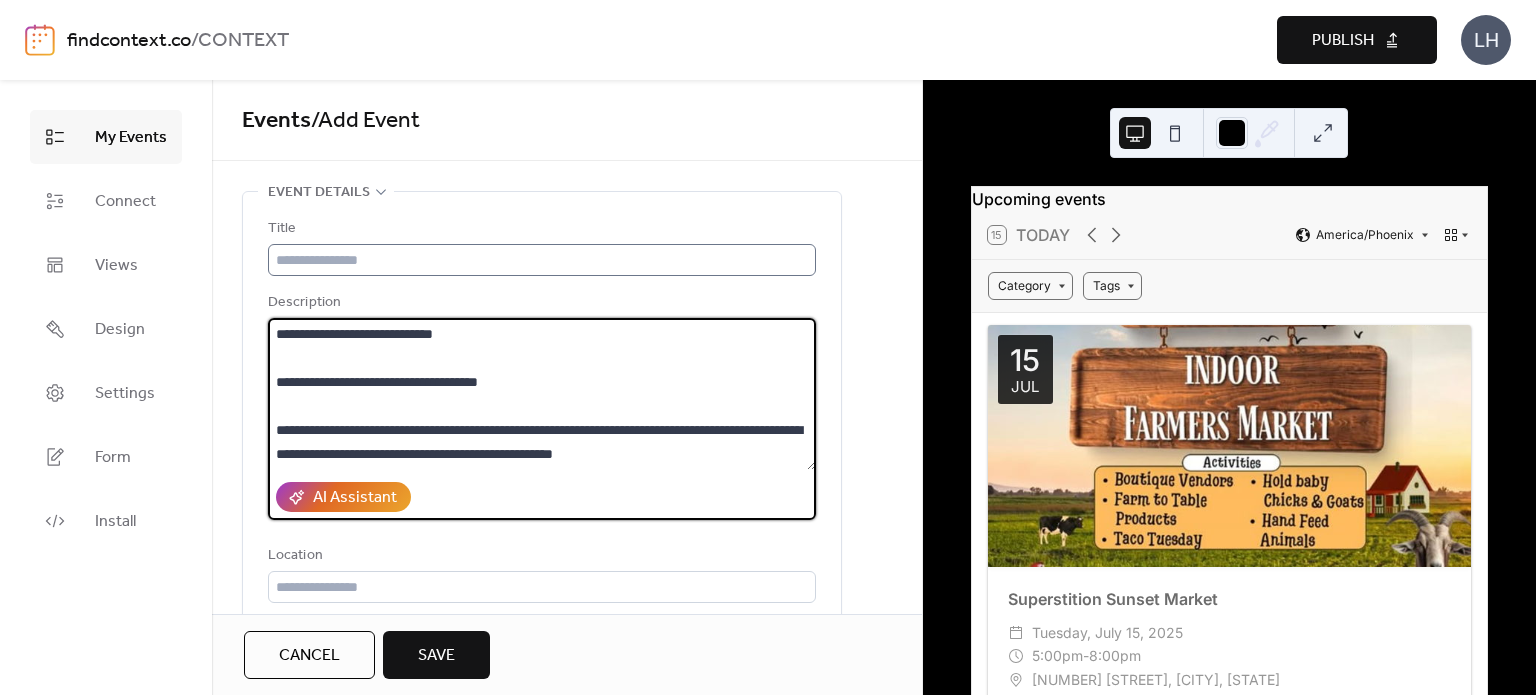 type on "**********" 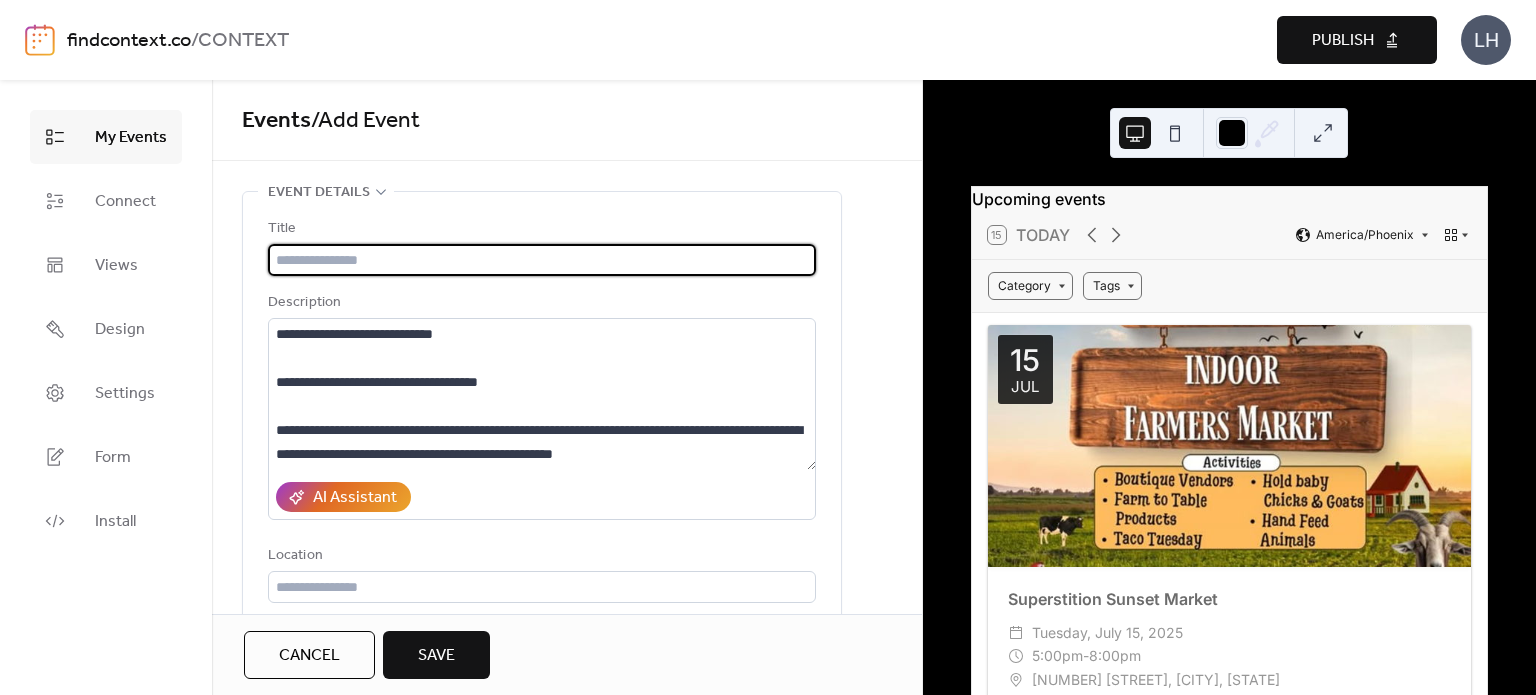 click at bounding box center (542, 260) 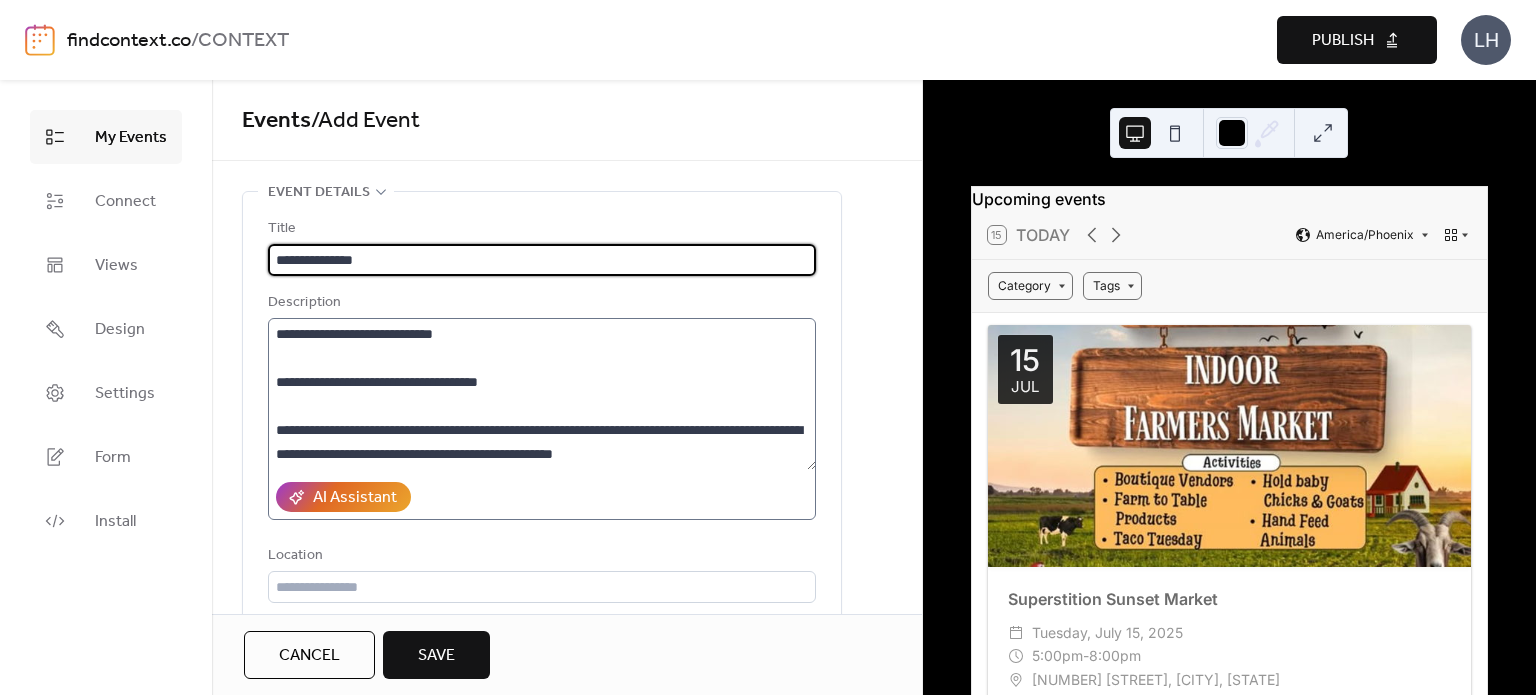 type on "**********" 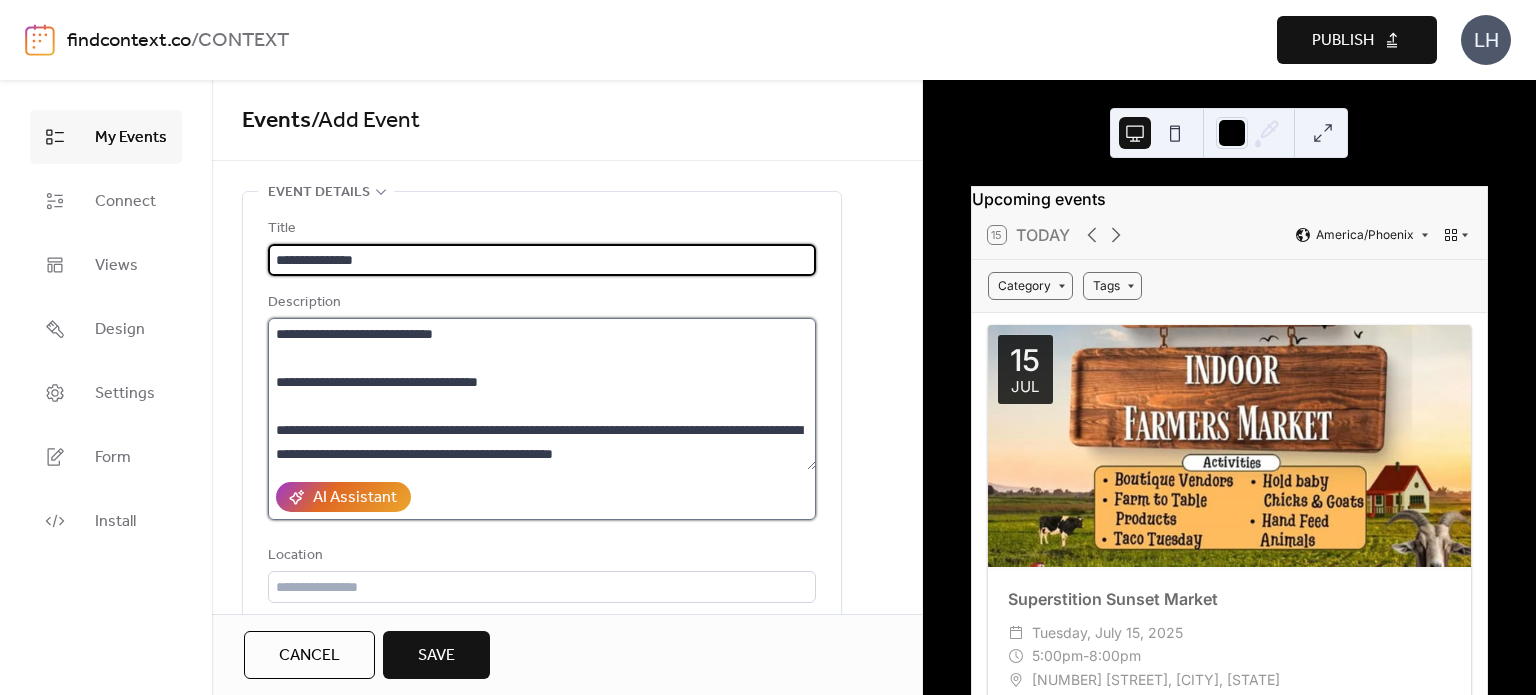 click on "**********" at bounding box center [542, 394] 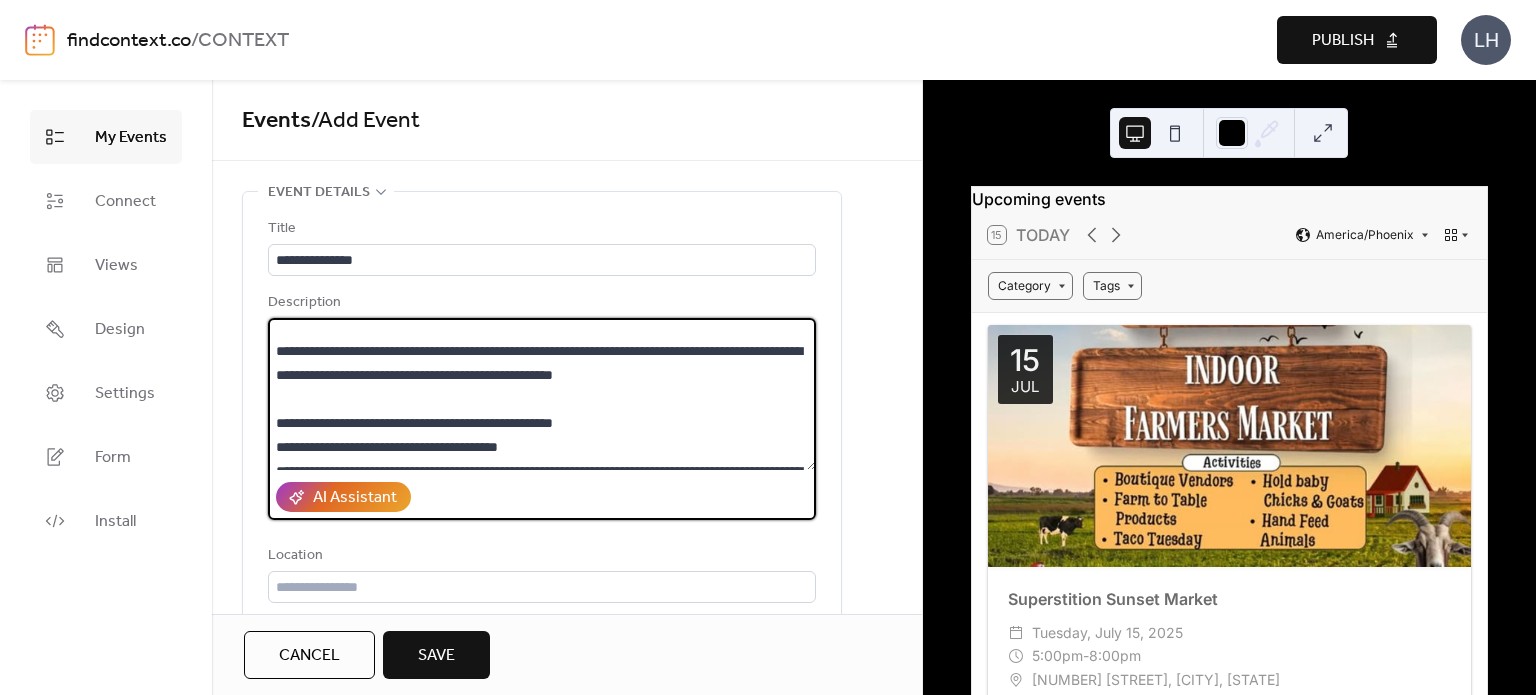 scroll, scrollTop: 83, scrollLeft: 0, axis: vertical 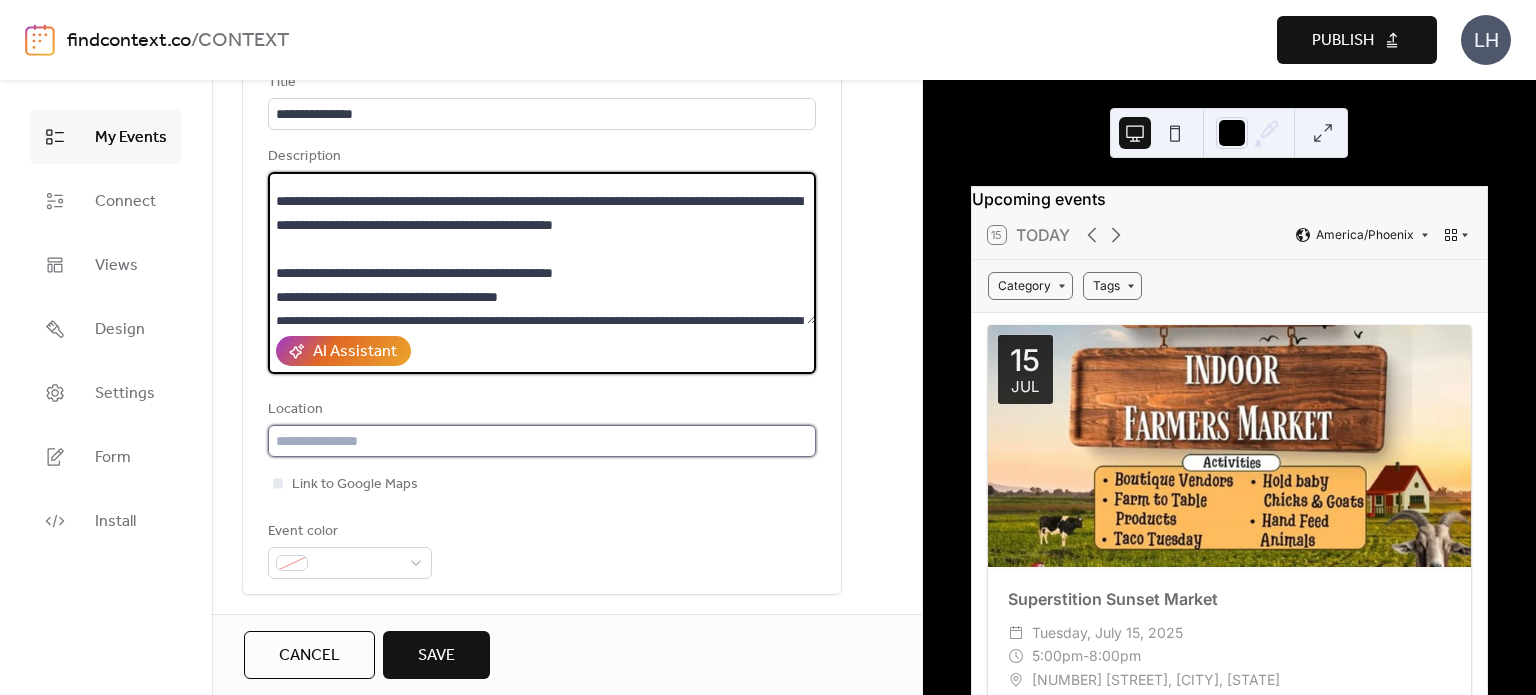 click at bounding box center [542, 441] 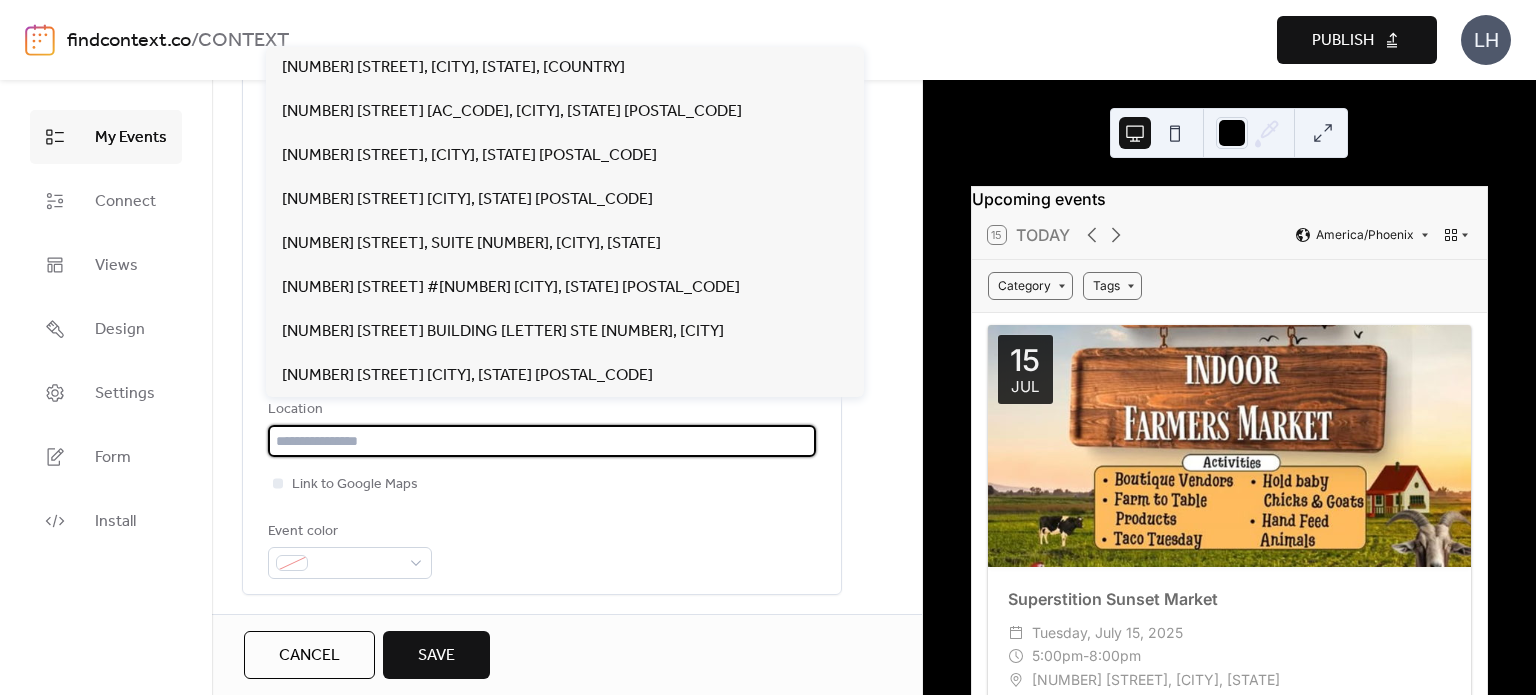 paste on "**********" 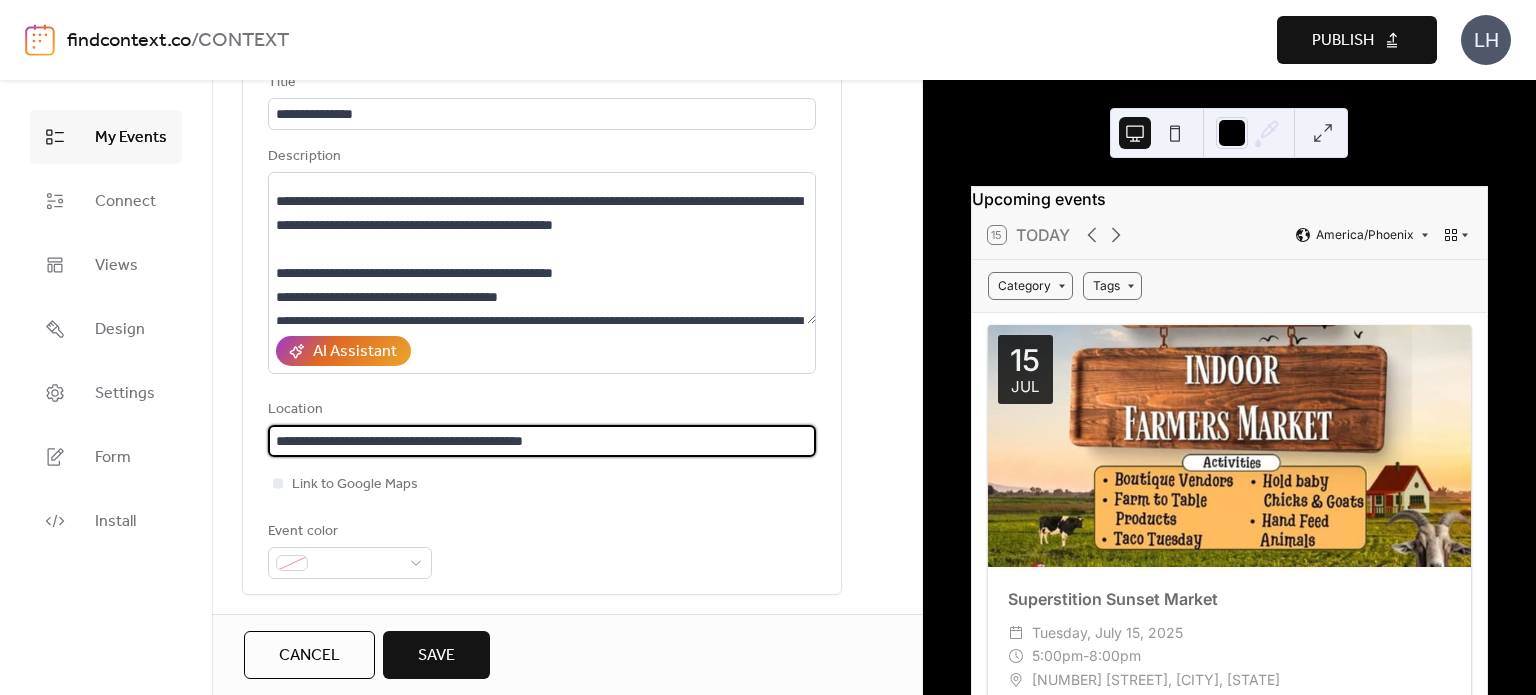 type 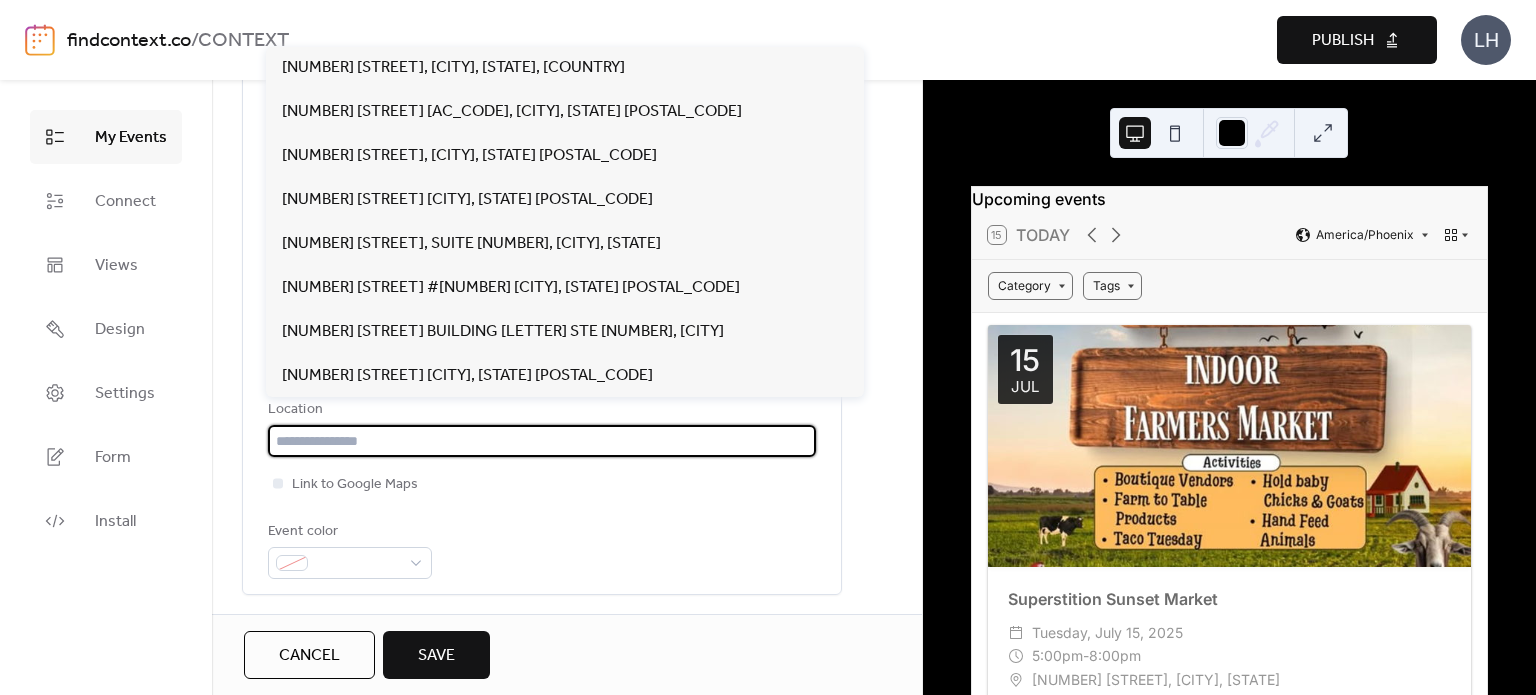 click on "**********" at bounding box center (542, 325) 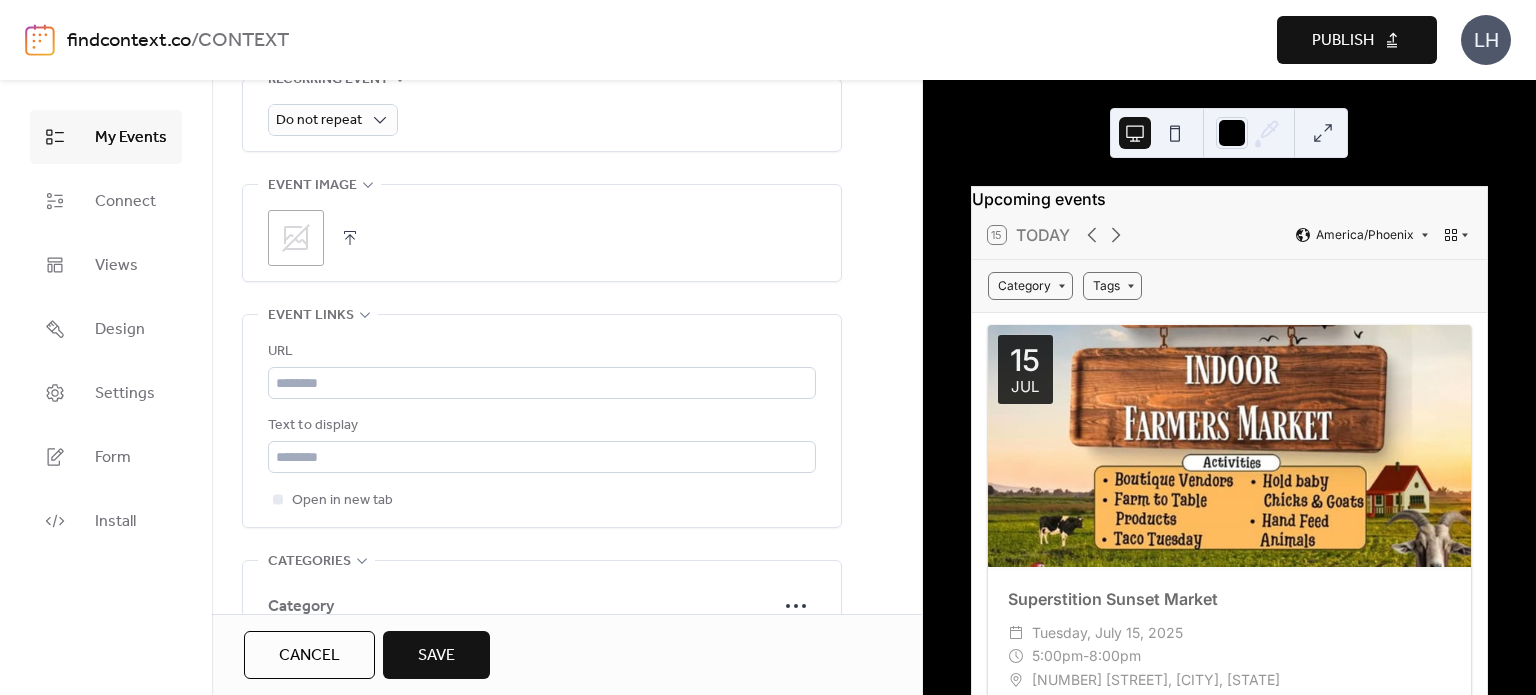 scroll, scrollTop: 960, scrollLeft: 0, axis: vertical 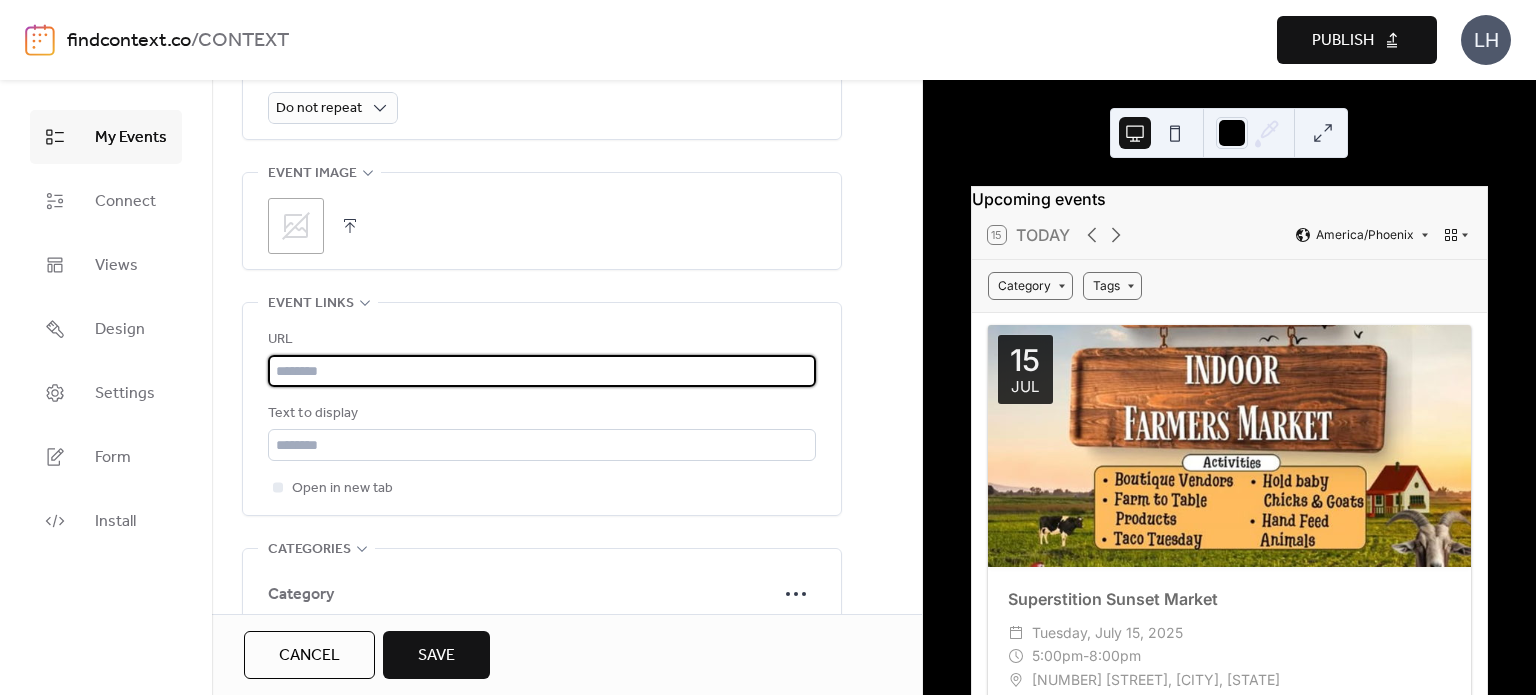 click at bounding box center [542, 371] 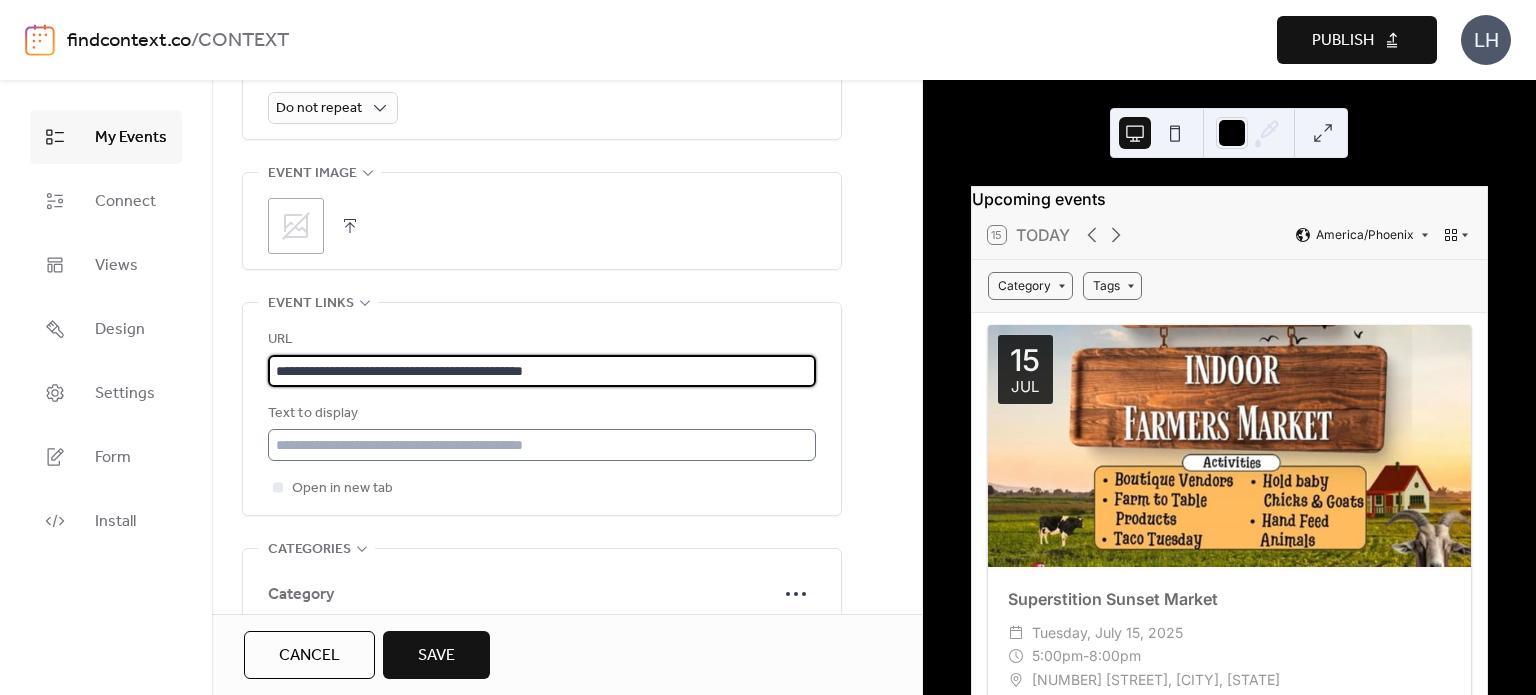 type on "**********" 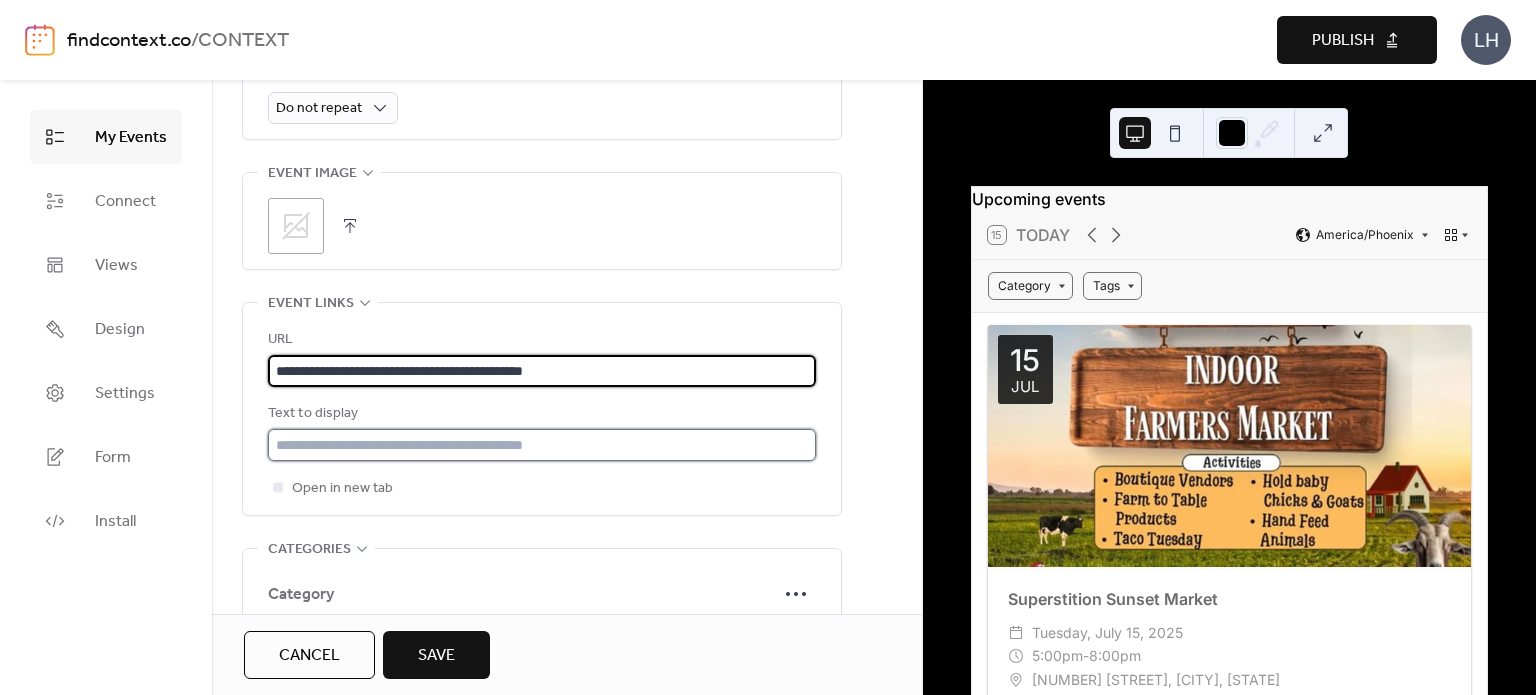 click at bounding box center [542, 445] 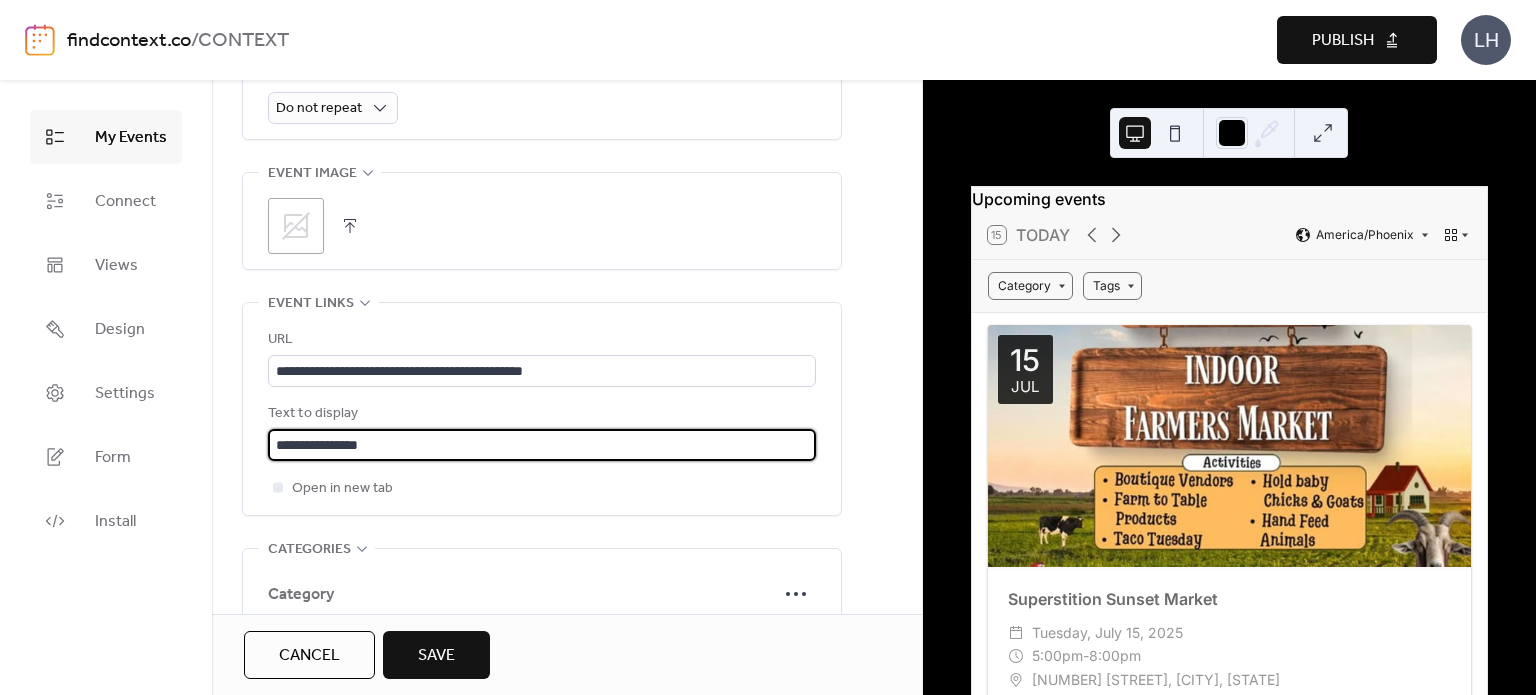 type on "**********" 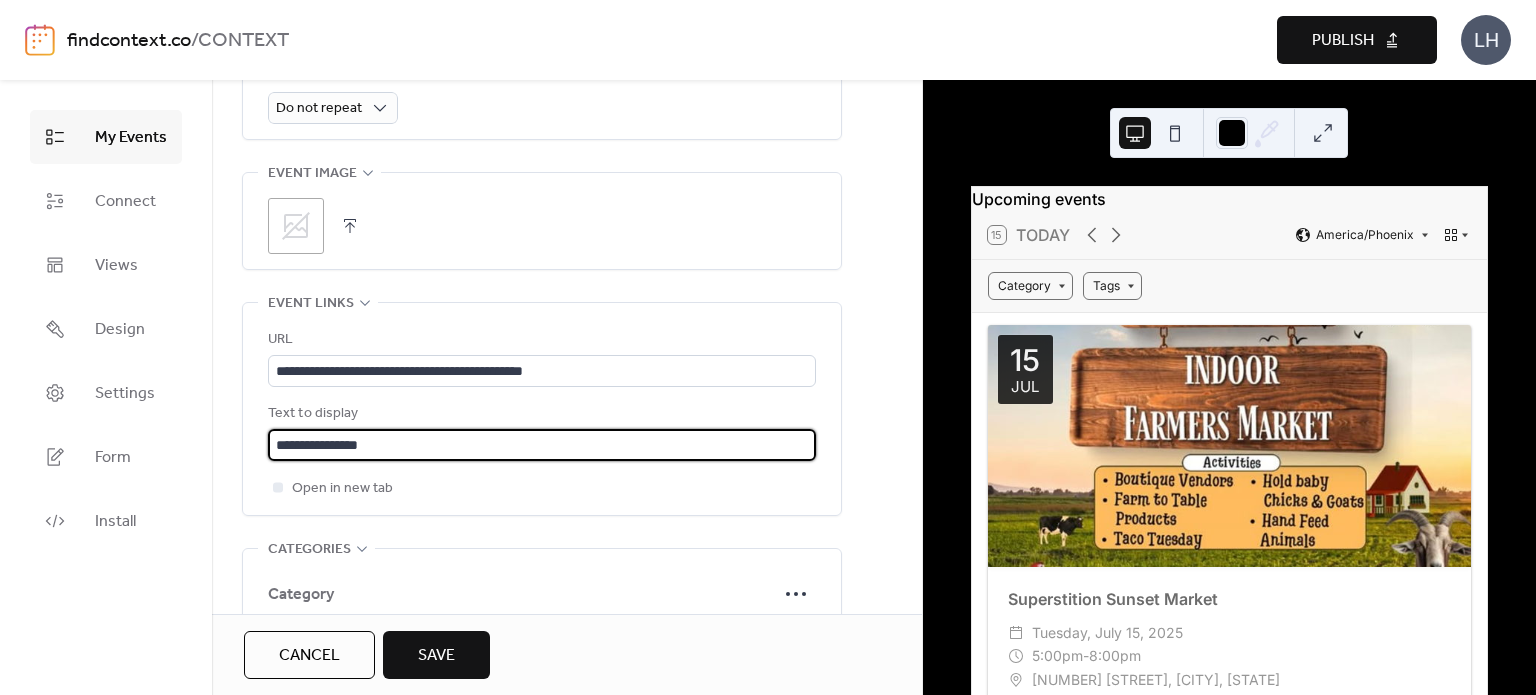 click on "Text to display" at bounding box center [540, 414] 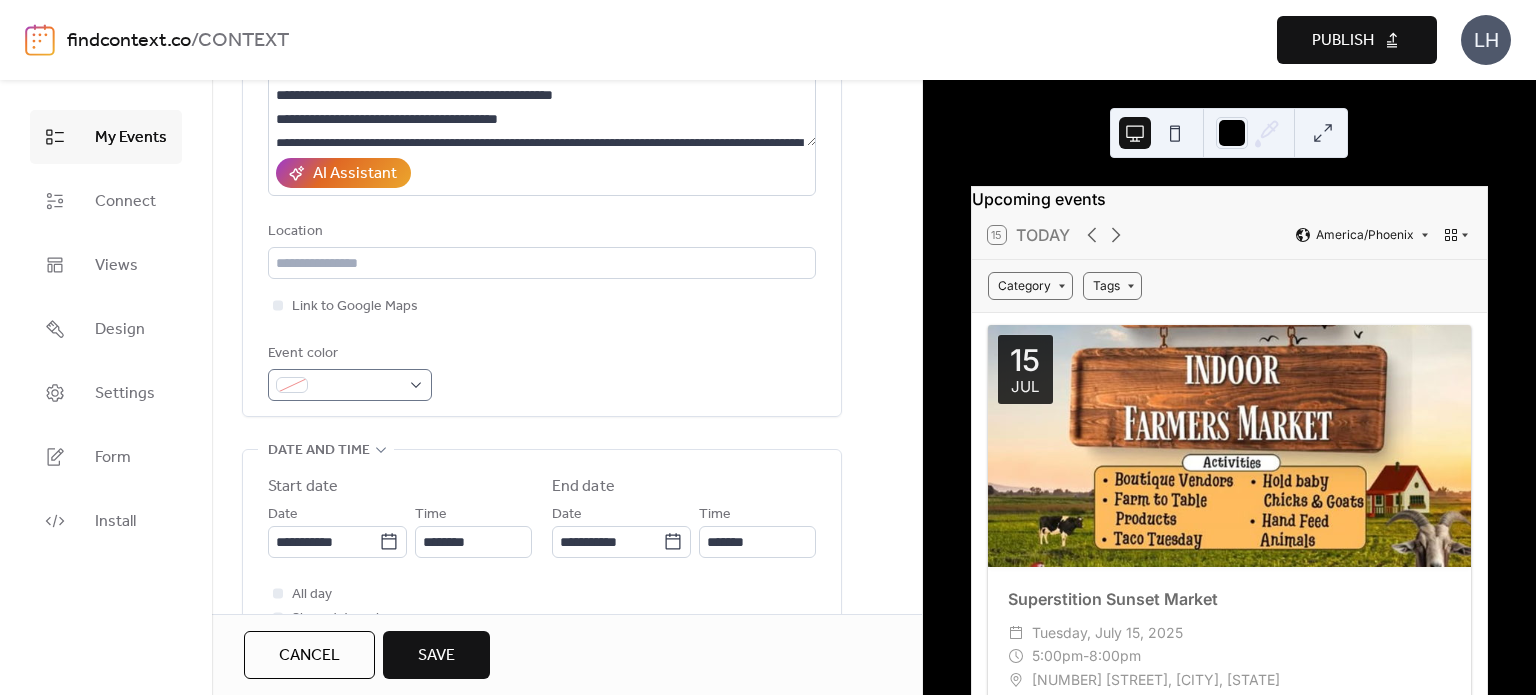 scroll, scrollTop: 322, scrollLeft: 0, axis: vertical 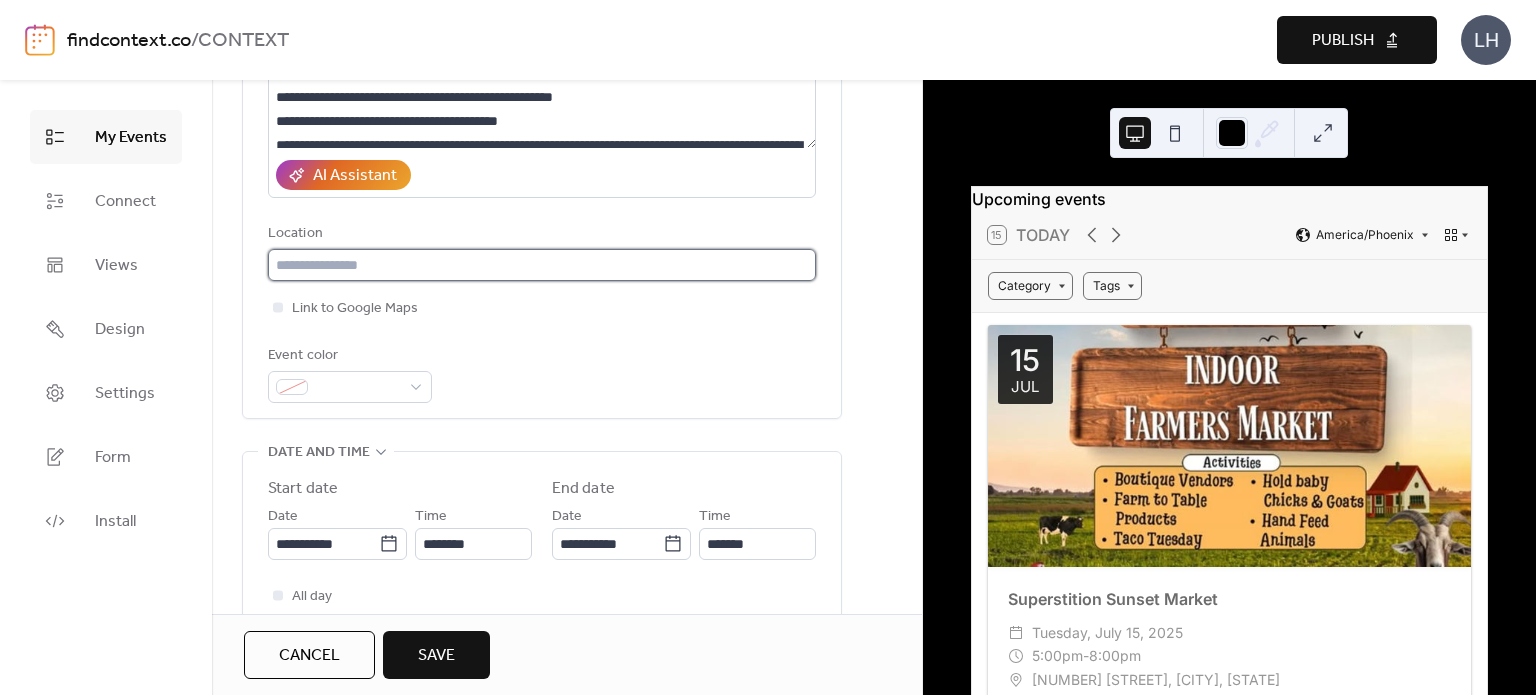 click at bounding box center [542, 265] 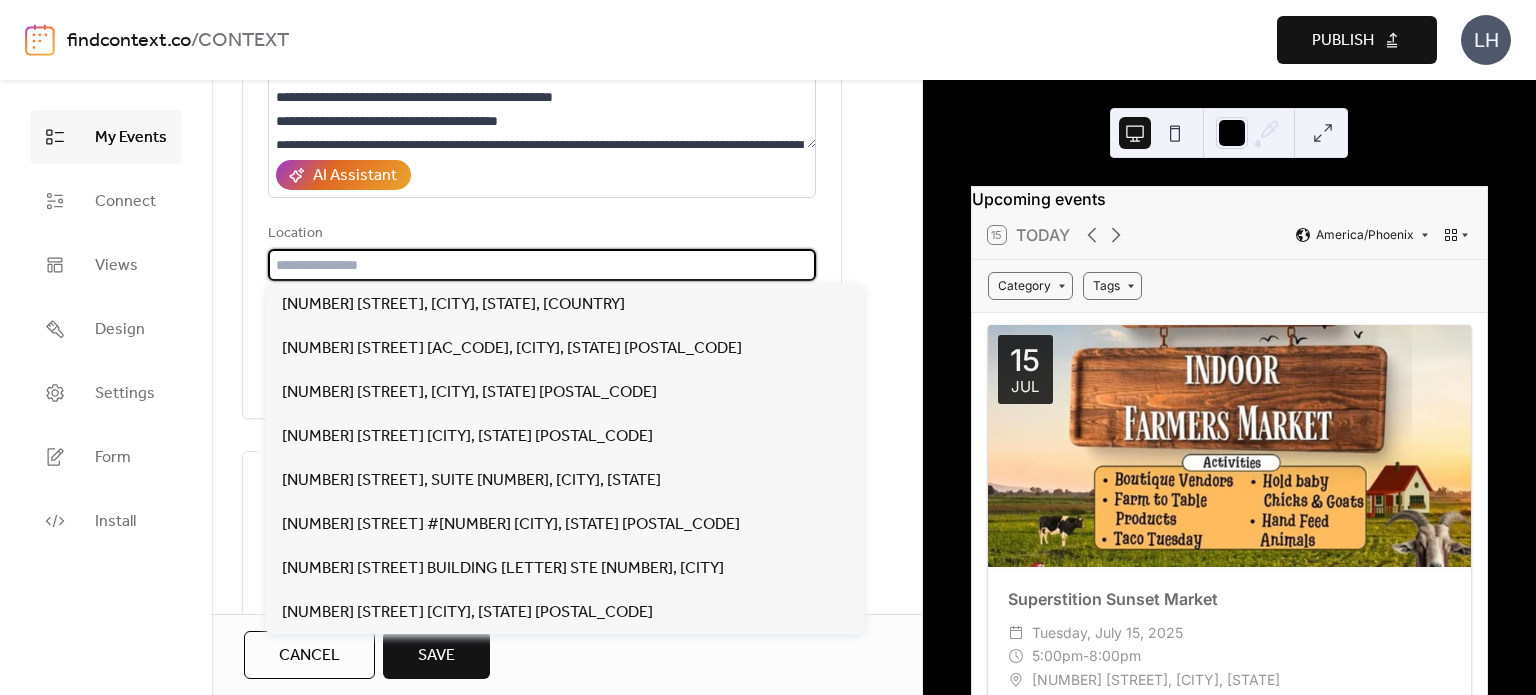 paste on "**********" 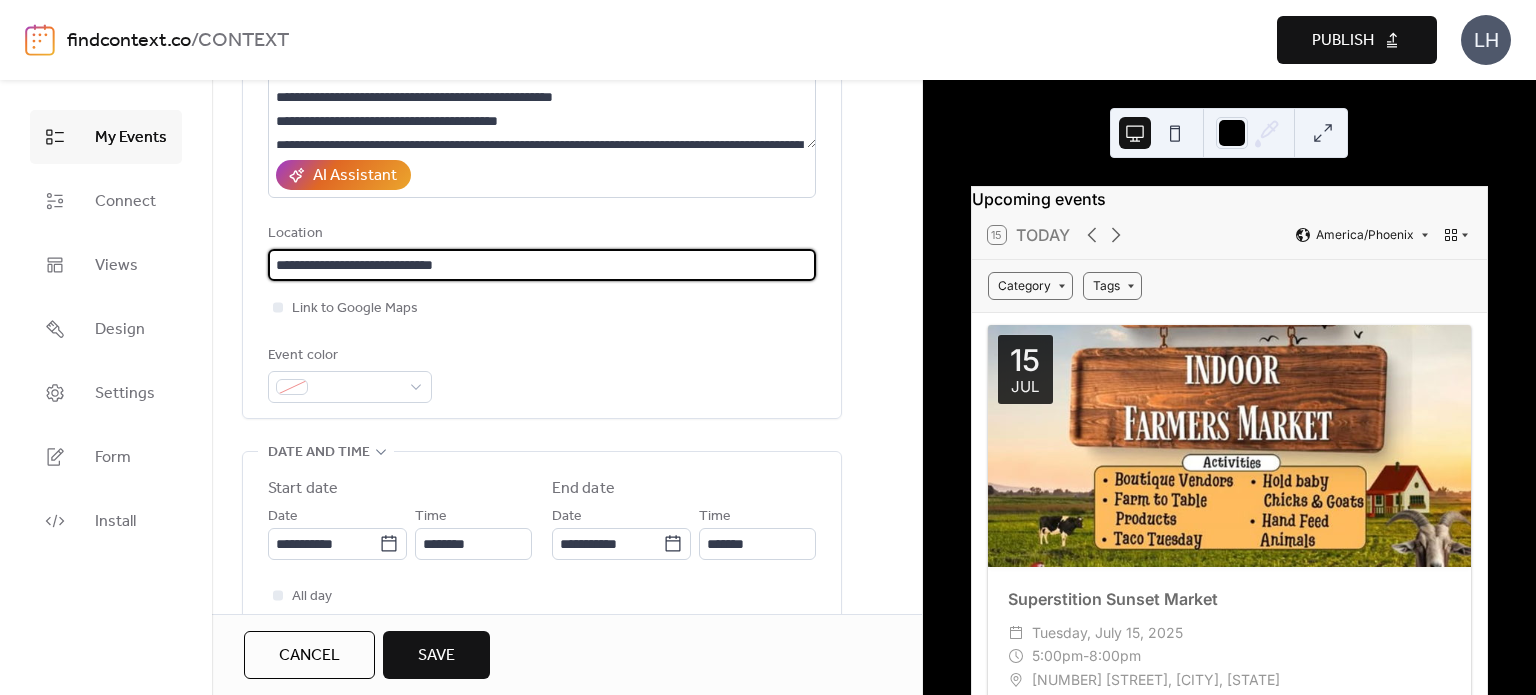 type on "**********" 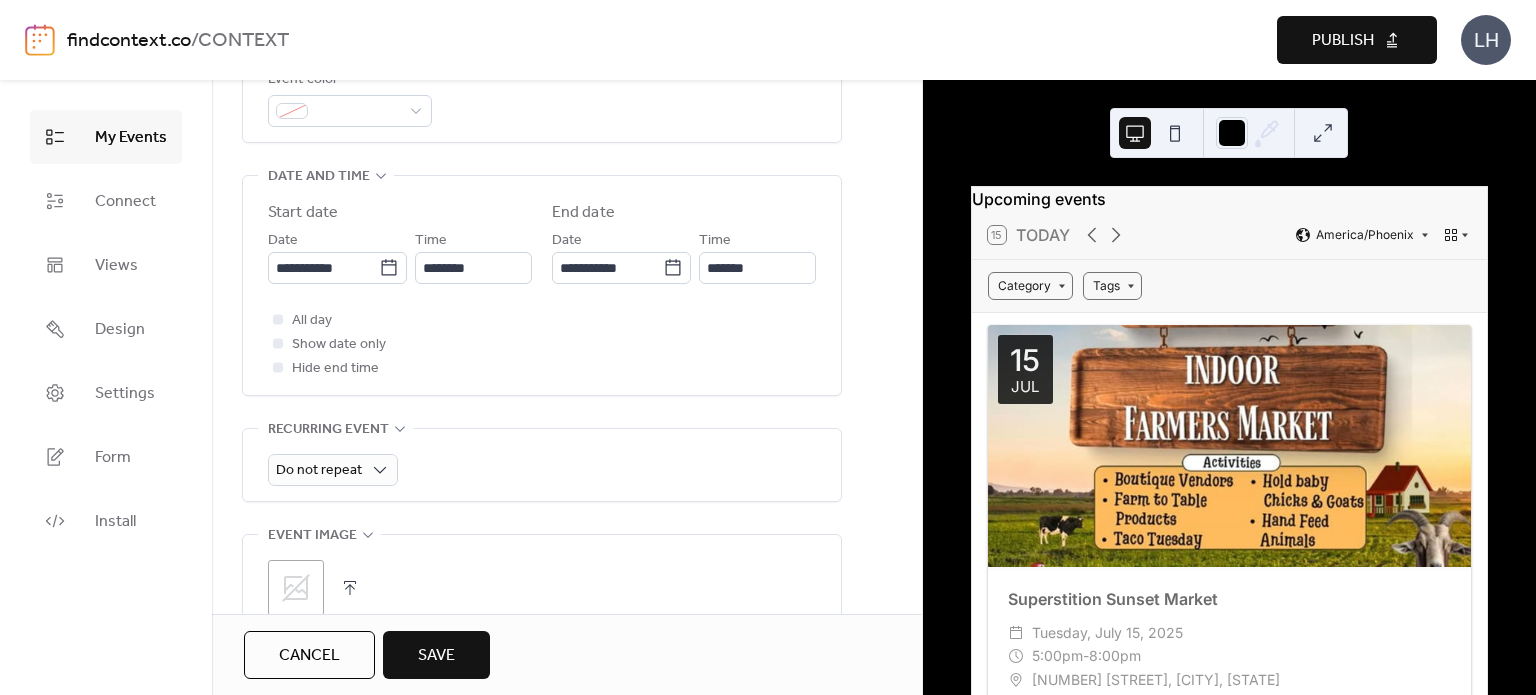 scroll, scrollTop: 664, scrollLeft: 0, axis: vertical 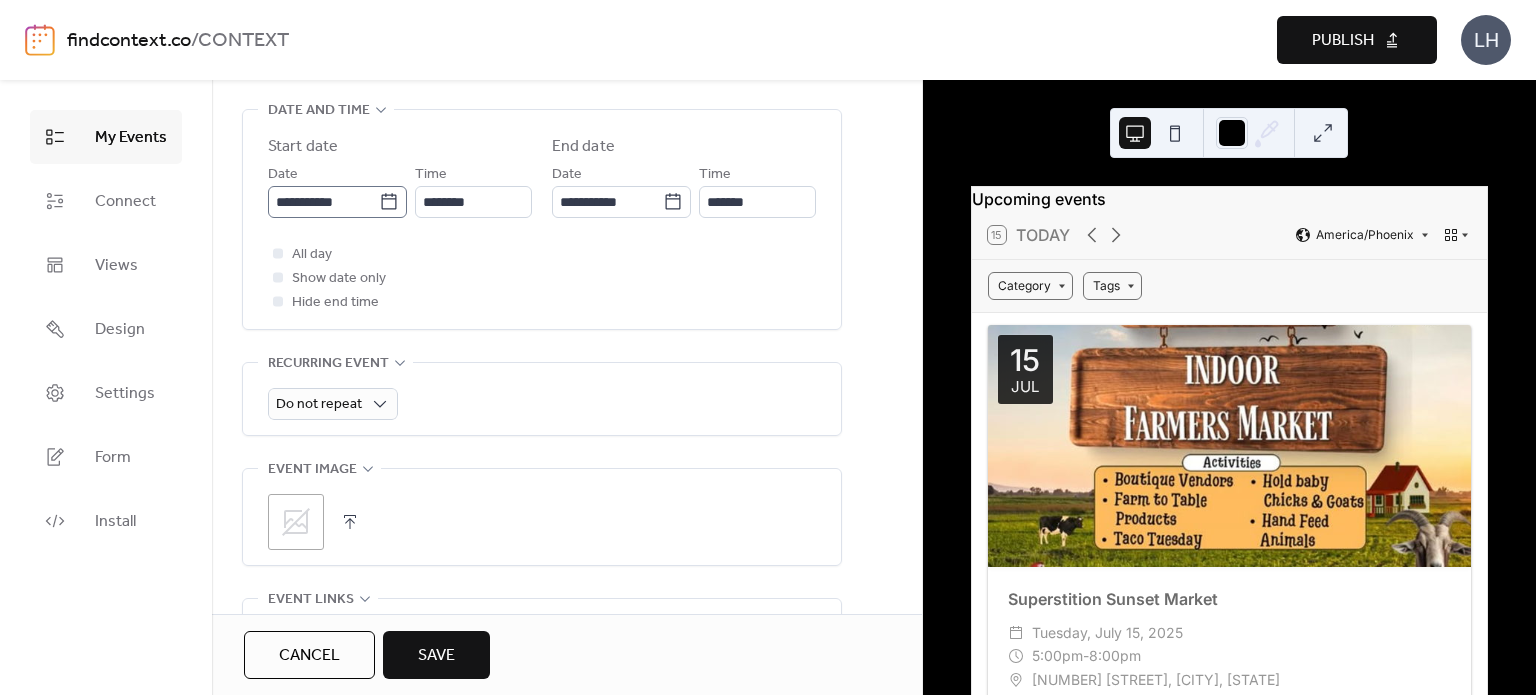 click 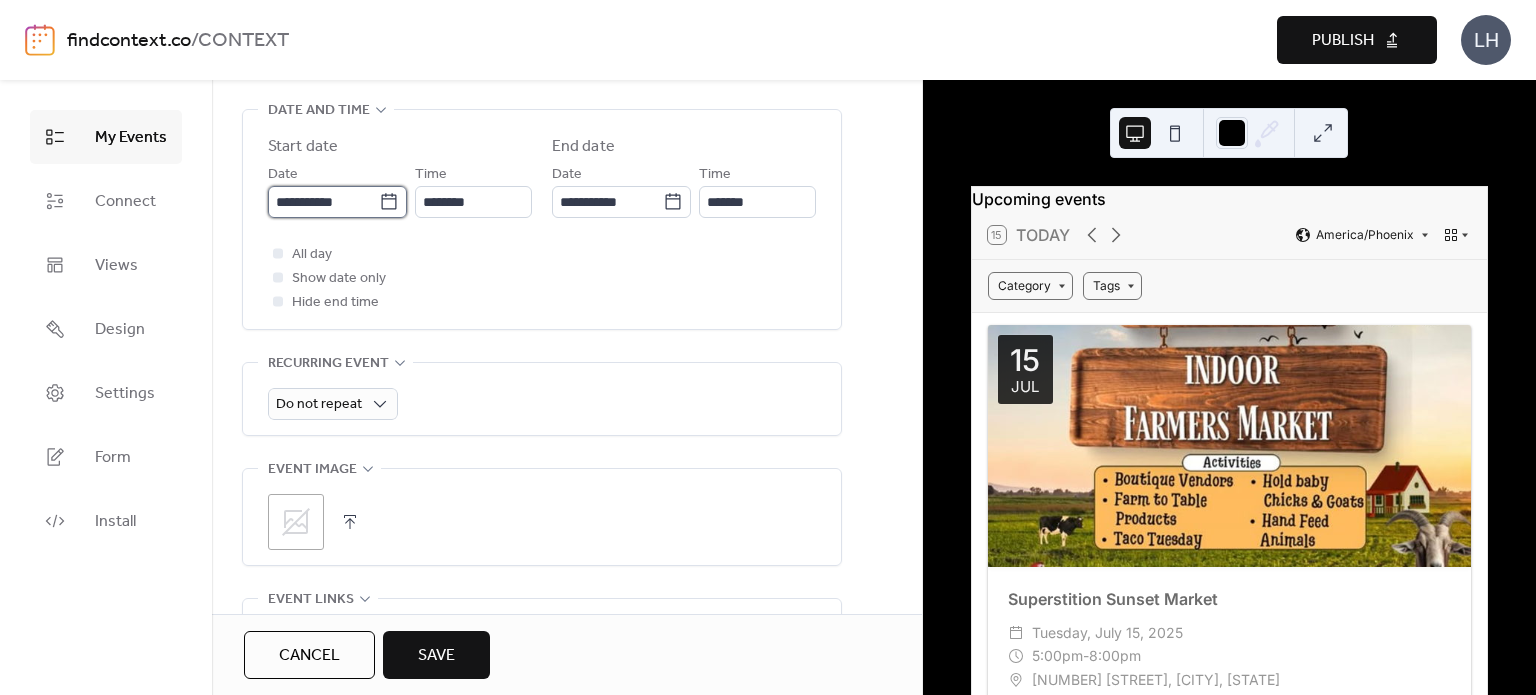 click on "**********" at bounding box center [323, 202] 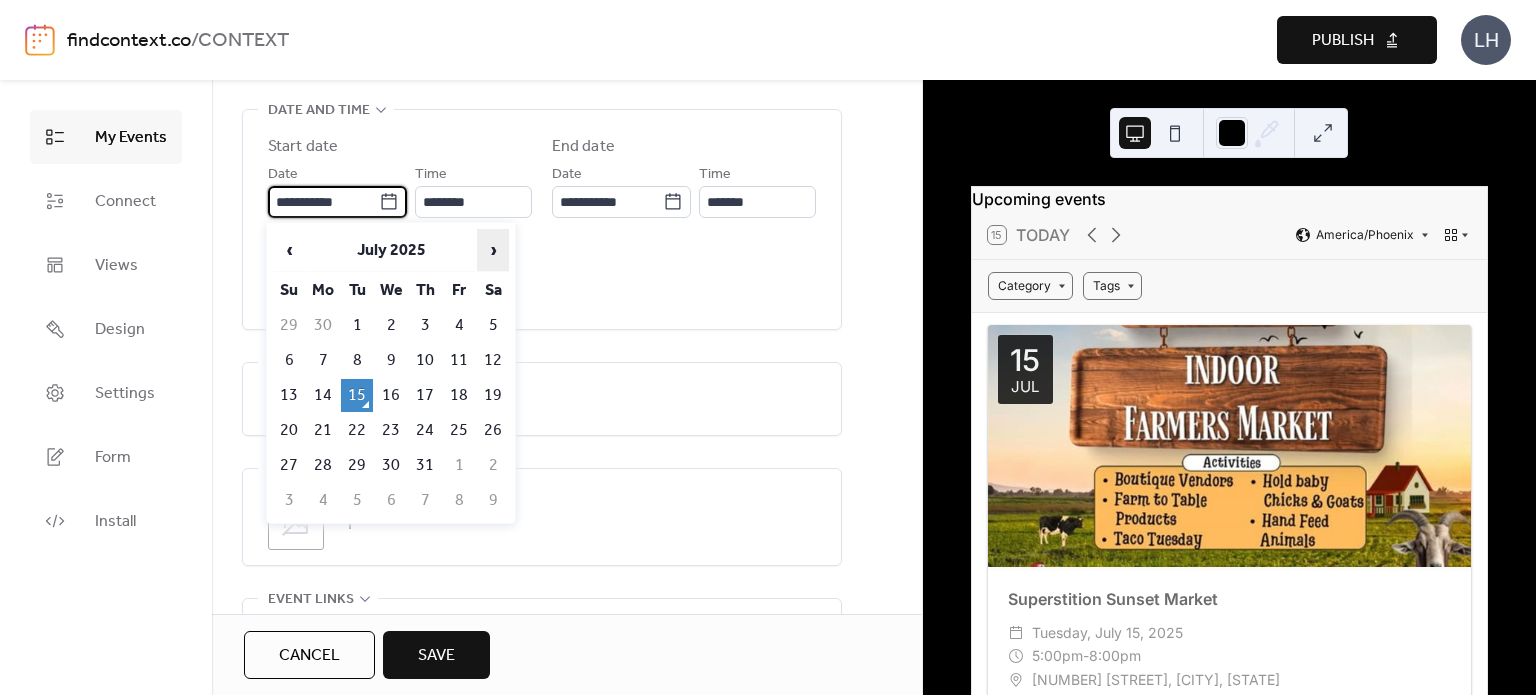 click on "›" at bounding box center (493, 250) 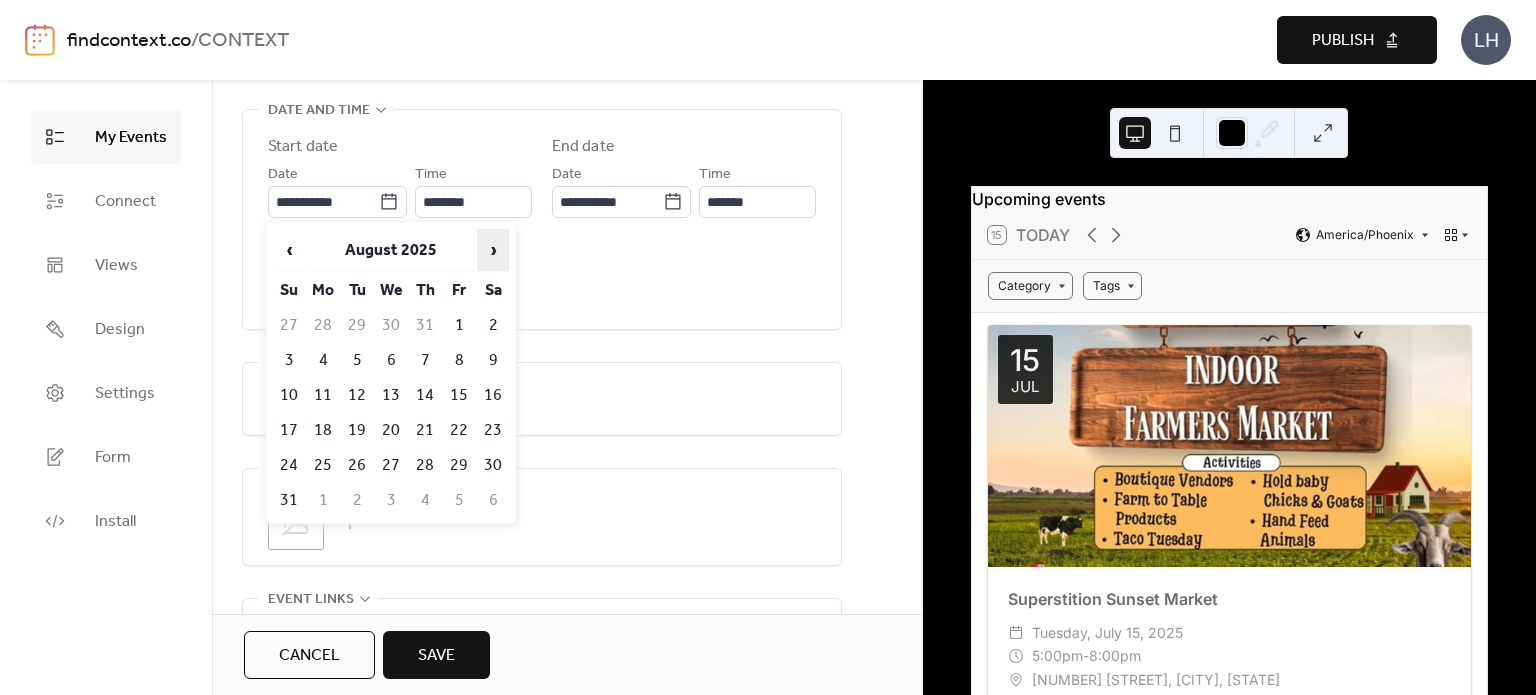 click on "›" at bounding box center (493, 250) 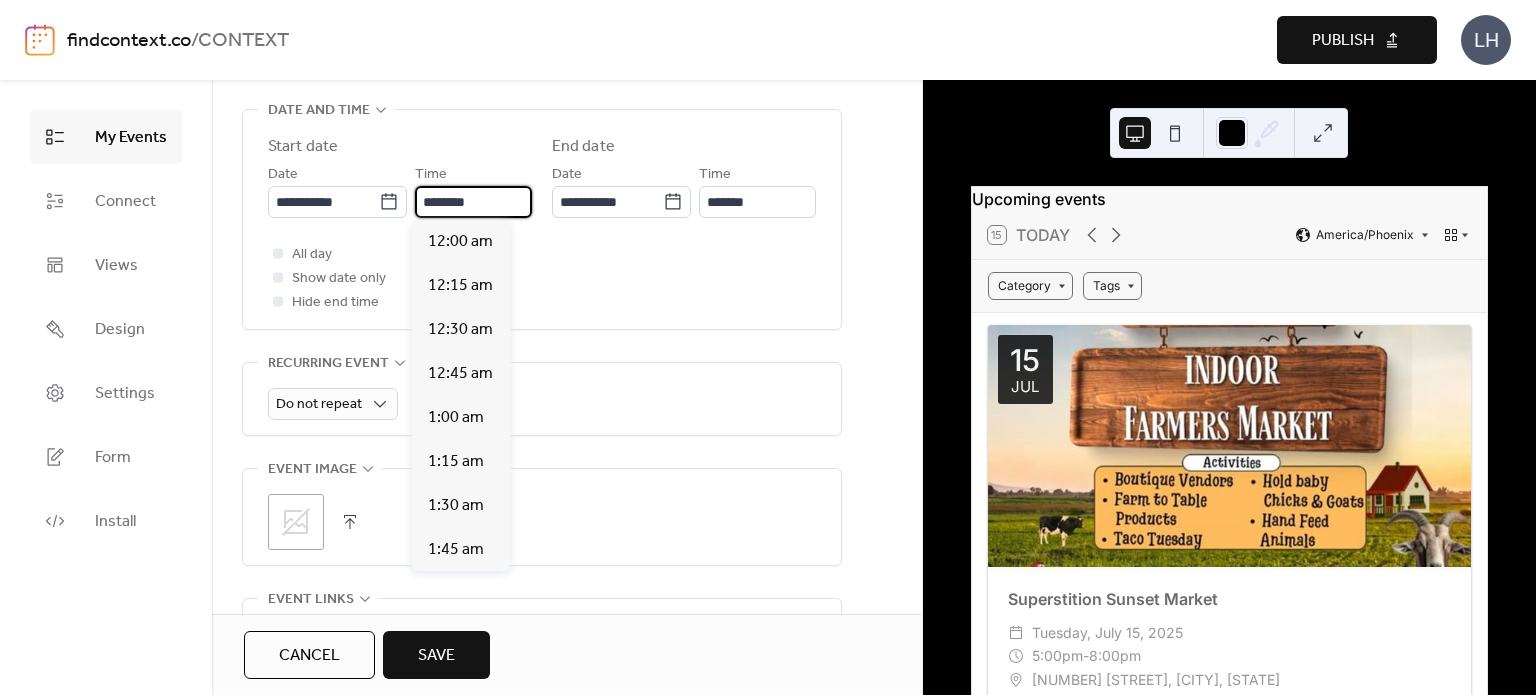click on "********" at bounding box center [473, 202] 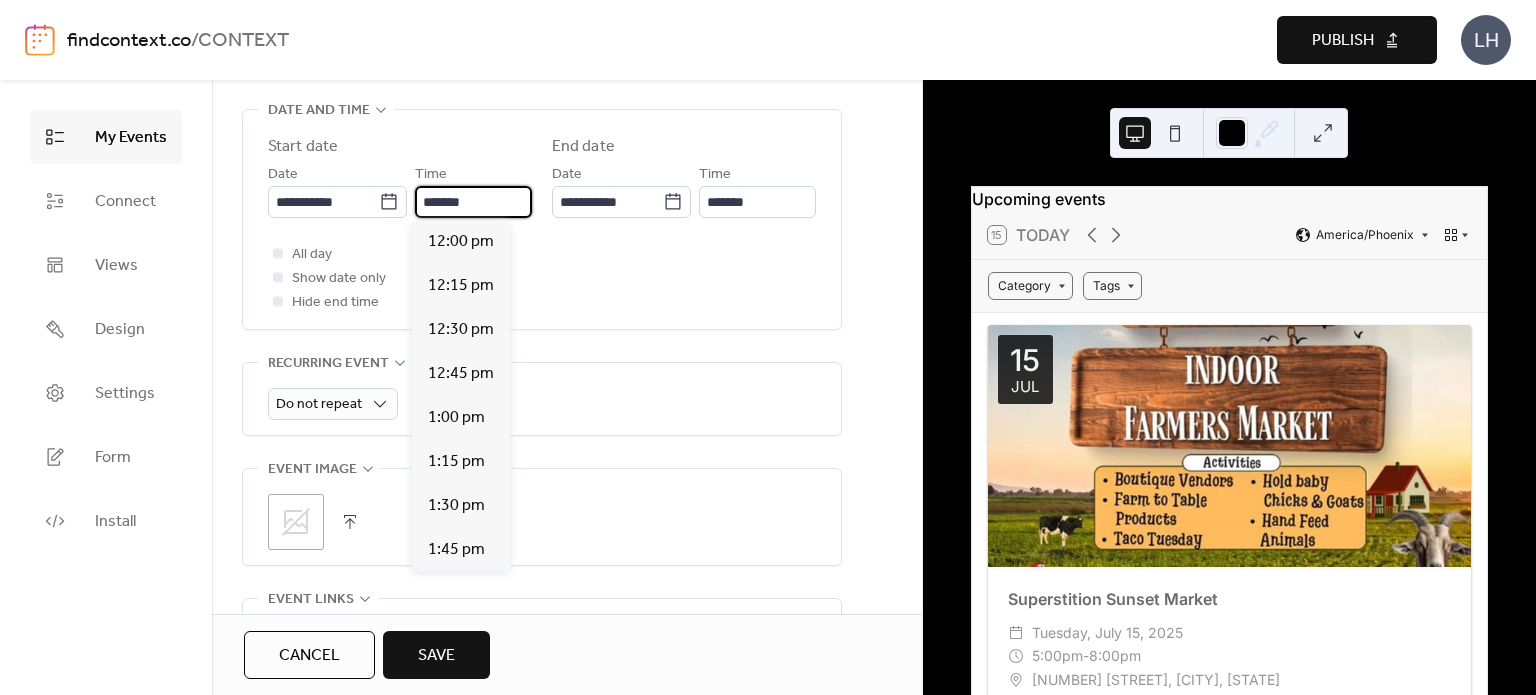 scroll, scrollTop: 3168, scrollLeft: 0, axis: vertical 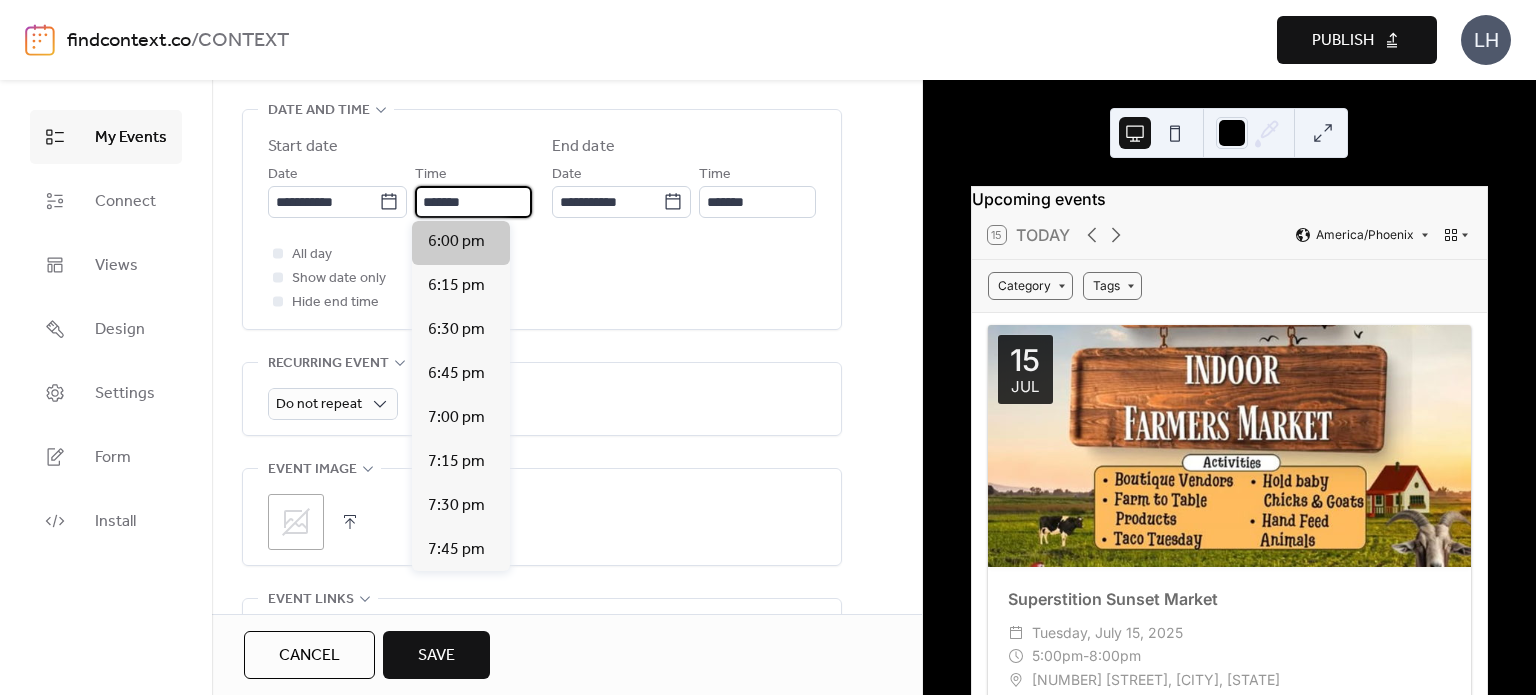 type on "*******" 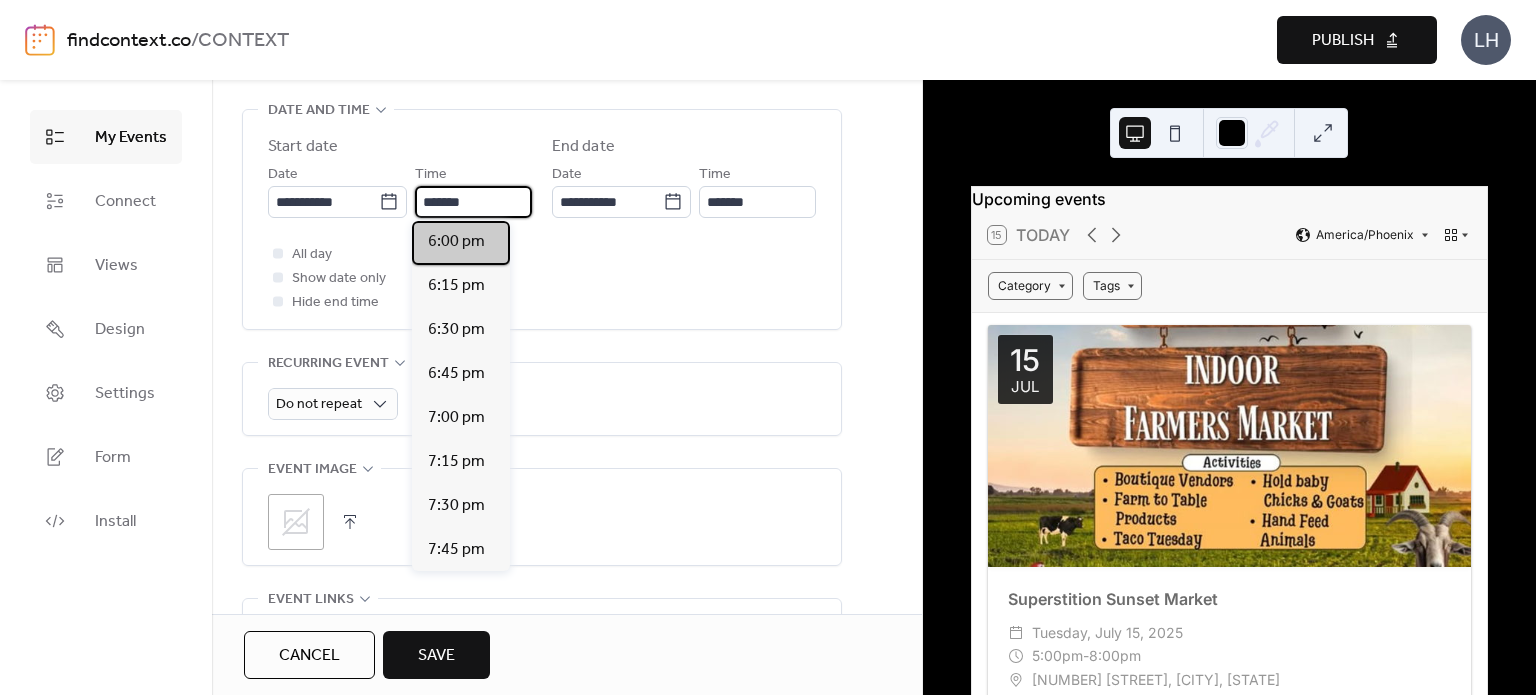 click on "6:00 pm" at bounding box center [456, 242] 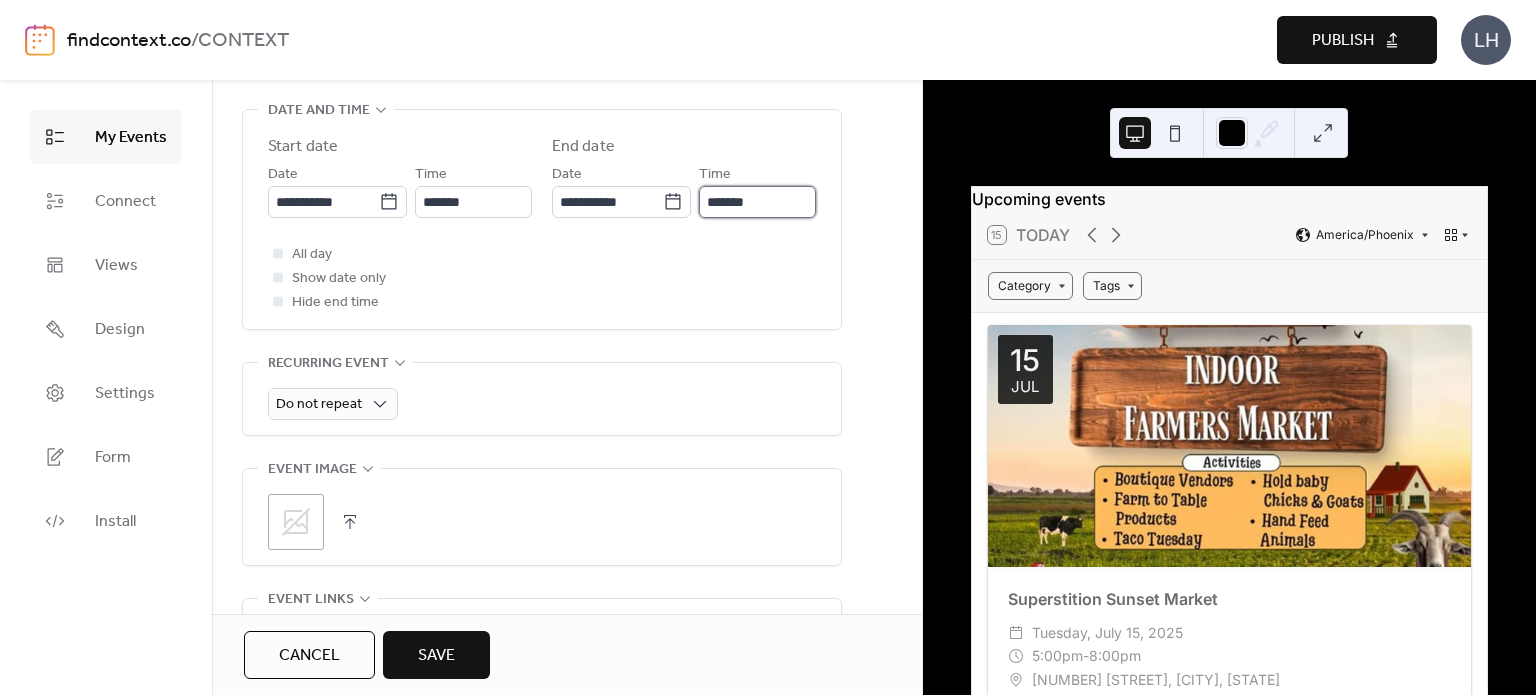 click on "*******" at bounding box center [757, 202] 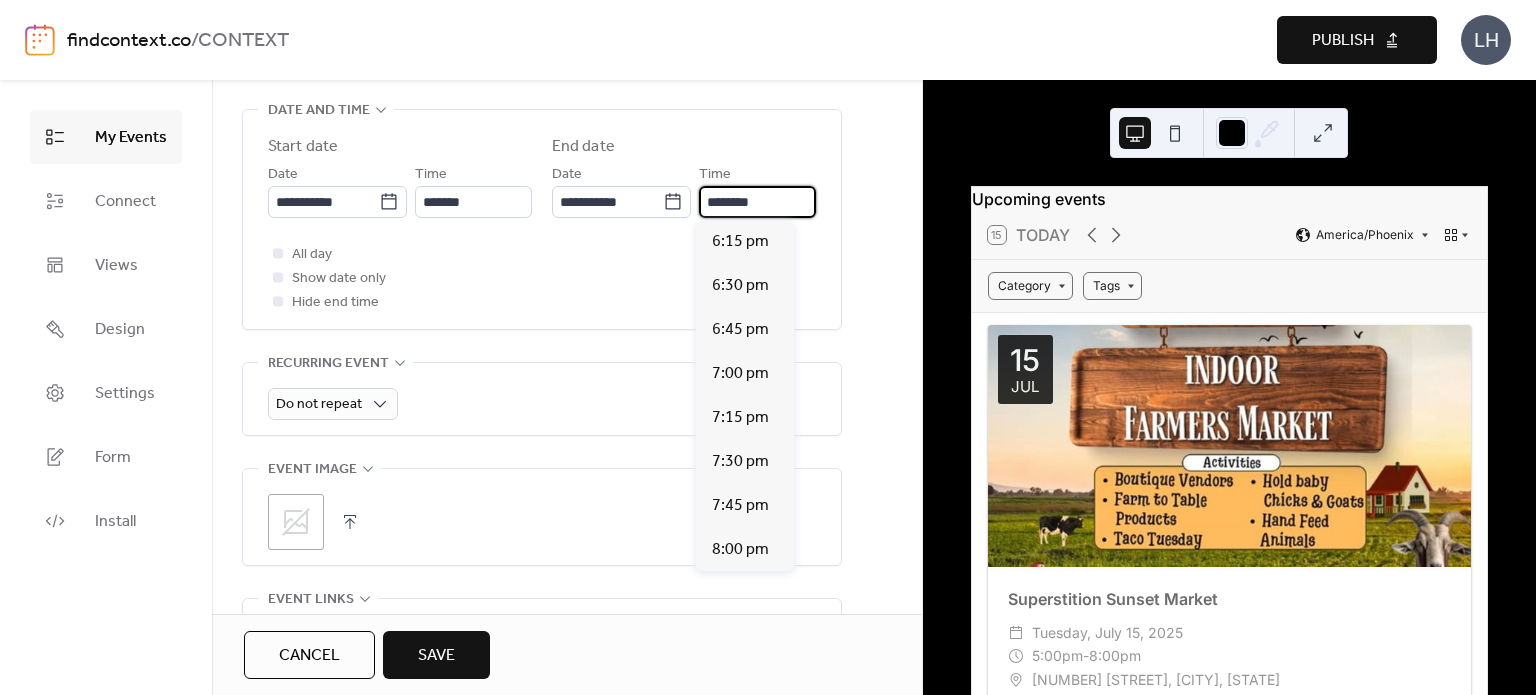 scroll, scrollTop: 660, scrollLeft: 0, axis: vertical 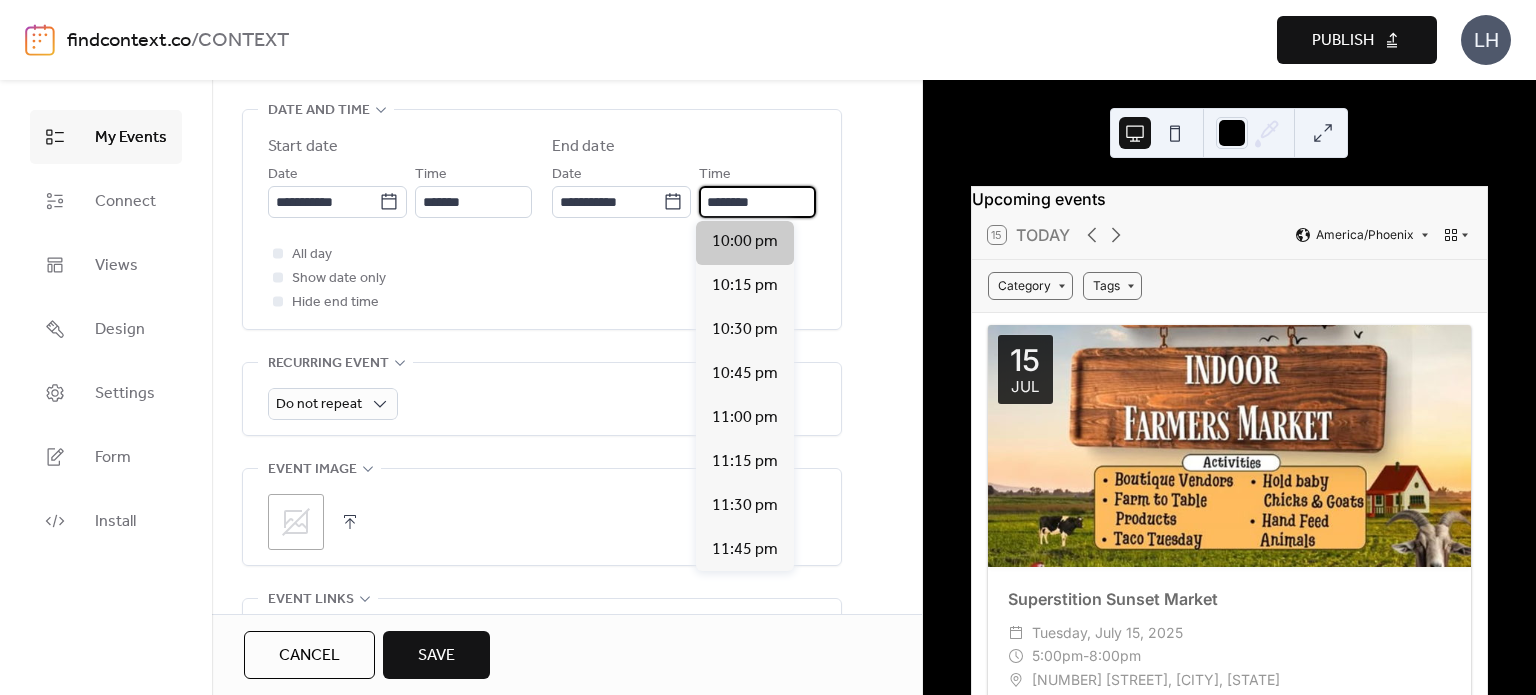 type on "********" 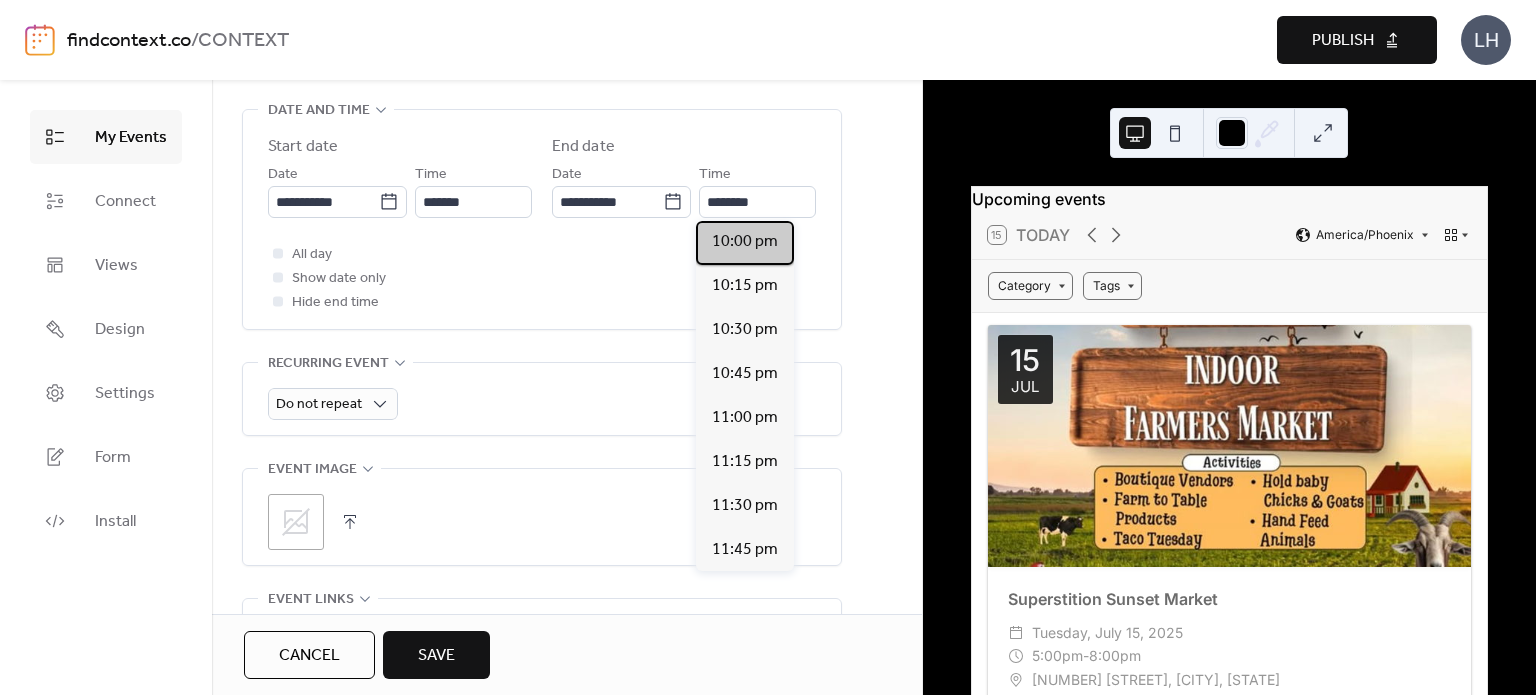 click on "10:00 pm" at bounding box center (745, 242) 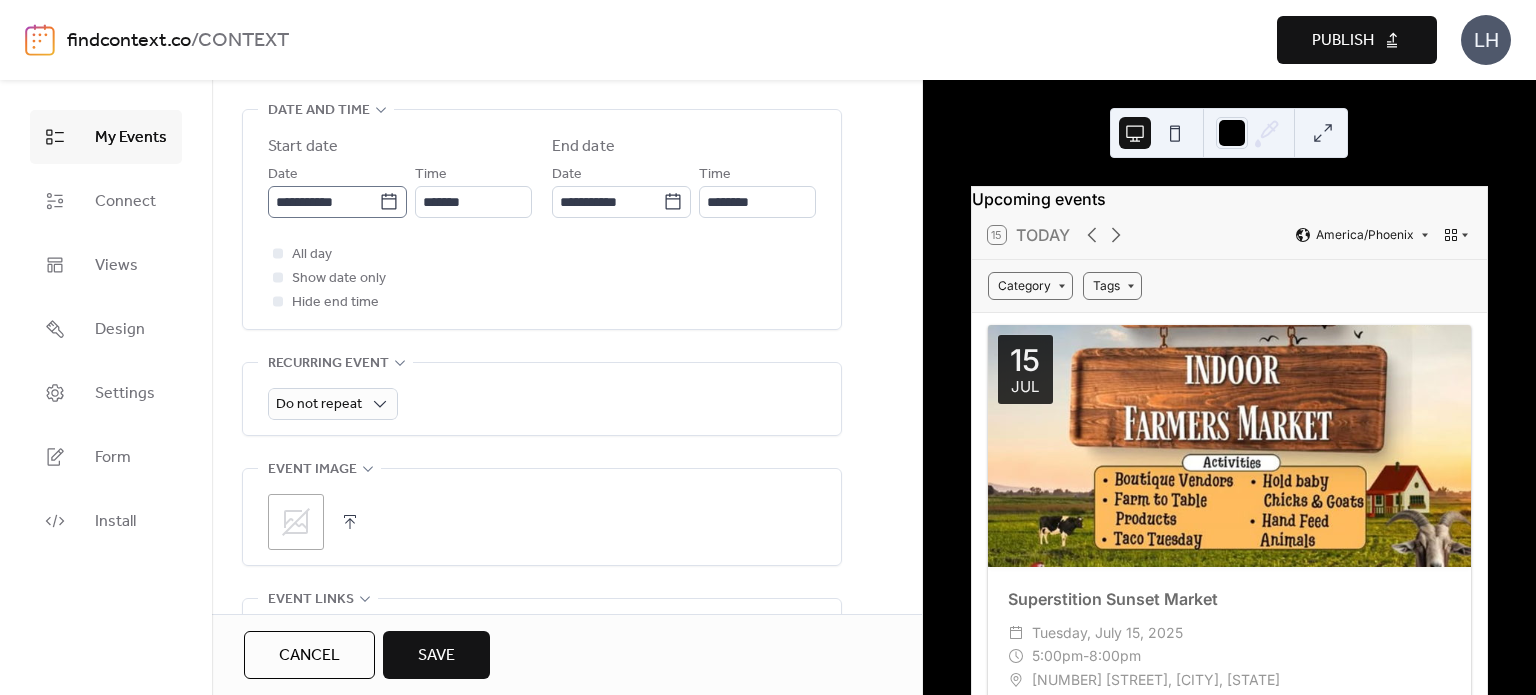 click 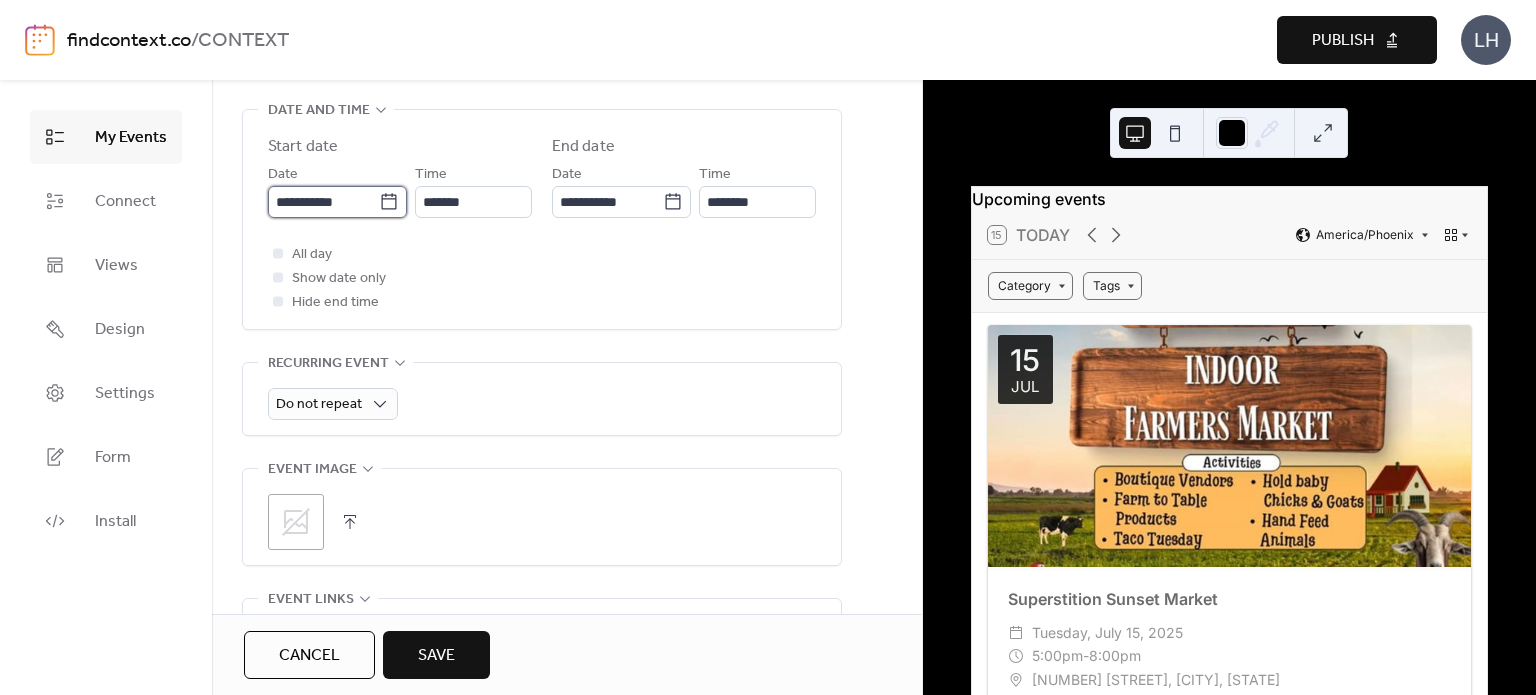 click on "**********" at bounding box center (323, 202) 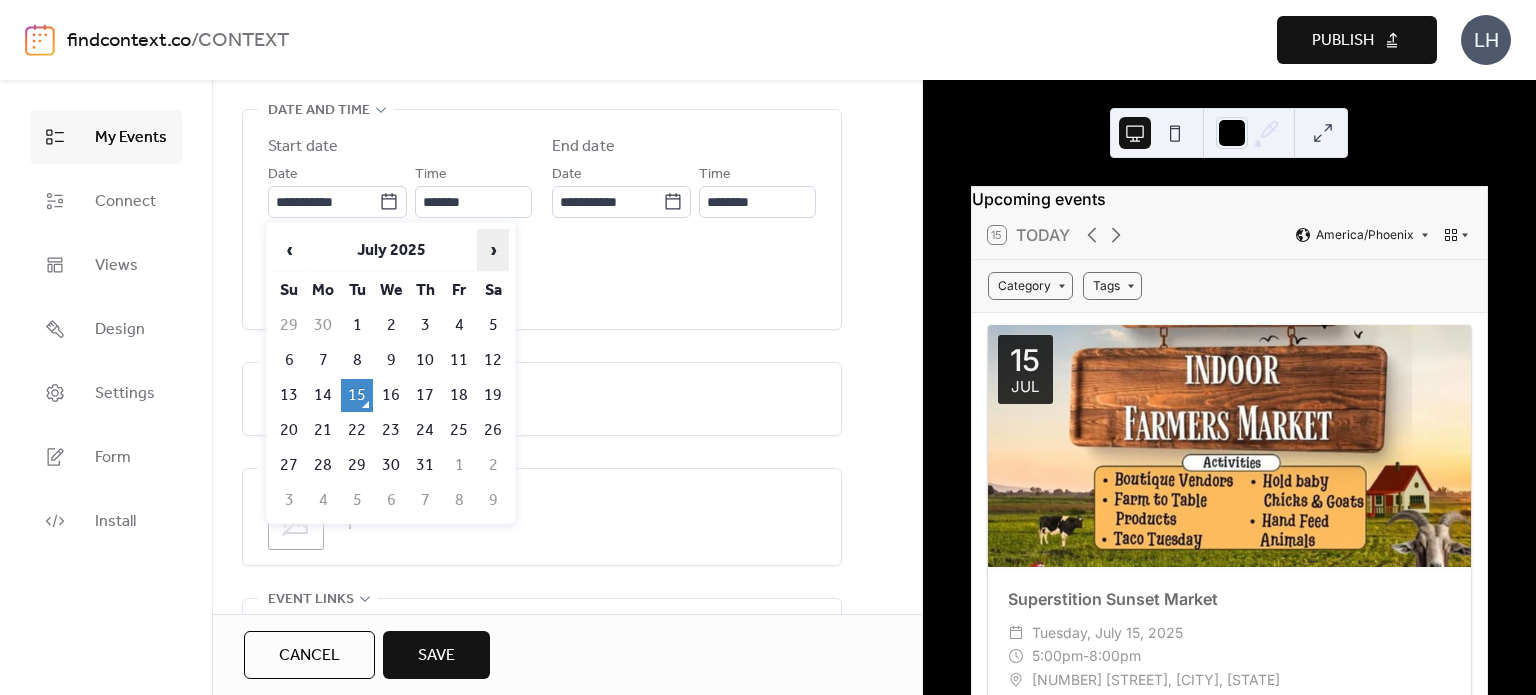 click on "›" at bounding box center (493, 250) 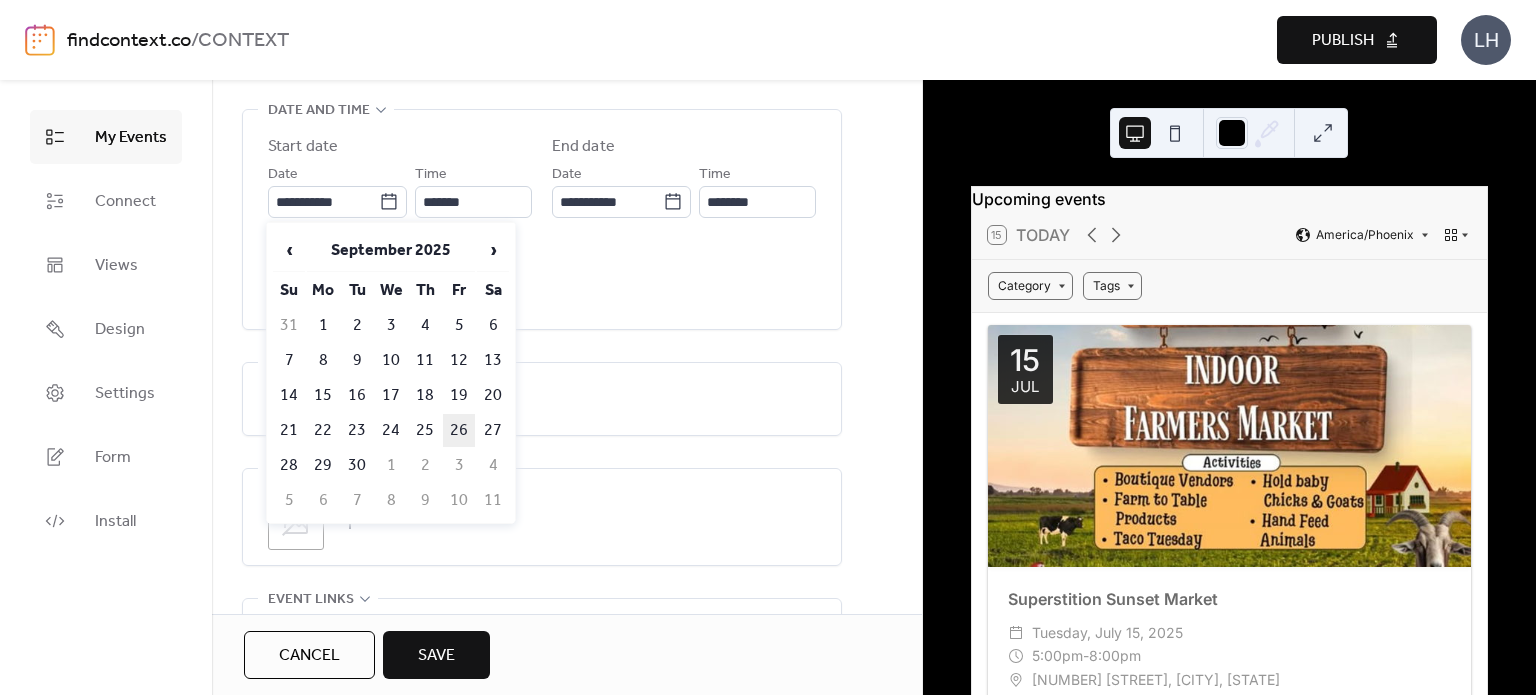 click on "26" at bounding box center (459, 430) 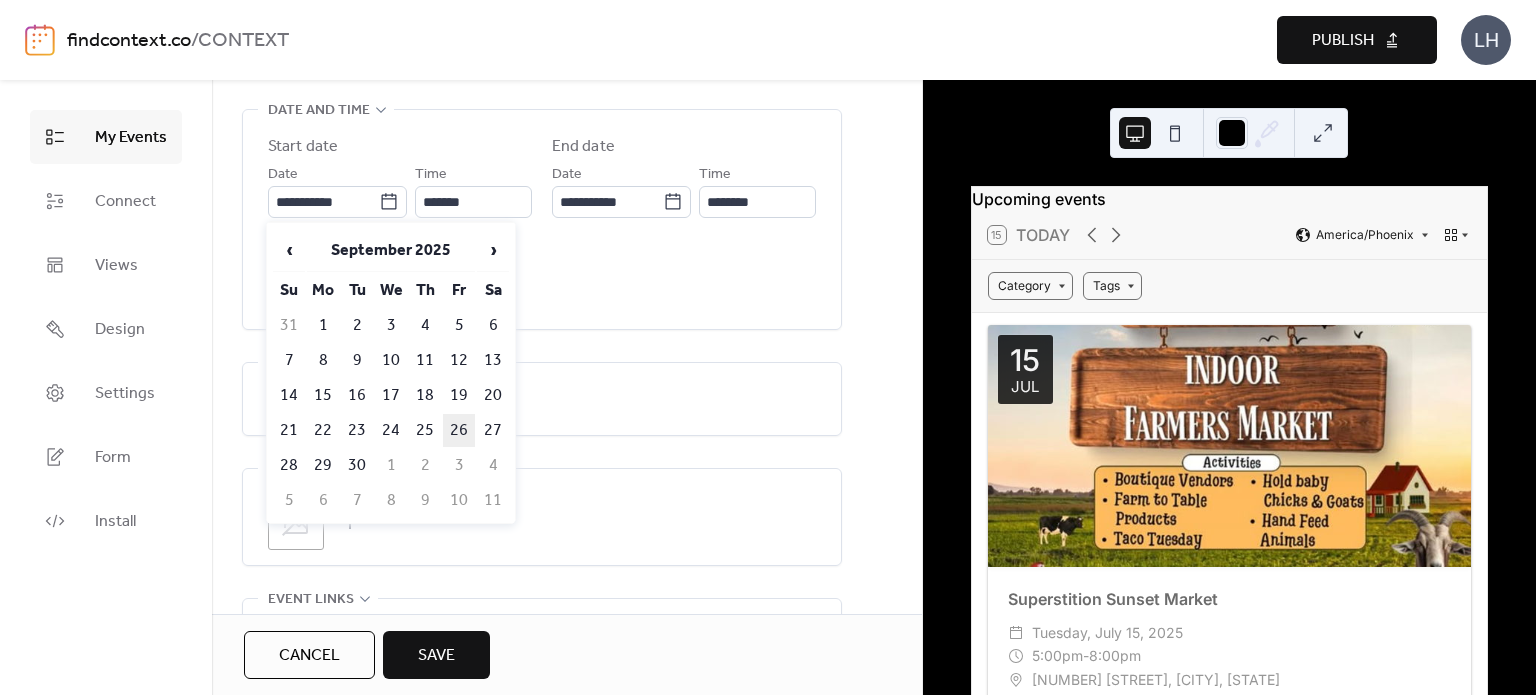 type on "**********" 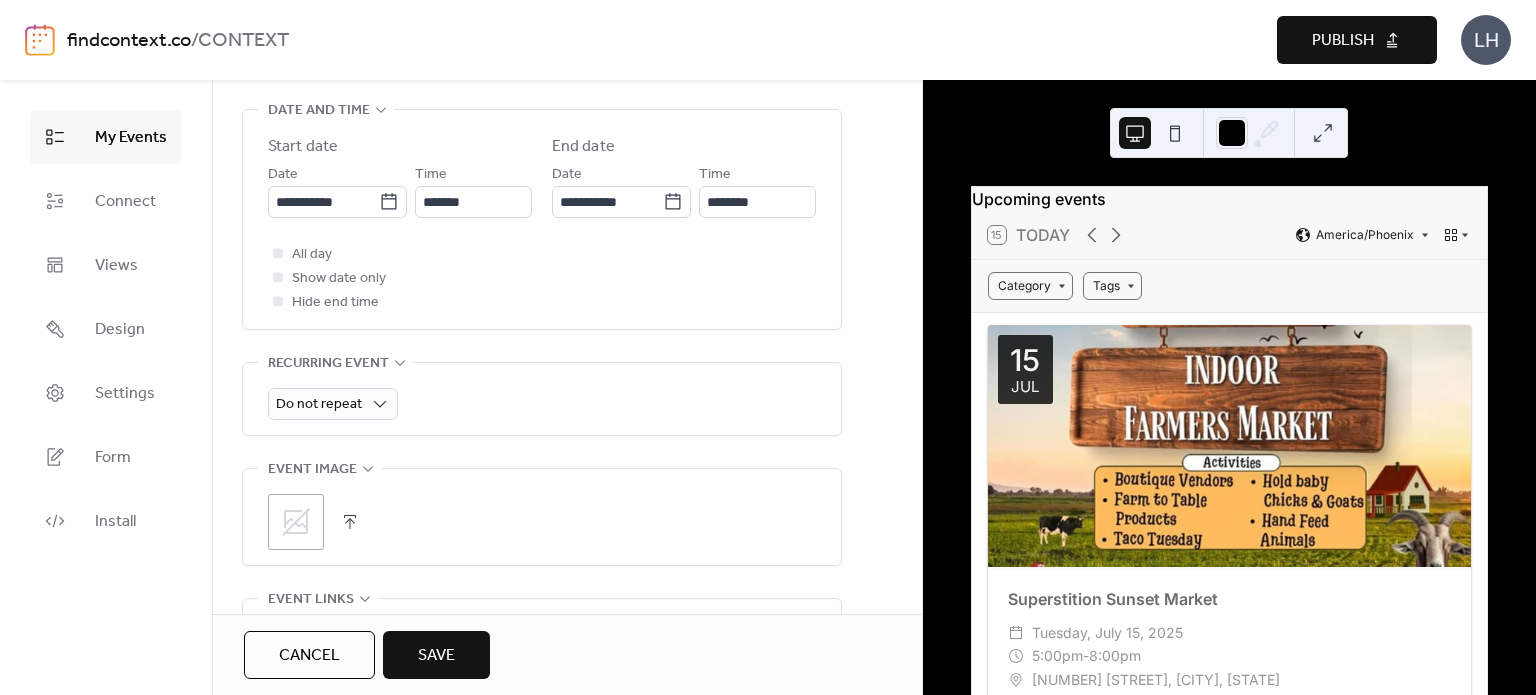 click on "**********" at bounding box center (542, 219) 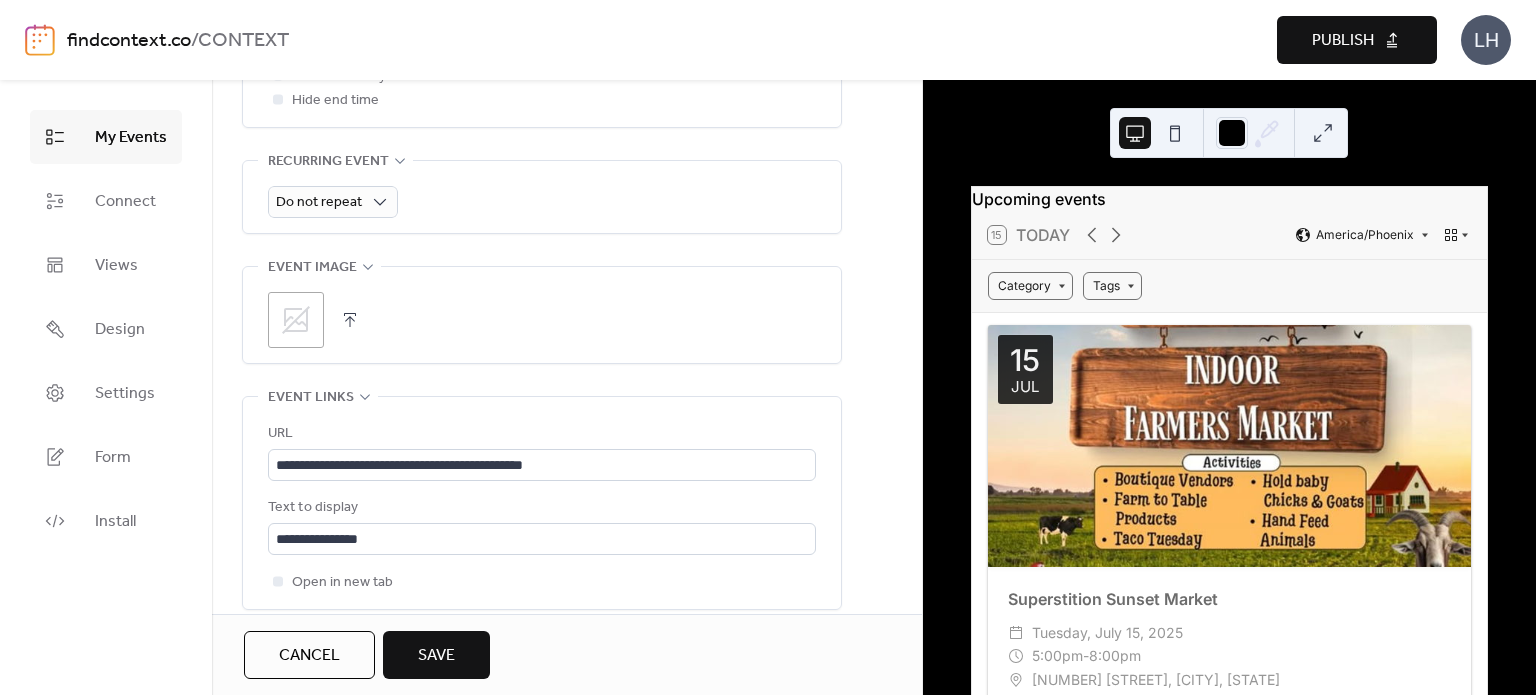 scroll, scrollTop: 875, scrollLeft: 0, axis: vertical 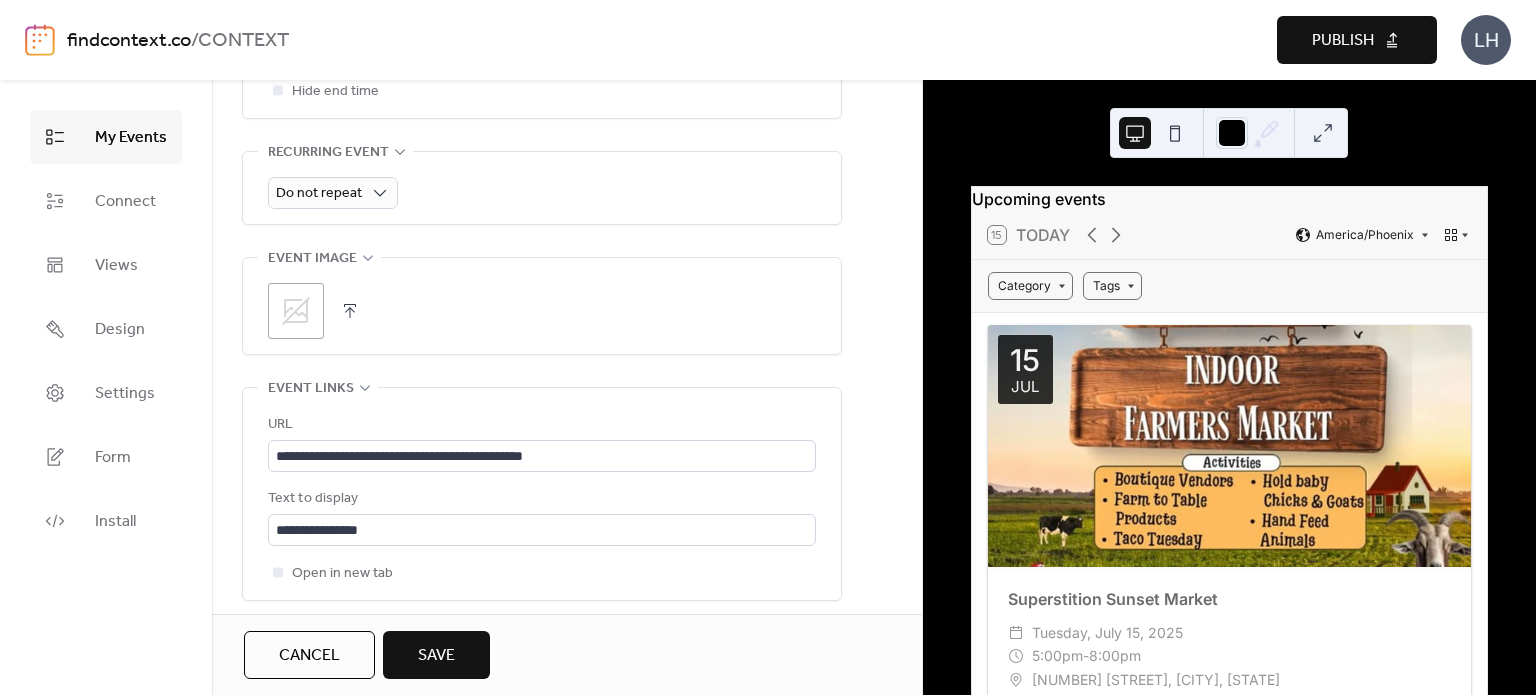 click on ";" at bounding box center [296, 311] 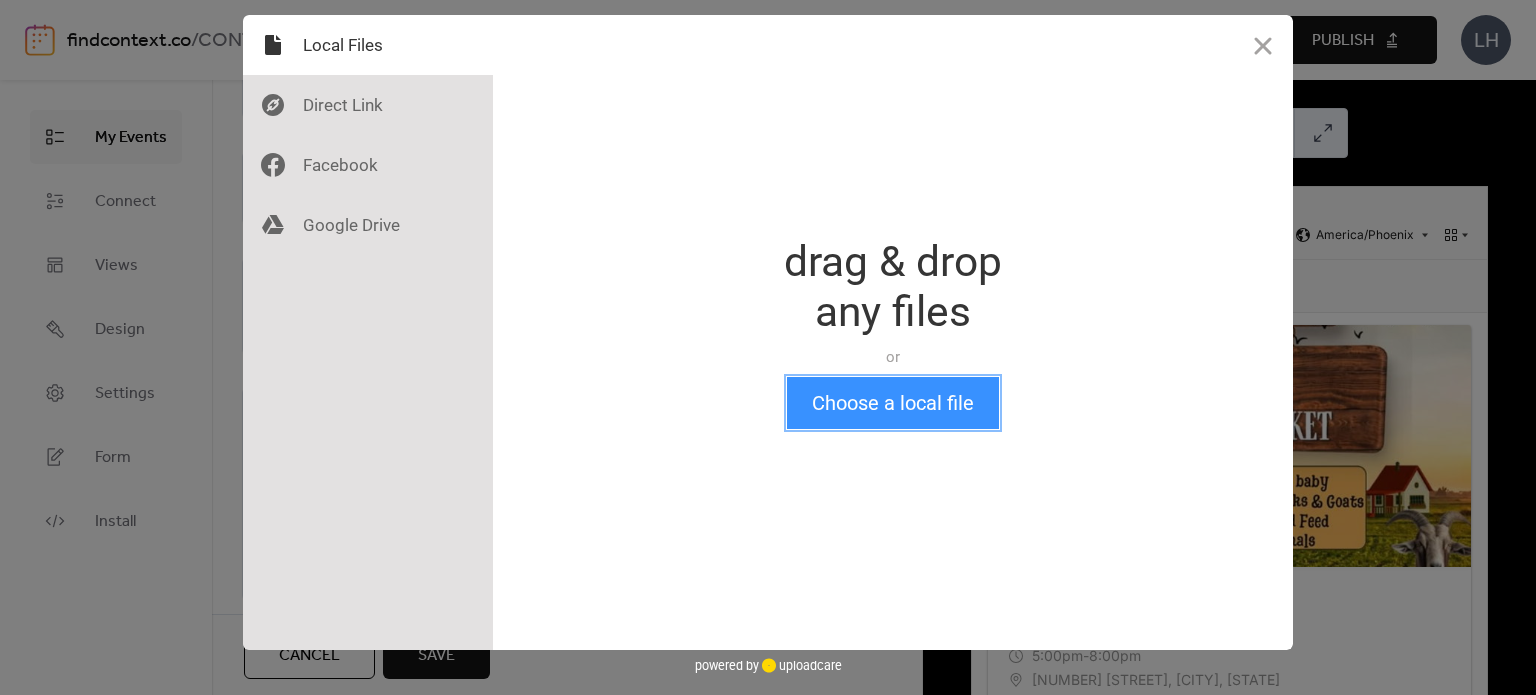 click on "Choose a local file" at bounding box center [893, 403] 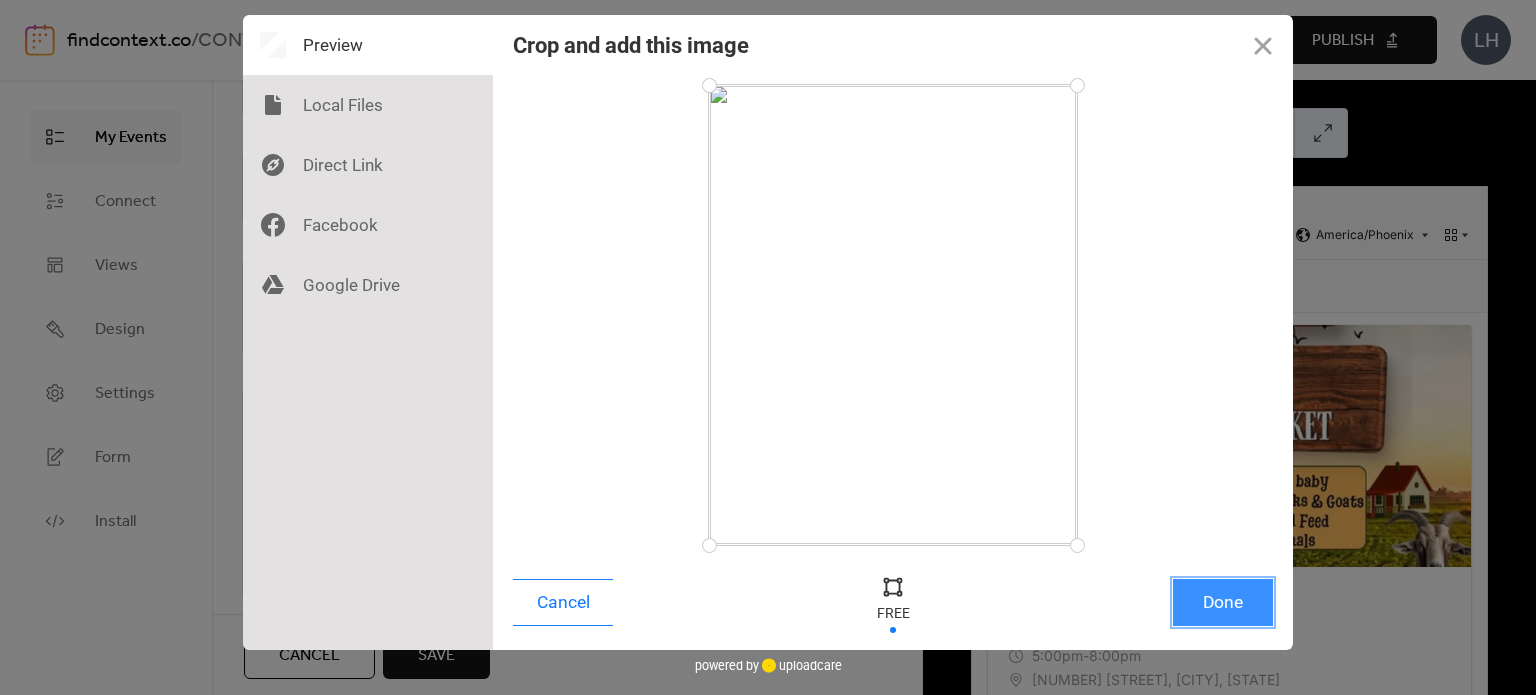 click on "Done" at bounding box center (1223, 602) 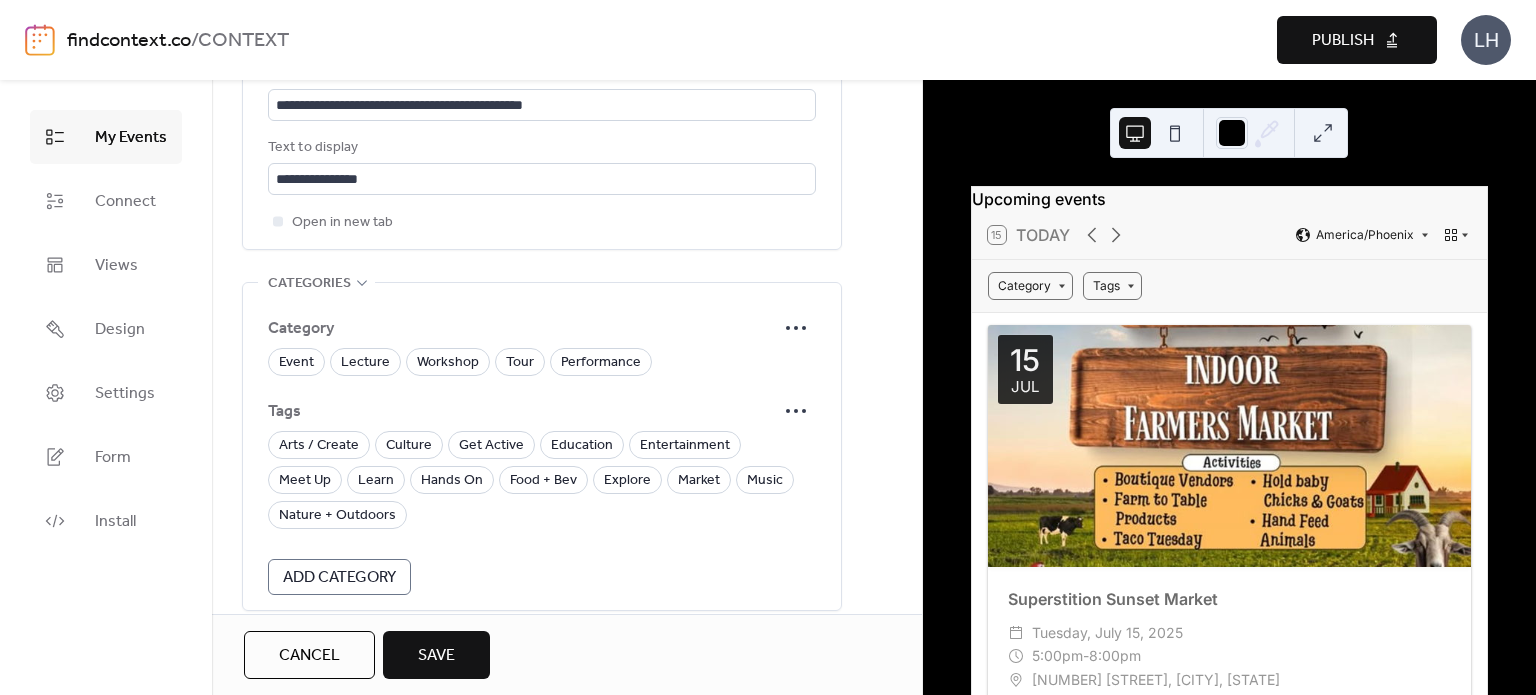scroll, scrollTop: 1236, scrollLeft: 0, axis: vertical 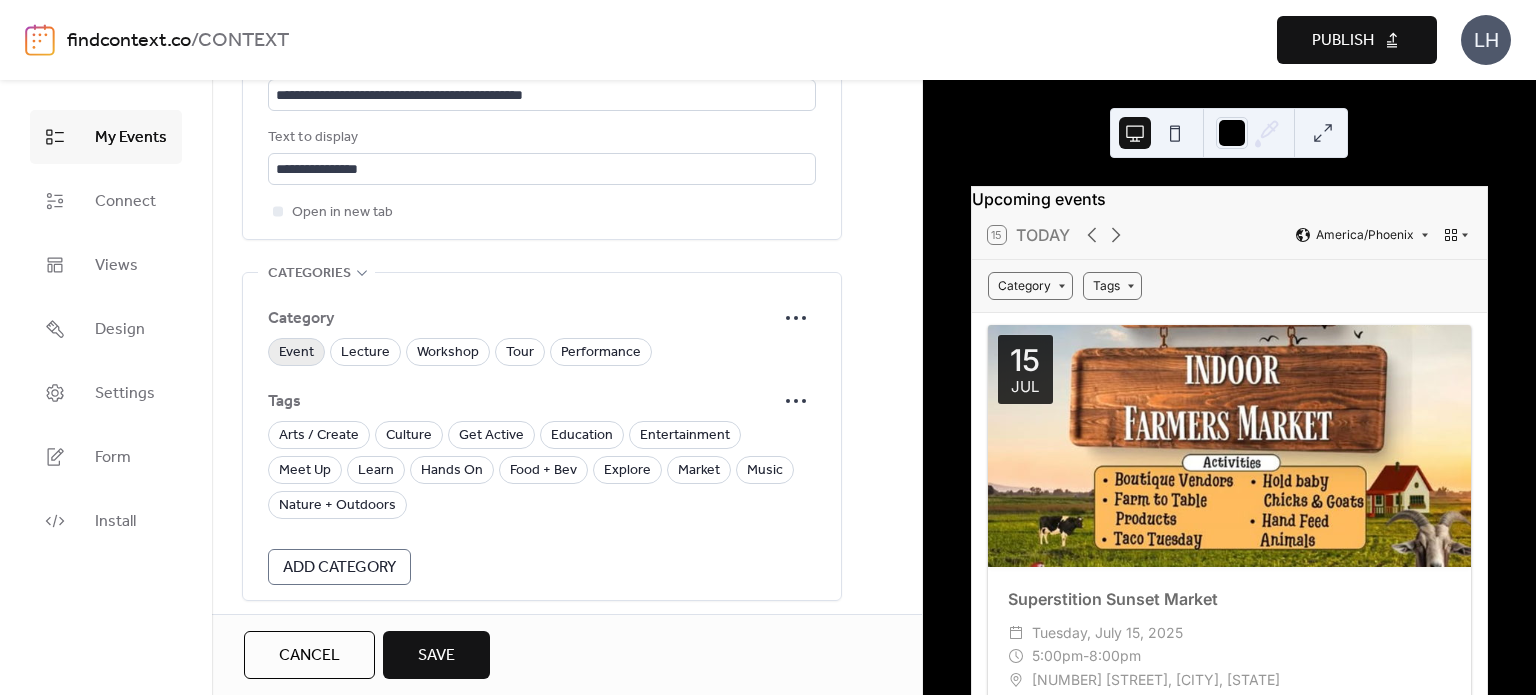 click on "Event" at bounding box center (296, 352) 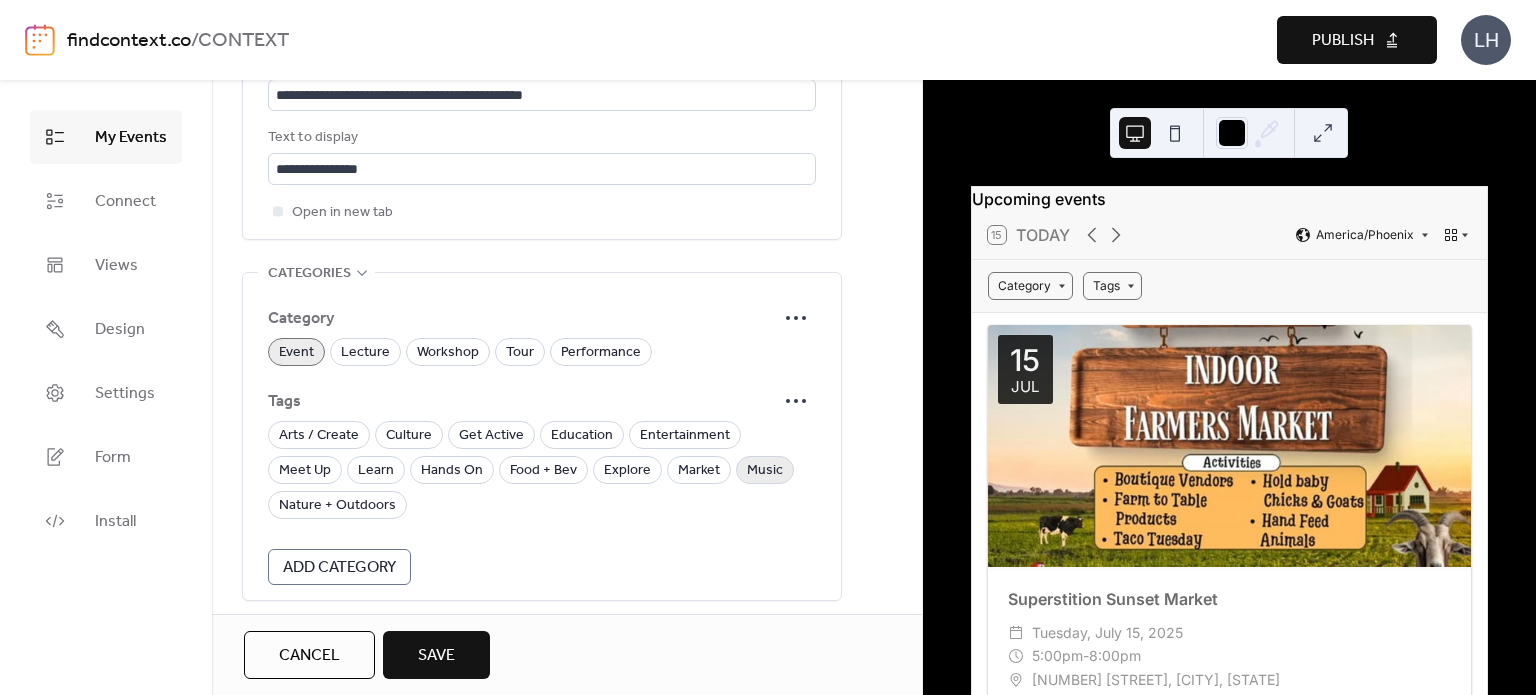 click on "Music" at bounding box center (765, 471) 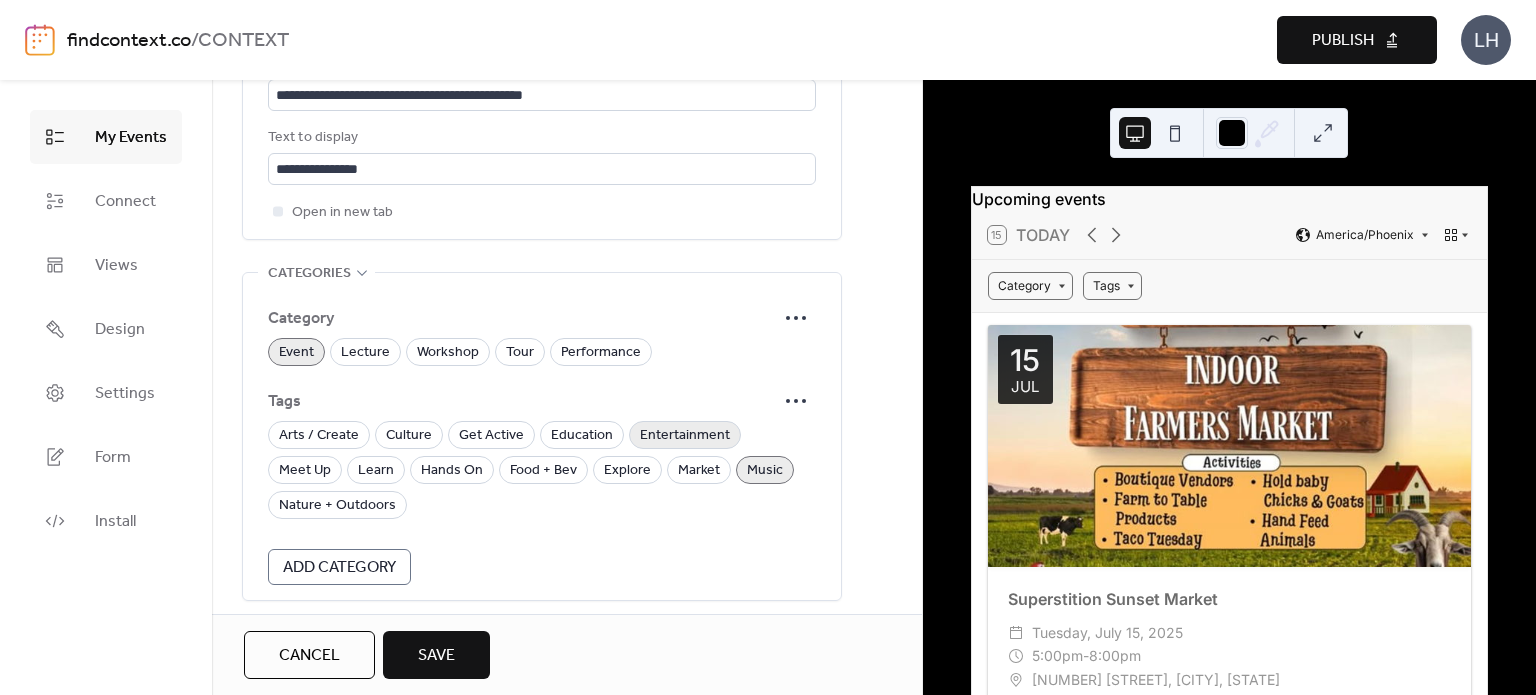 click on "Entertainment" at bounding box center (685, 436) 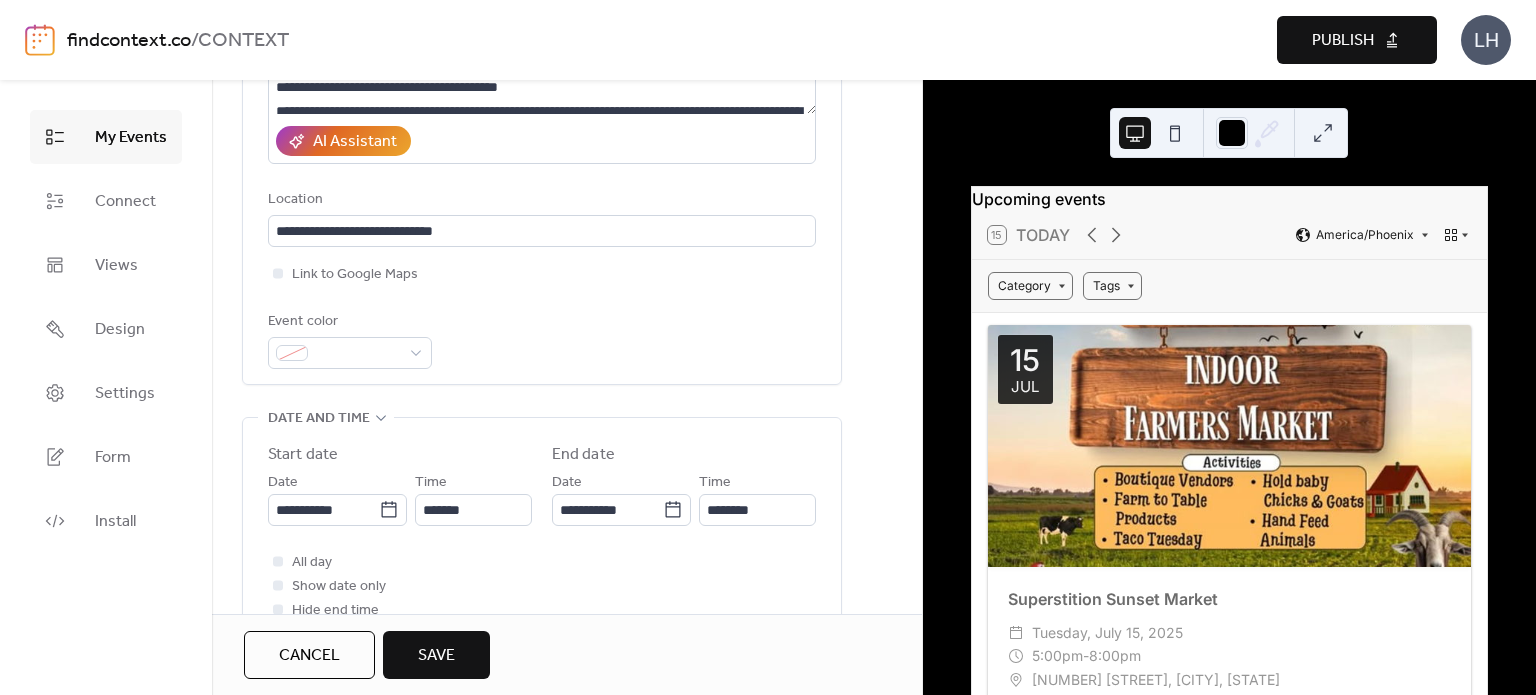 scroll, scrollTop: 0, scrollLeft: 0, axis: both 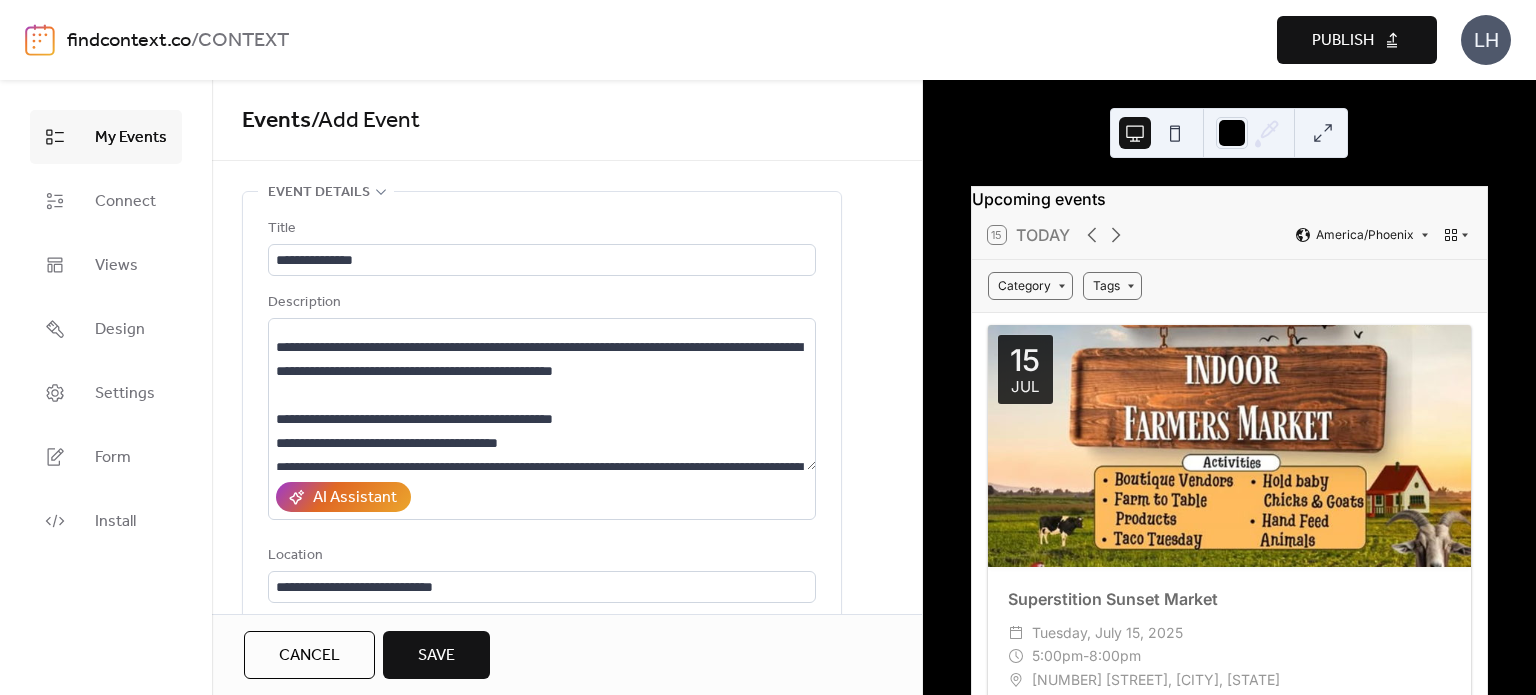 click on "Save" at bounding box center (436, 656) 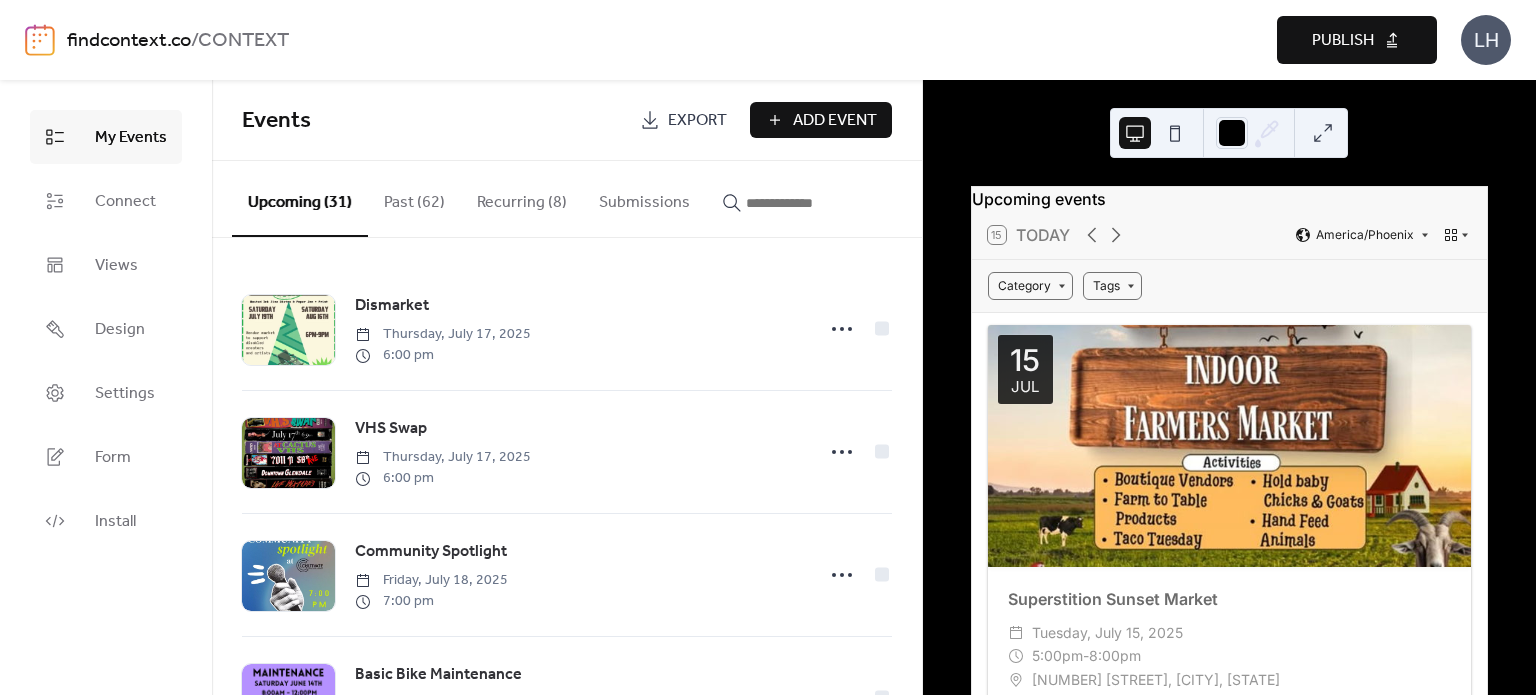 click on "Add Event" at bounding box center (835, 121) 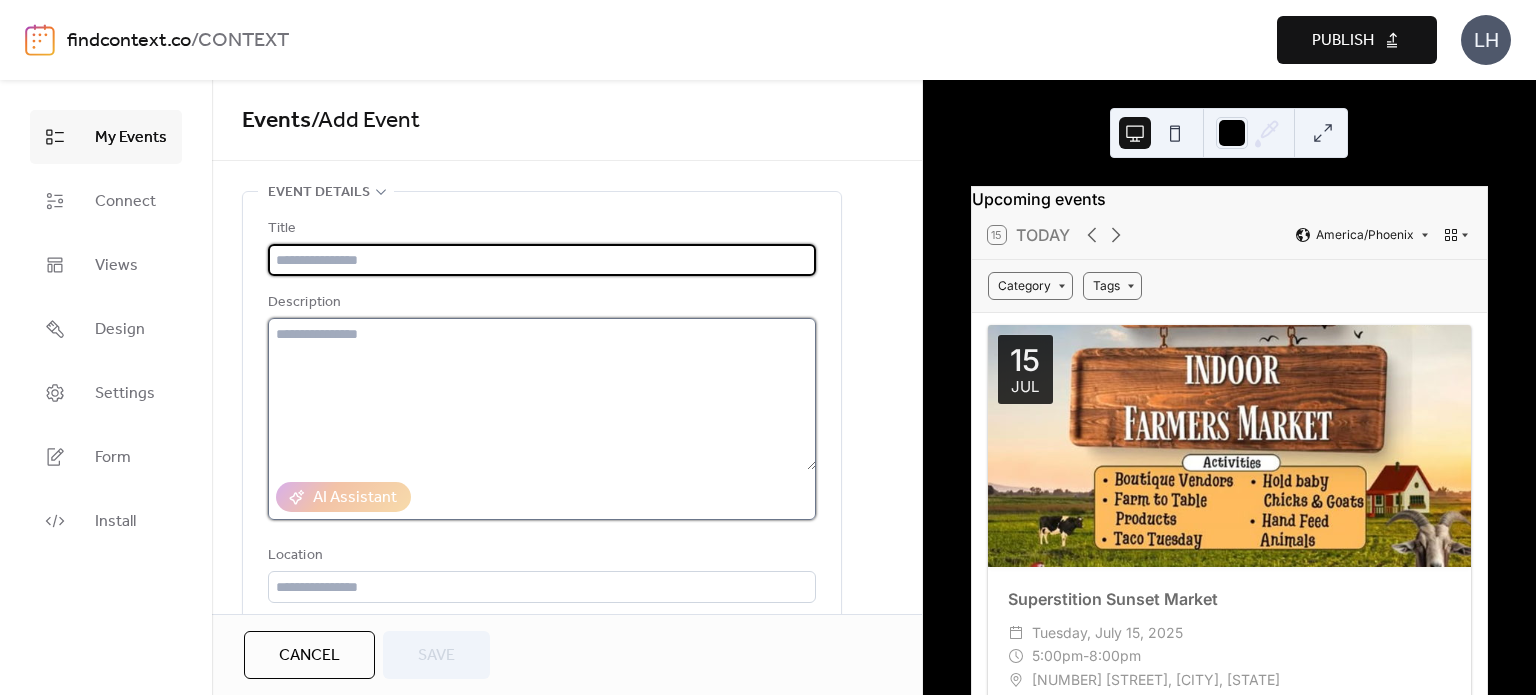 click at bounding box center (542, 394) 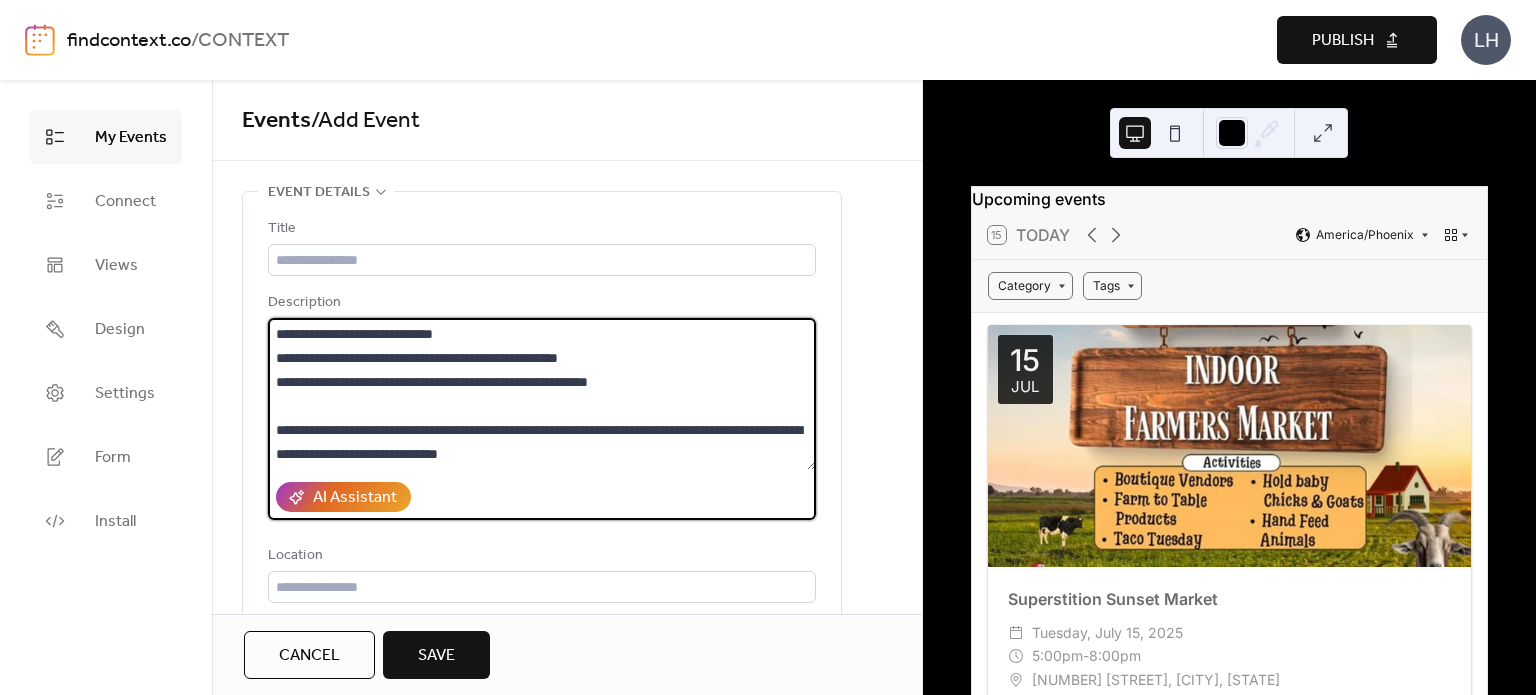 scroll, scrollTop: 0, scrollLeft: 0, axis: both 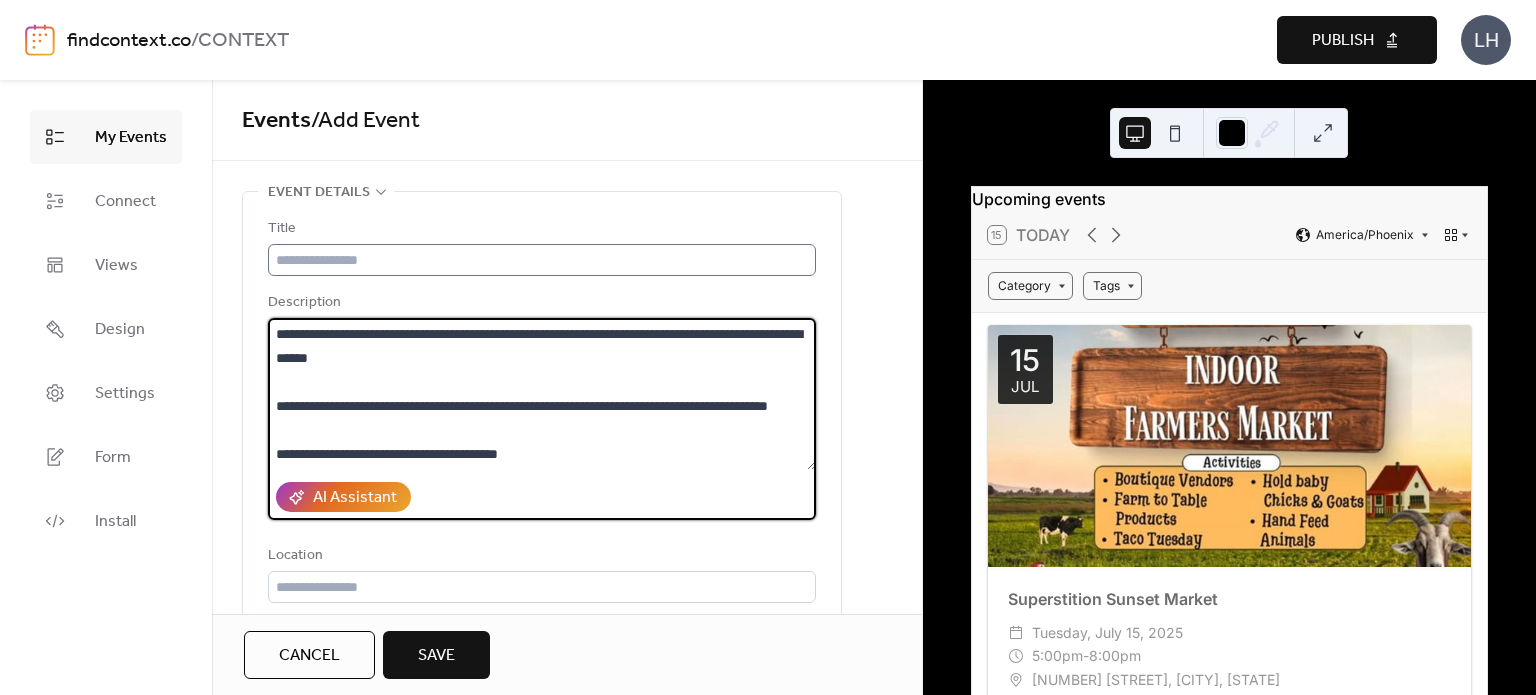 type on "**********" 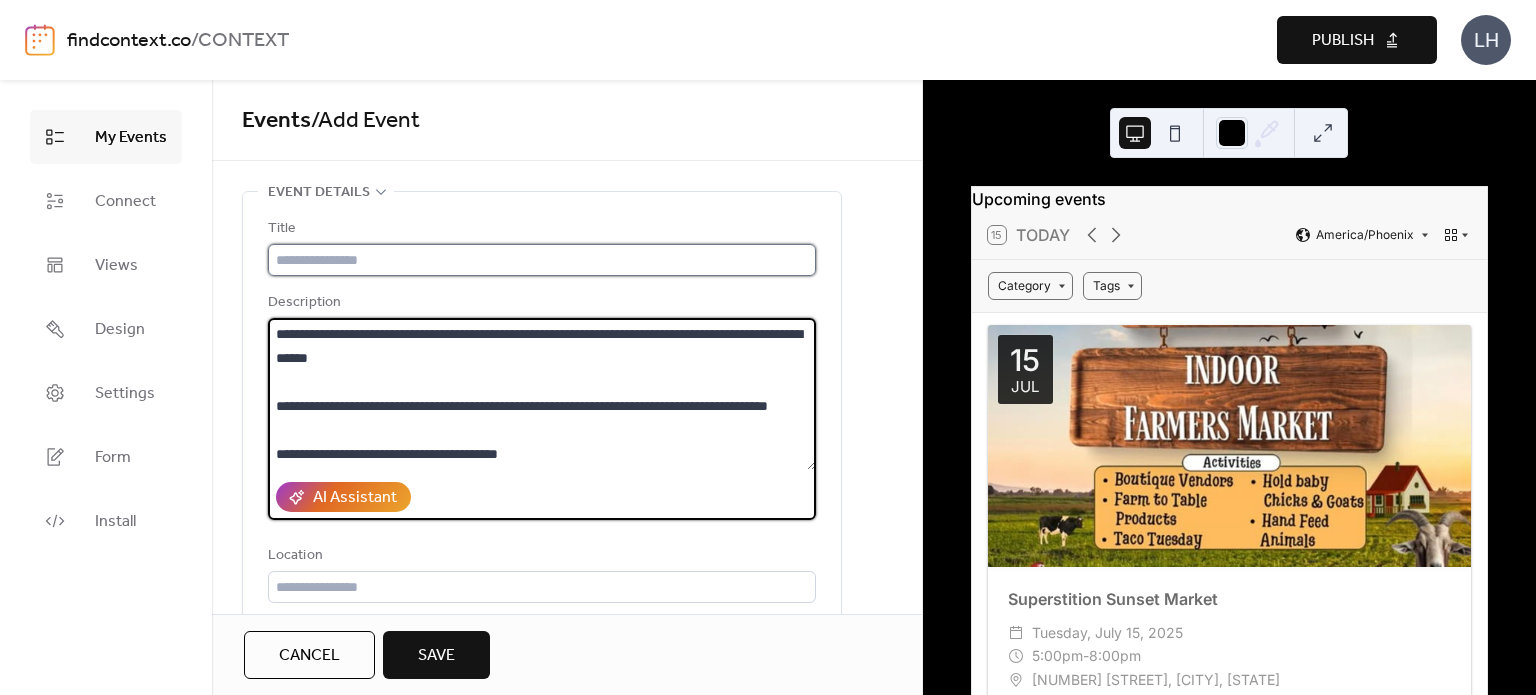 click at bounding box center [542, 260] 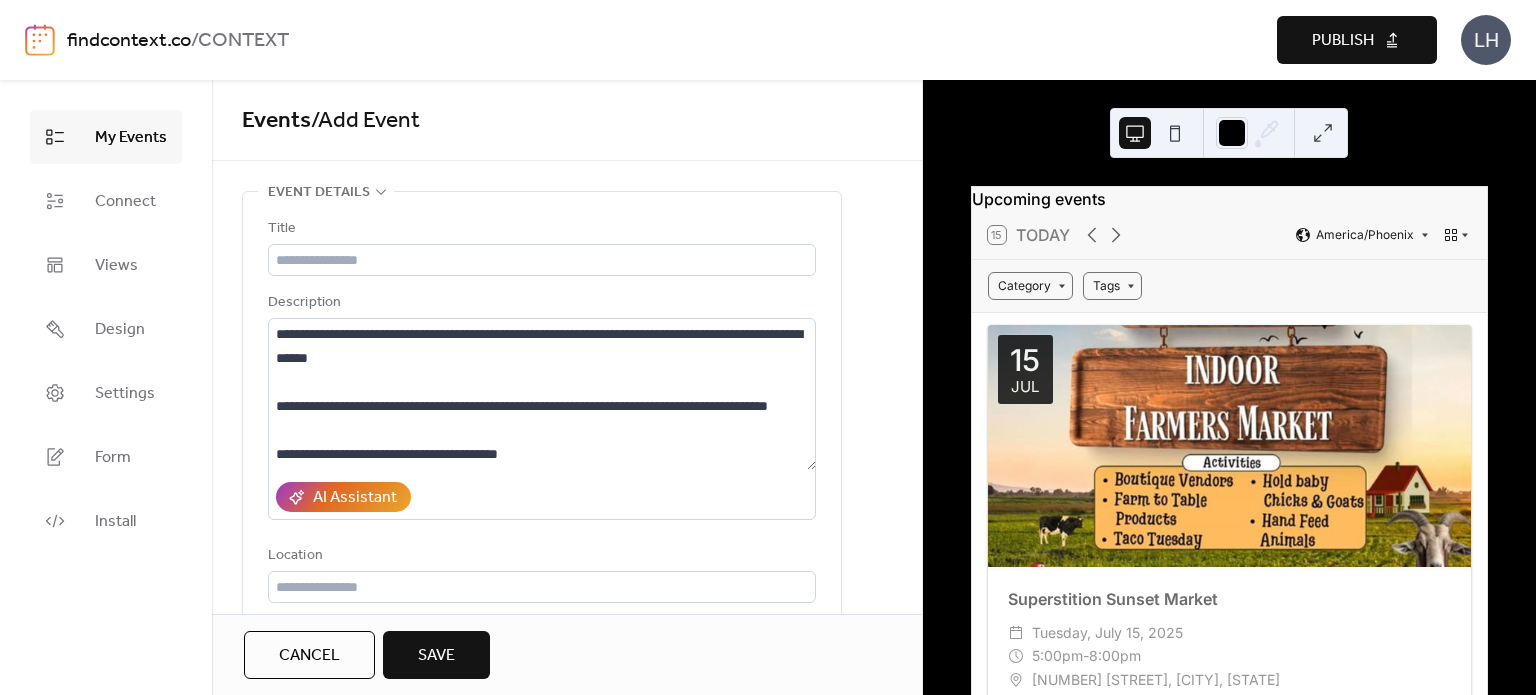 click on "**********" at bounding box center [567, 347] 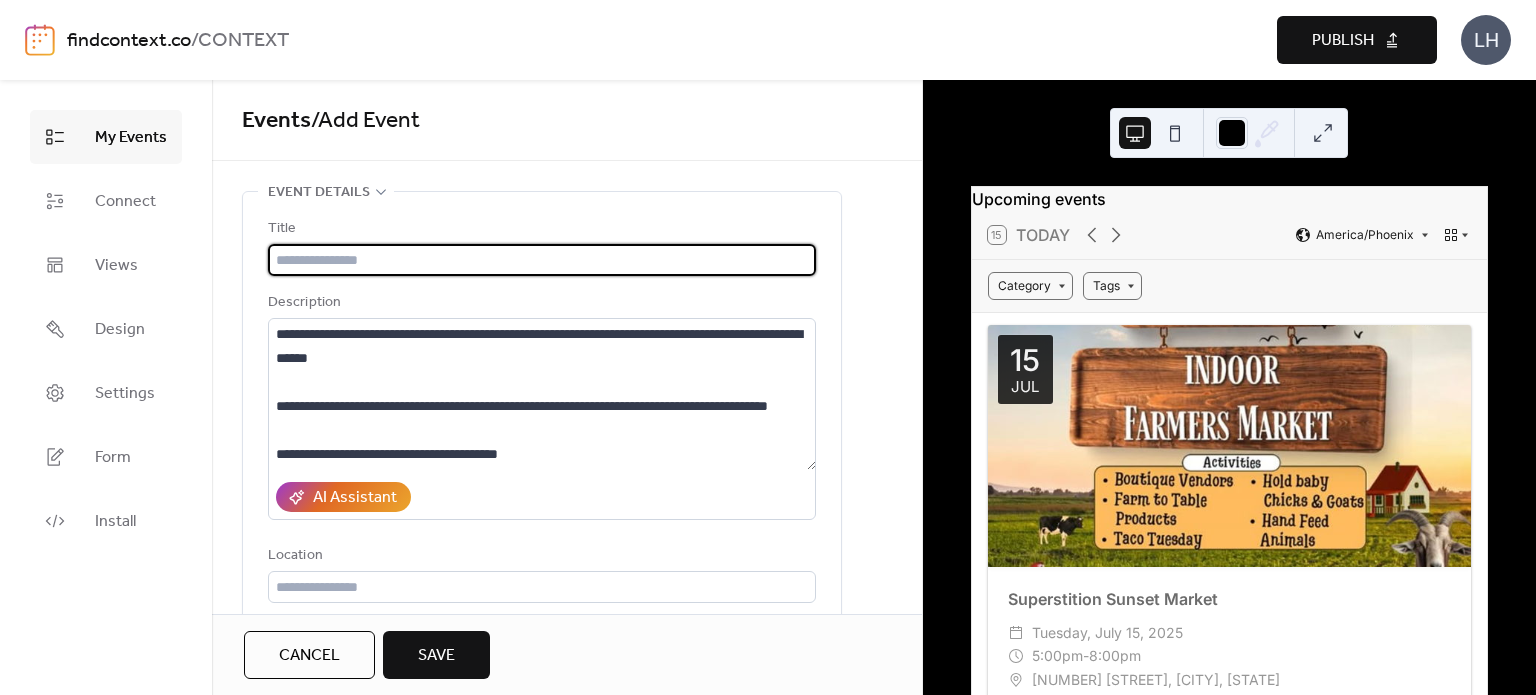 click at bounding box center [542, 260] 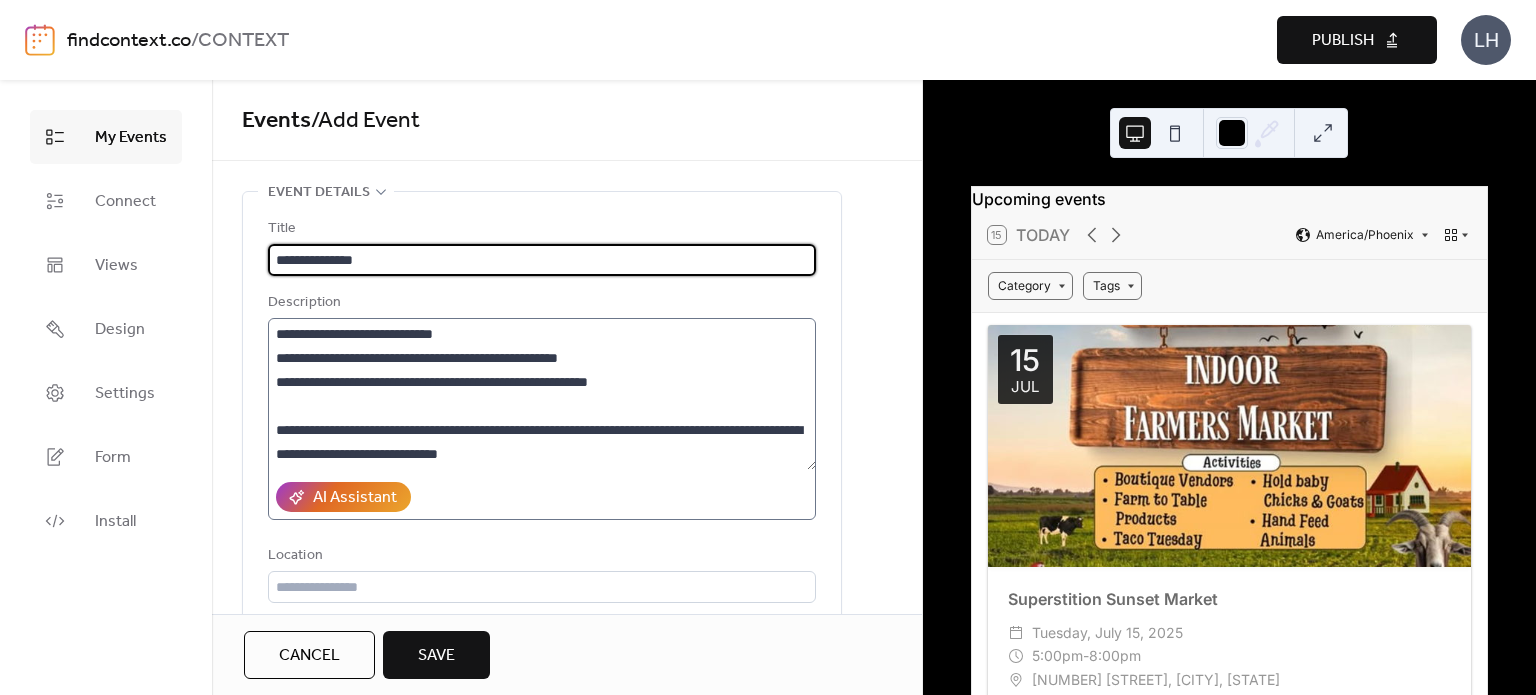 scroll, scrollTop: 264, scrollLeft: 0, axis: vertical 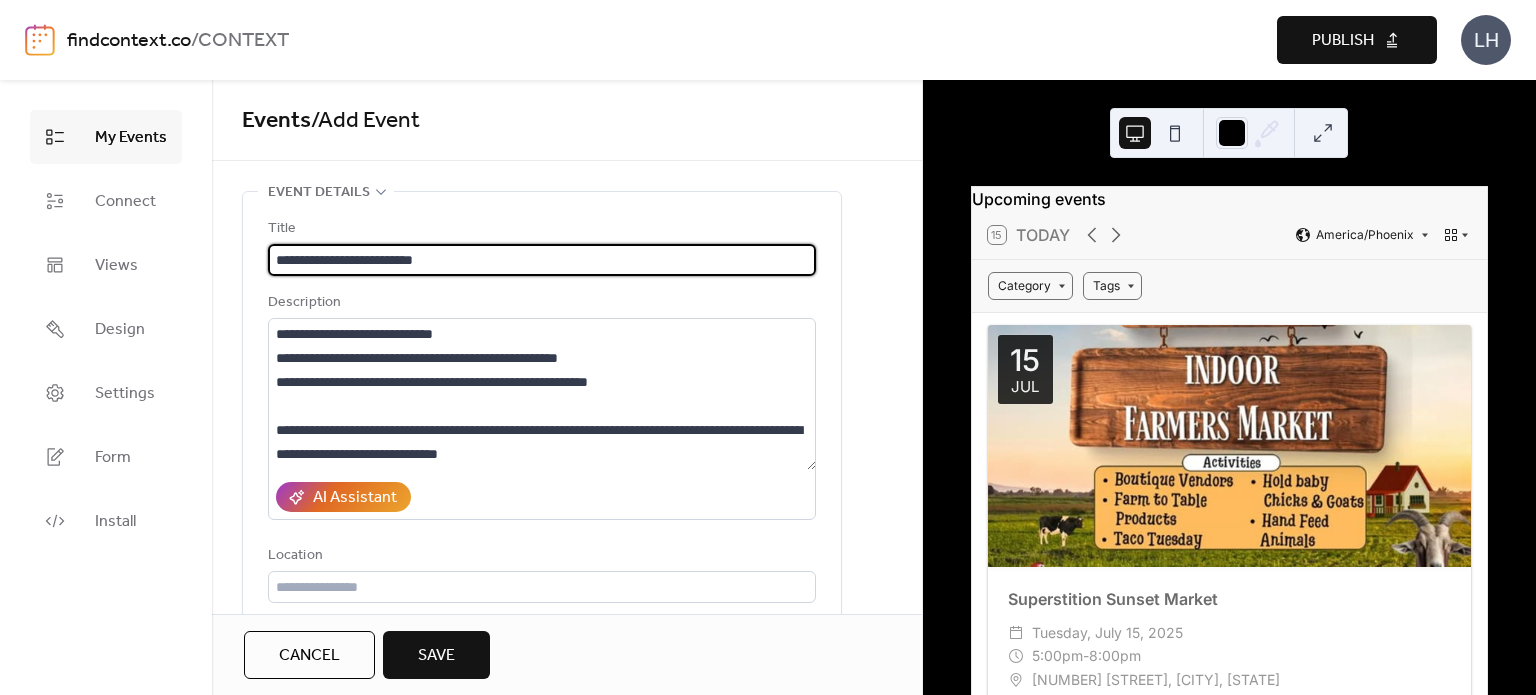 type on "**********" 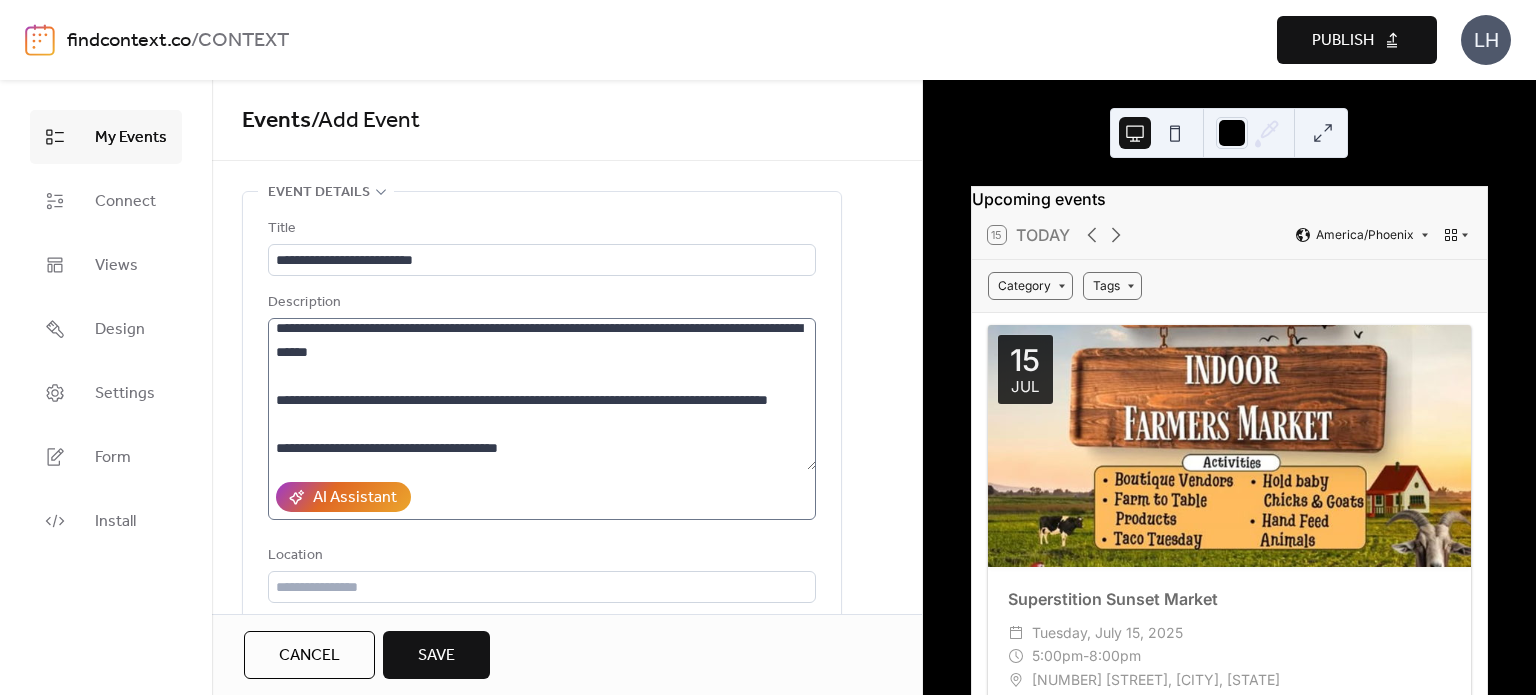 scroll, scrollTop: 0, scrollLeft: 0, axis: both 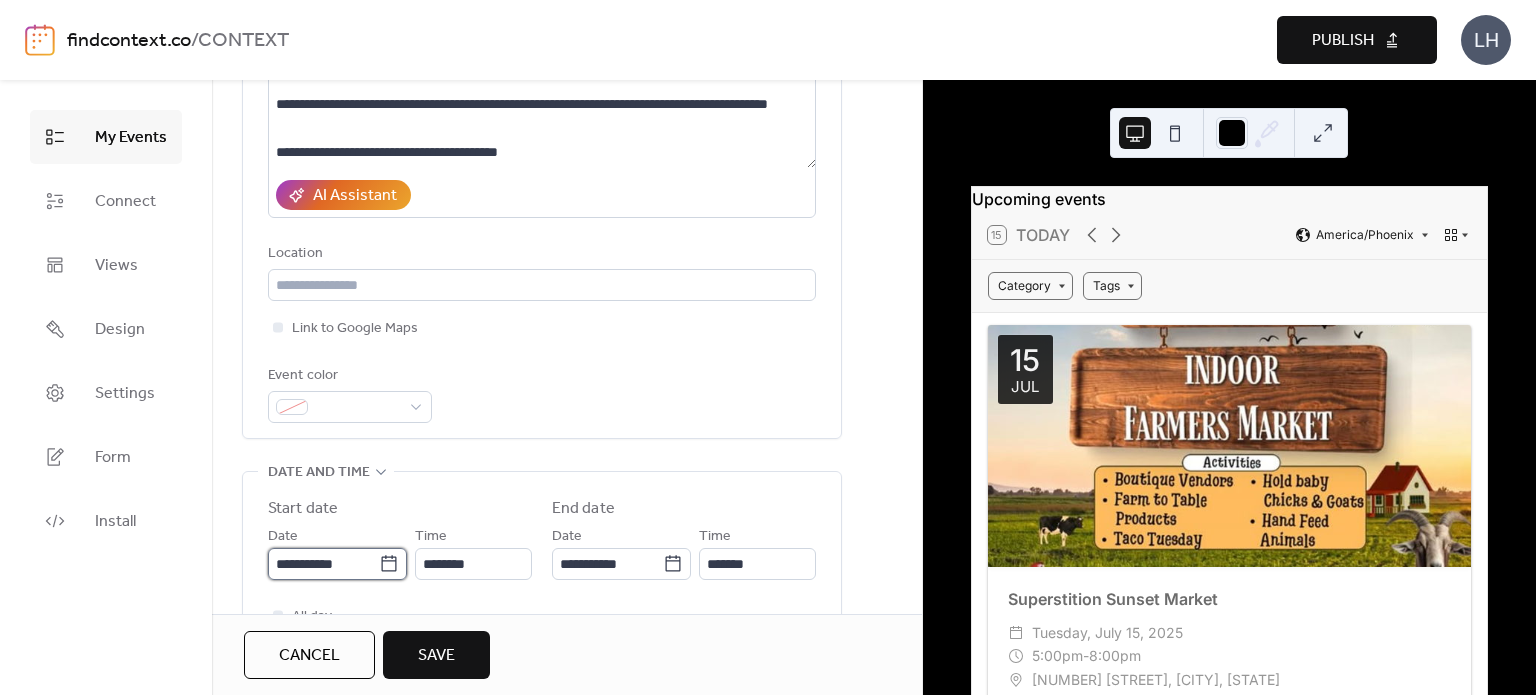 click on "**********" at bounding box center (323, 564) 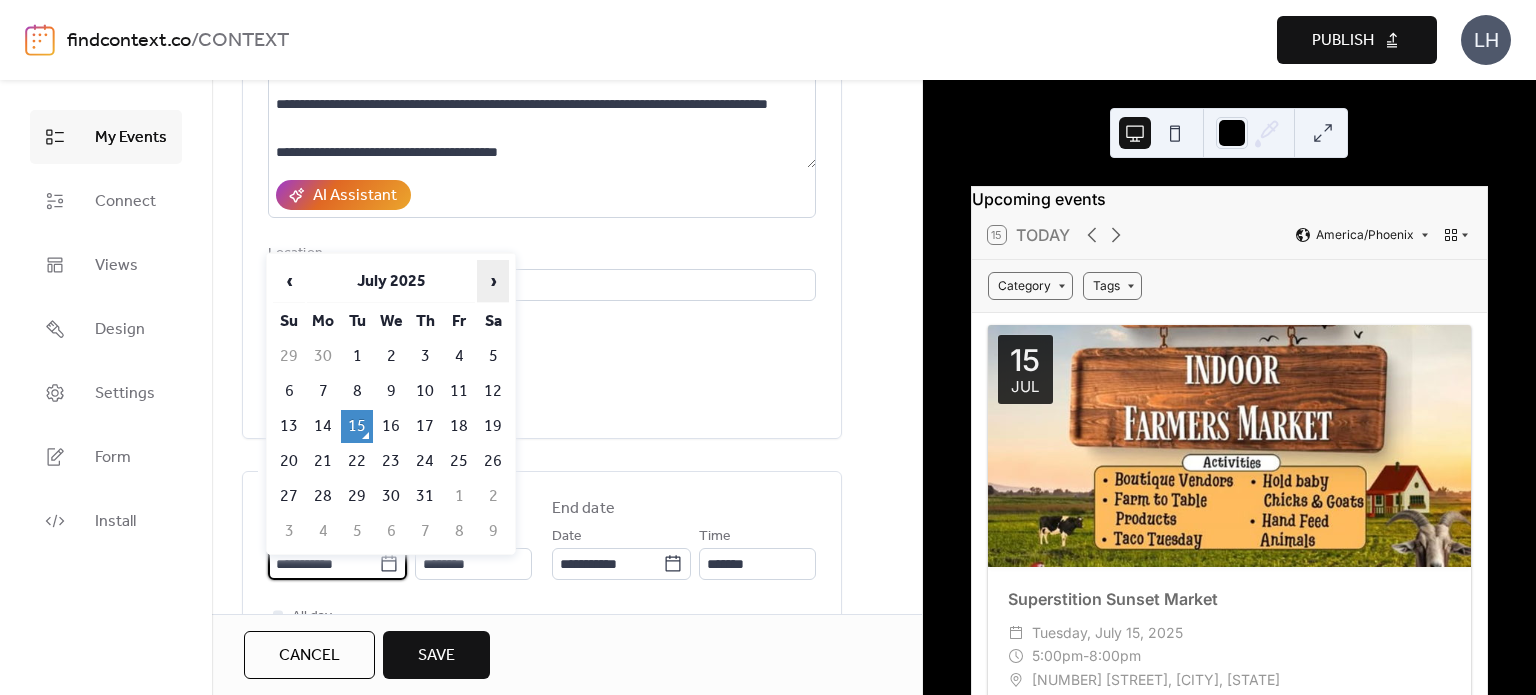 click on "›" at bounding box center [493, 281] 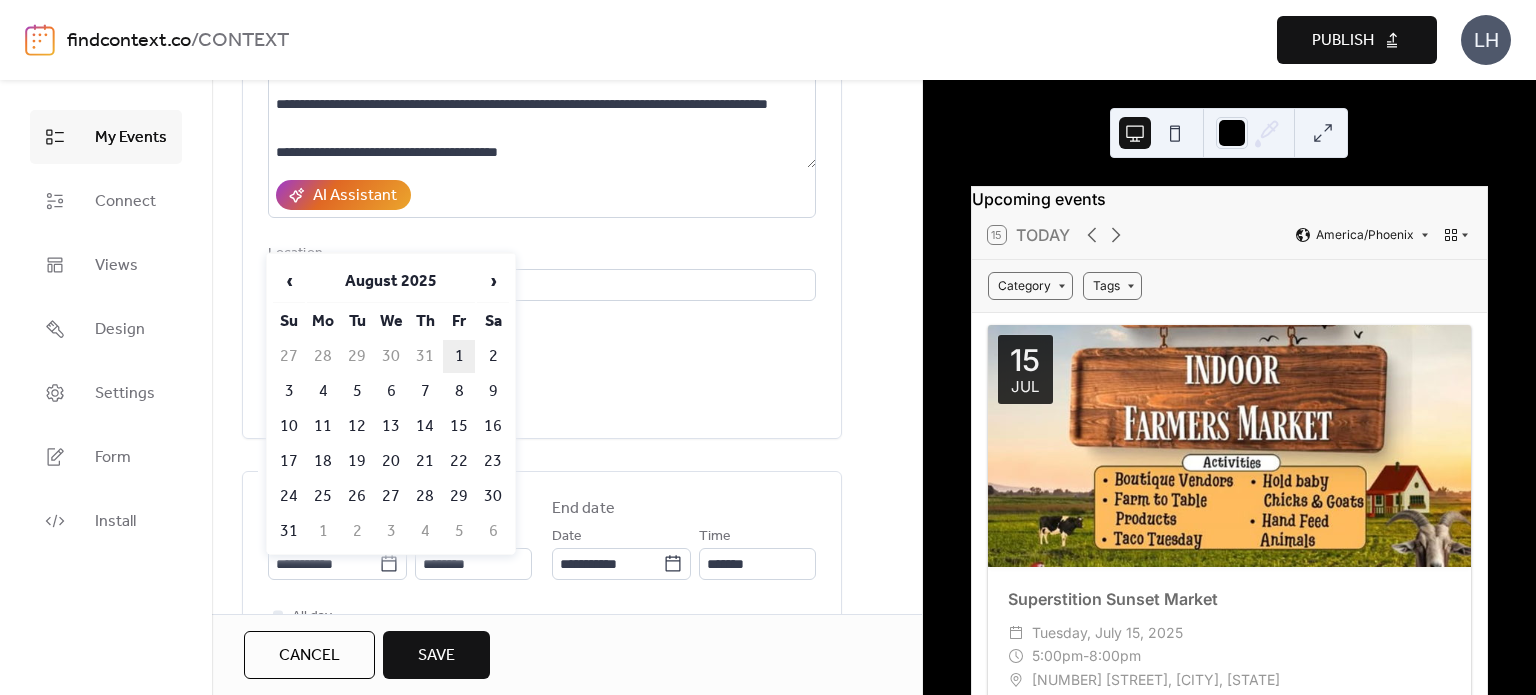 click on "1" at bounding box center [459, 356] 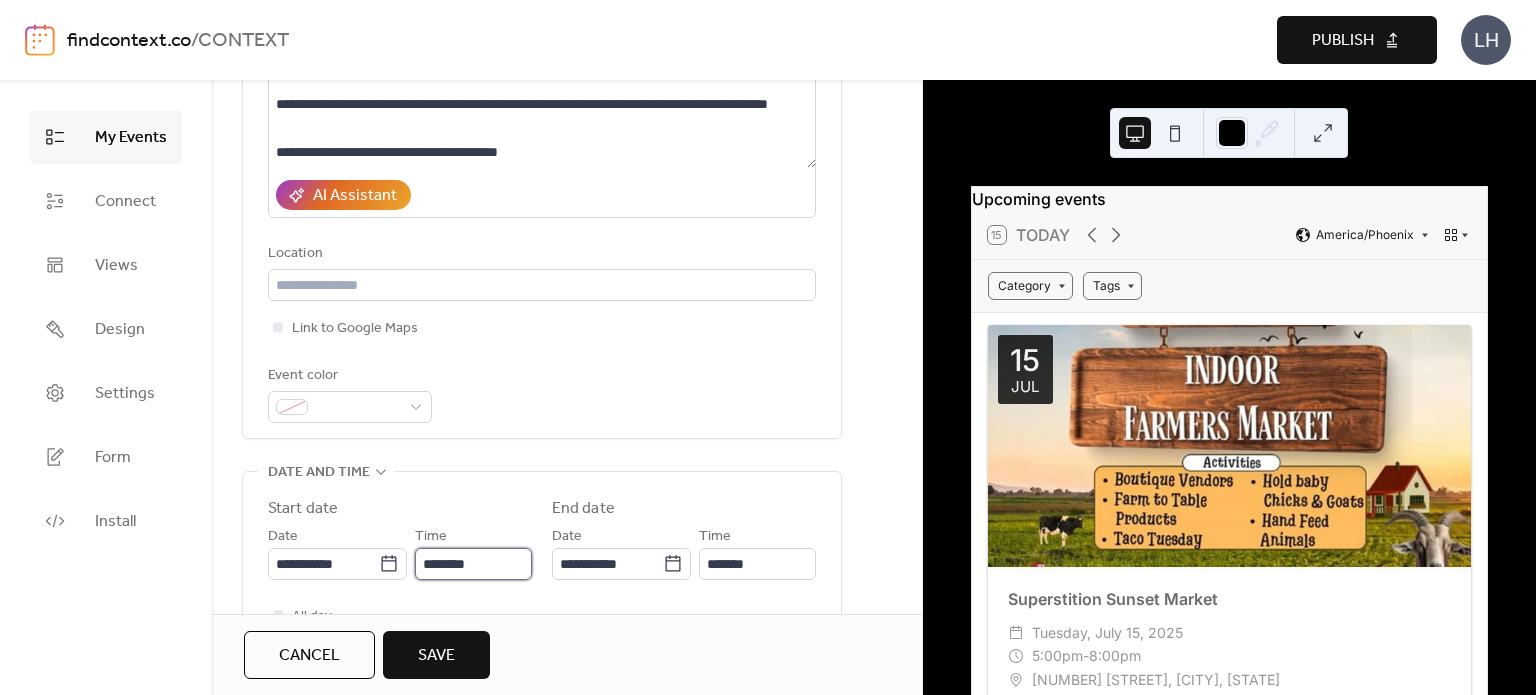 click on "********" at bounding box center (473, 564) 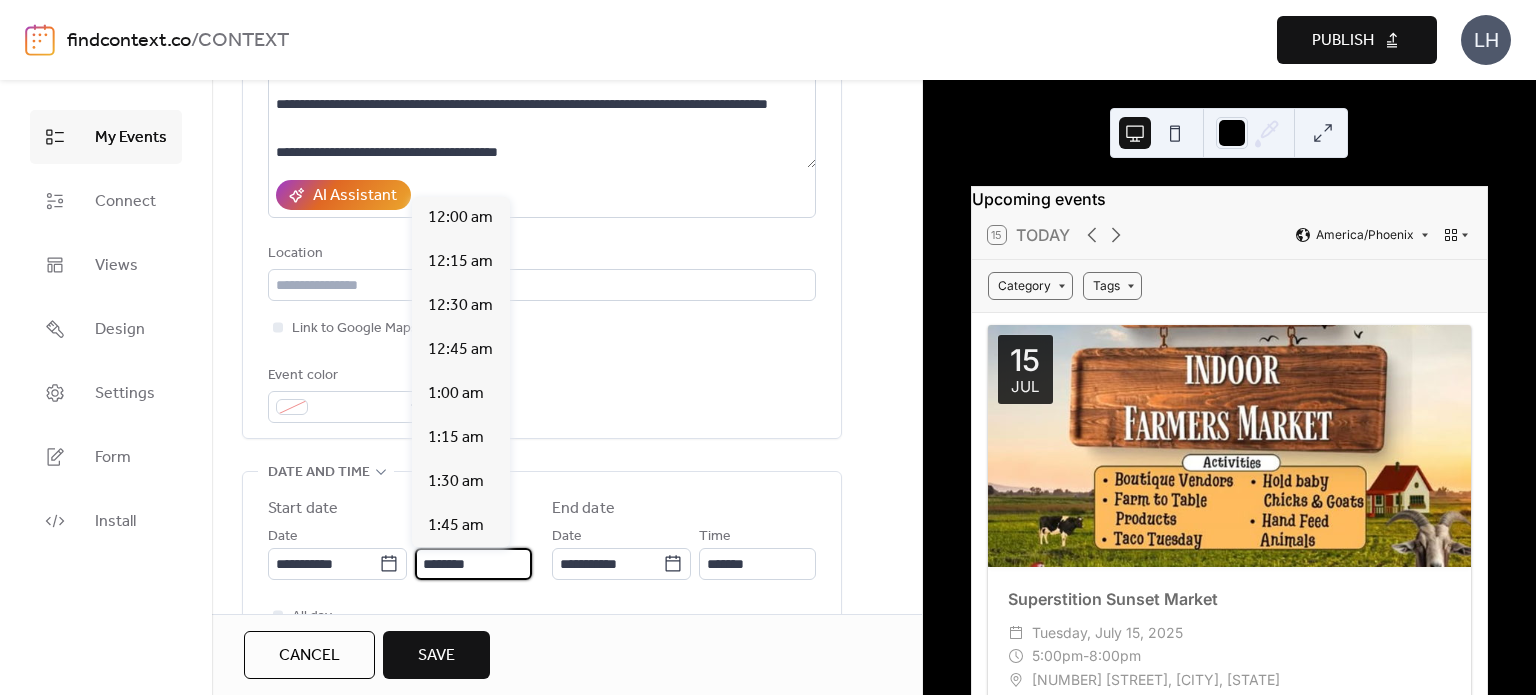 scroll, scrollTop: 2112, scrollLeft: 0, axis: vertical 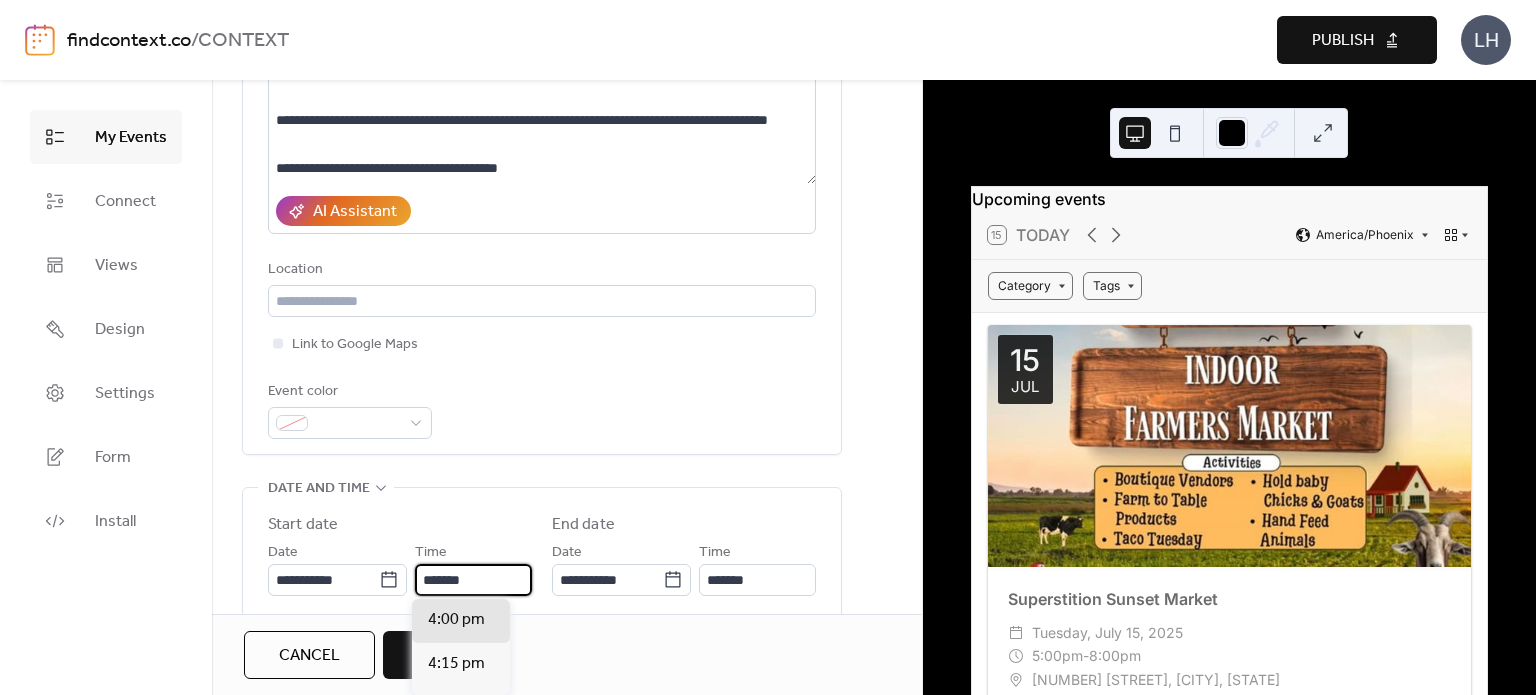 type on "*******" 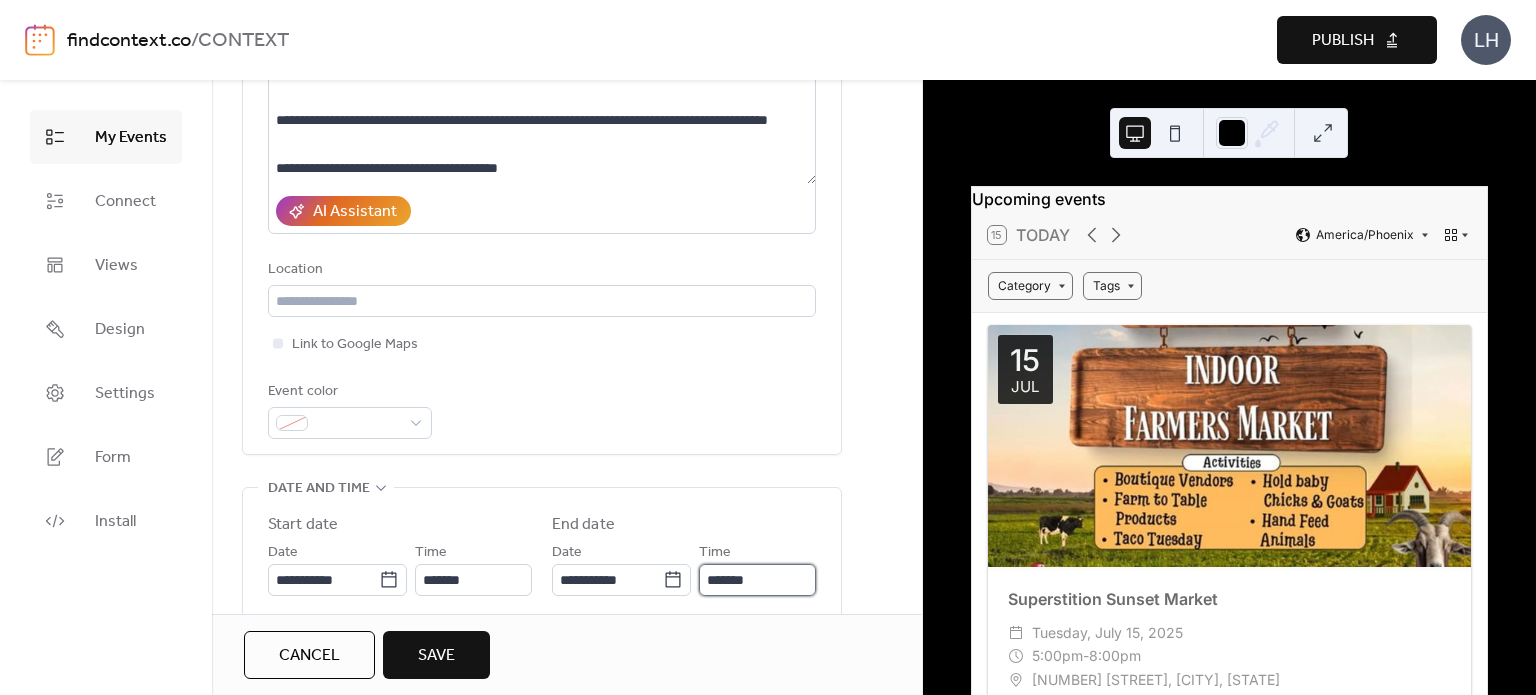 click on "*******" at bounding box center [757, 580] 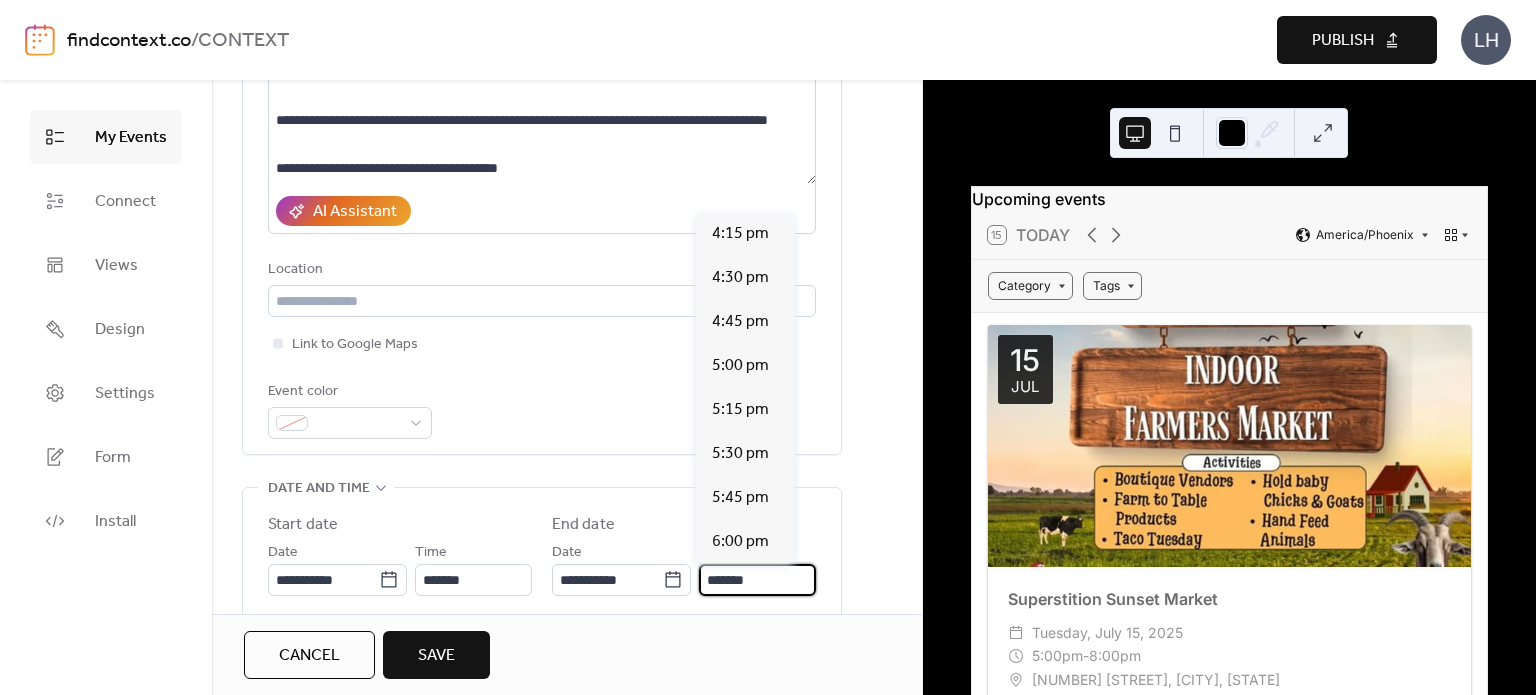 scroll, scrollTop: 484, scrollLeft: 0, axis: vertical 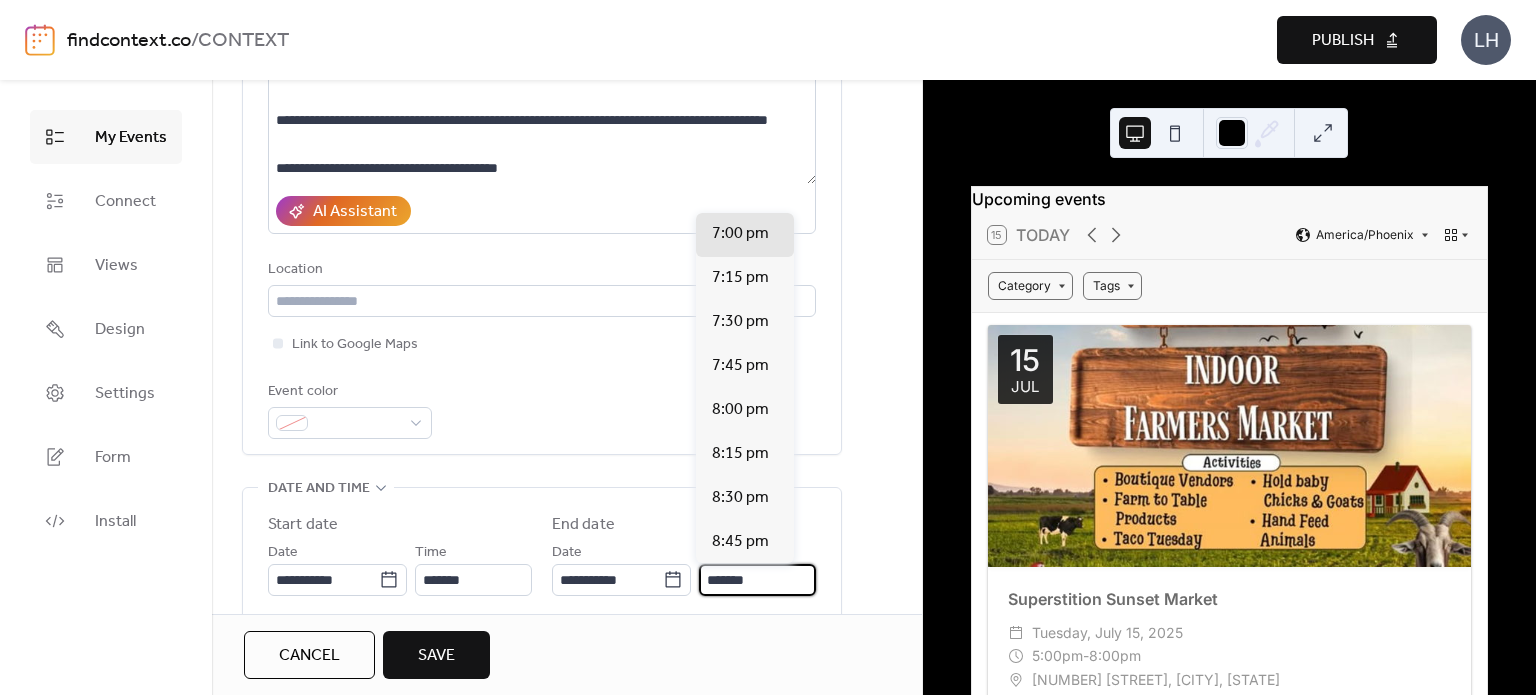 type on "*******" 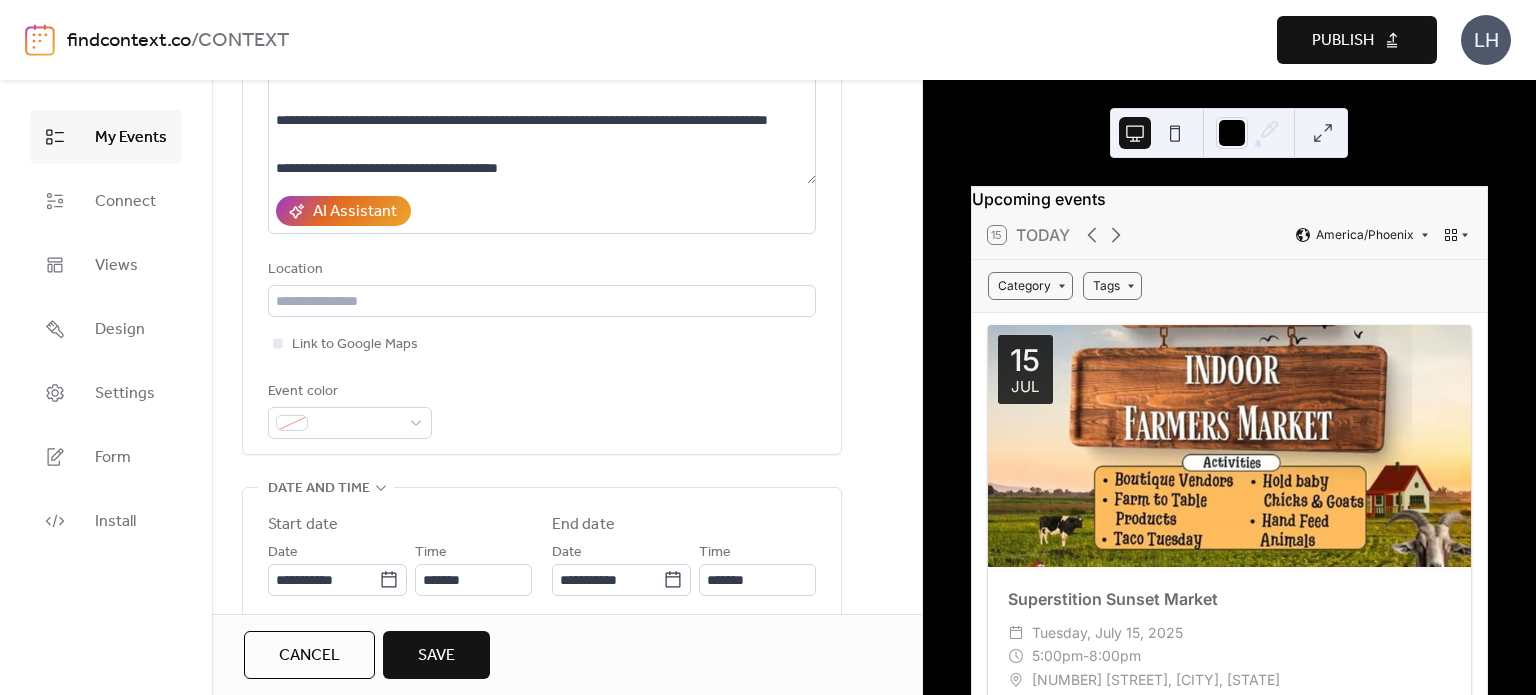 click on "Title Description AI Assistant Location Link to Google Maps Event color" at bounding box center [542, 185] 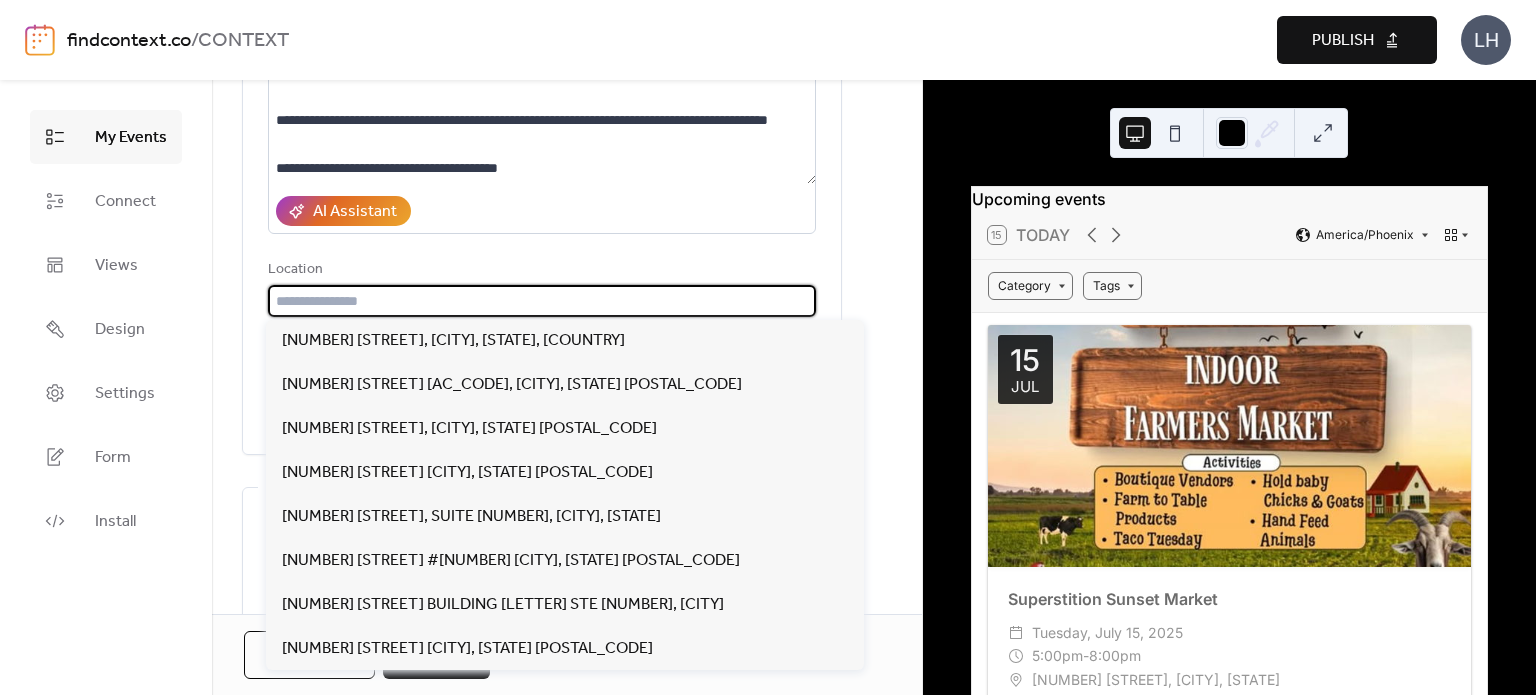 click at bounding box center [542, 301] 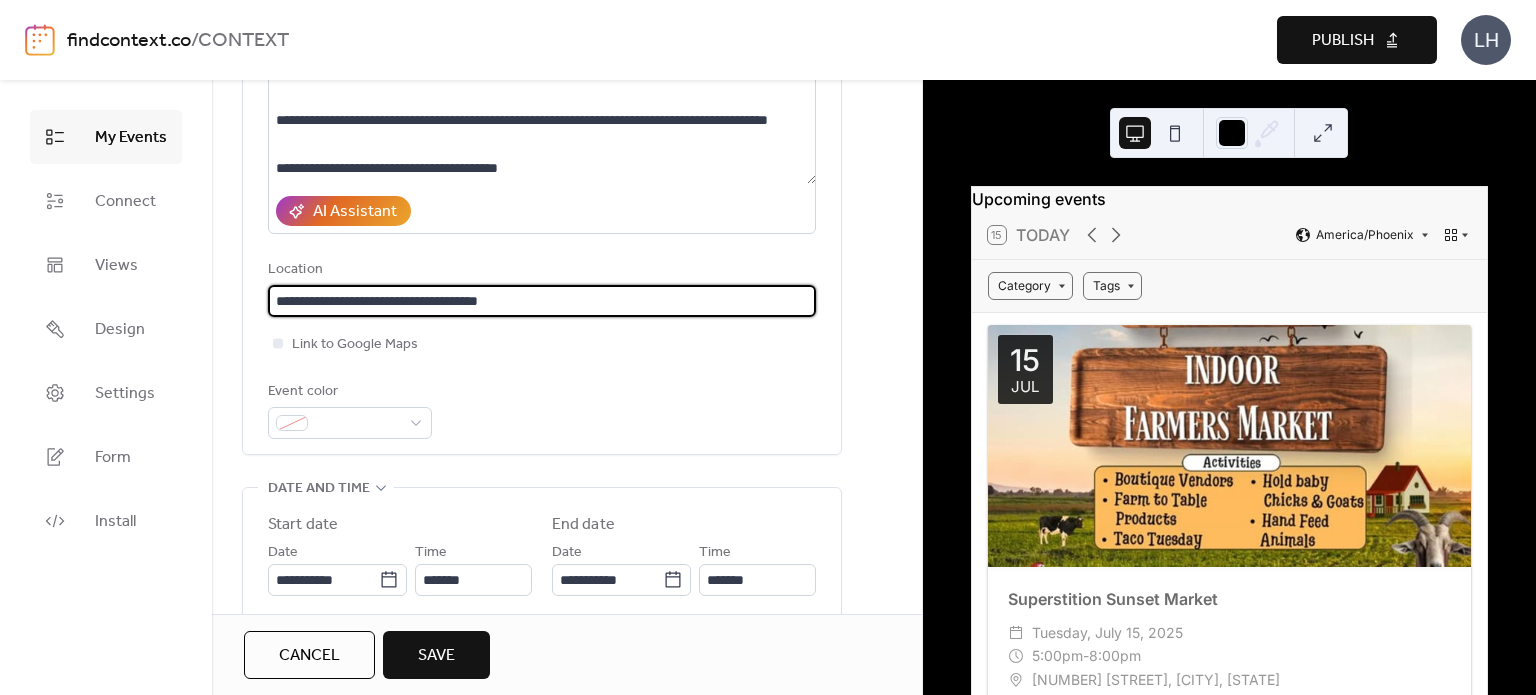 type on "**********" 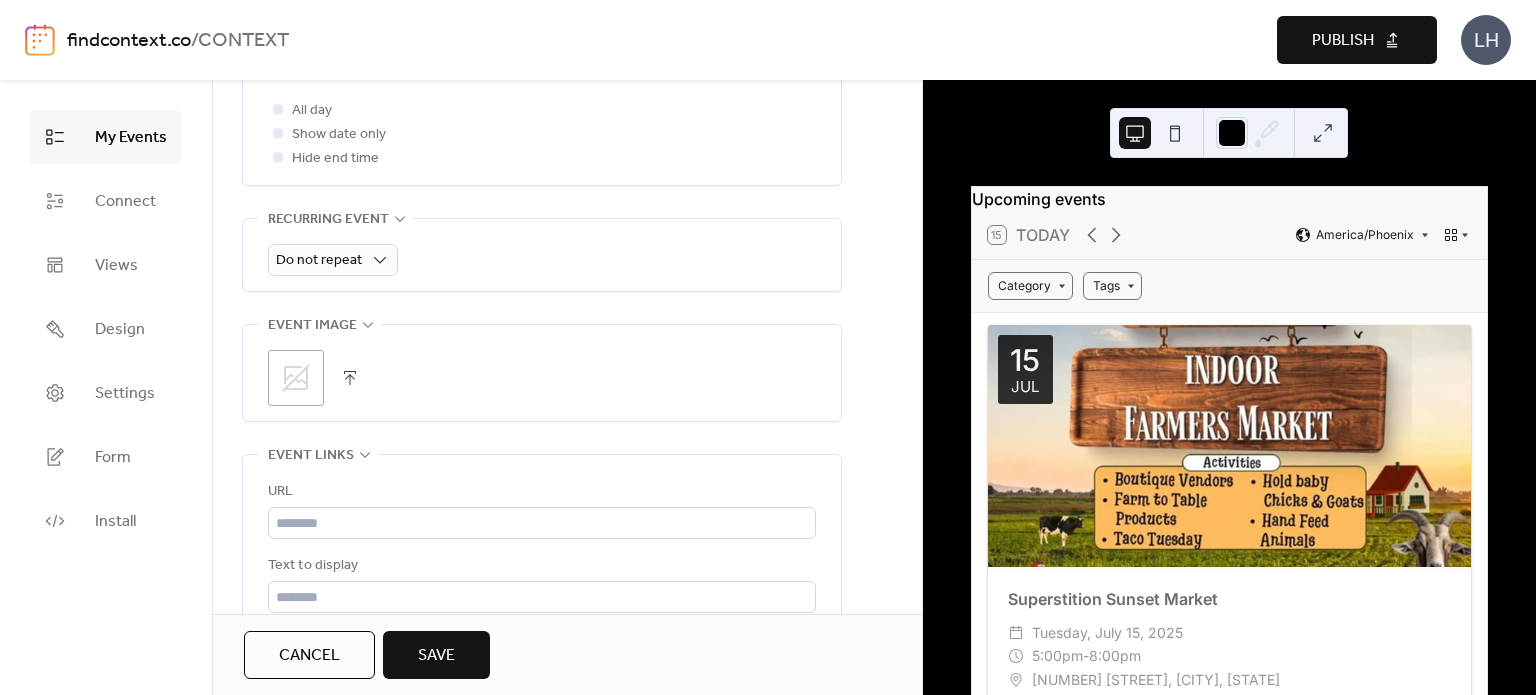 scroll, scrollTop: 824, scrollLeft: 0, axis: vertical 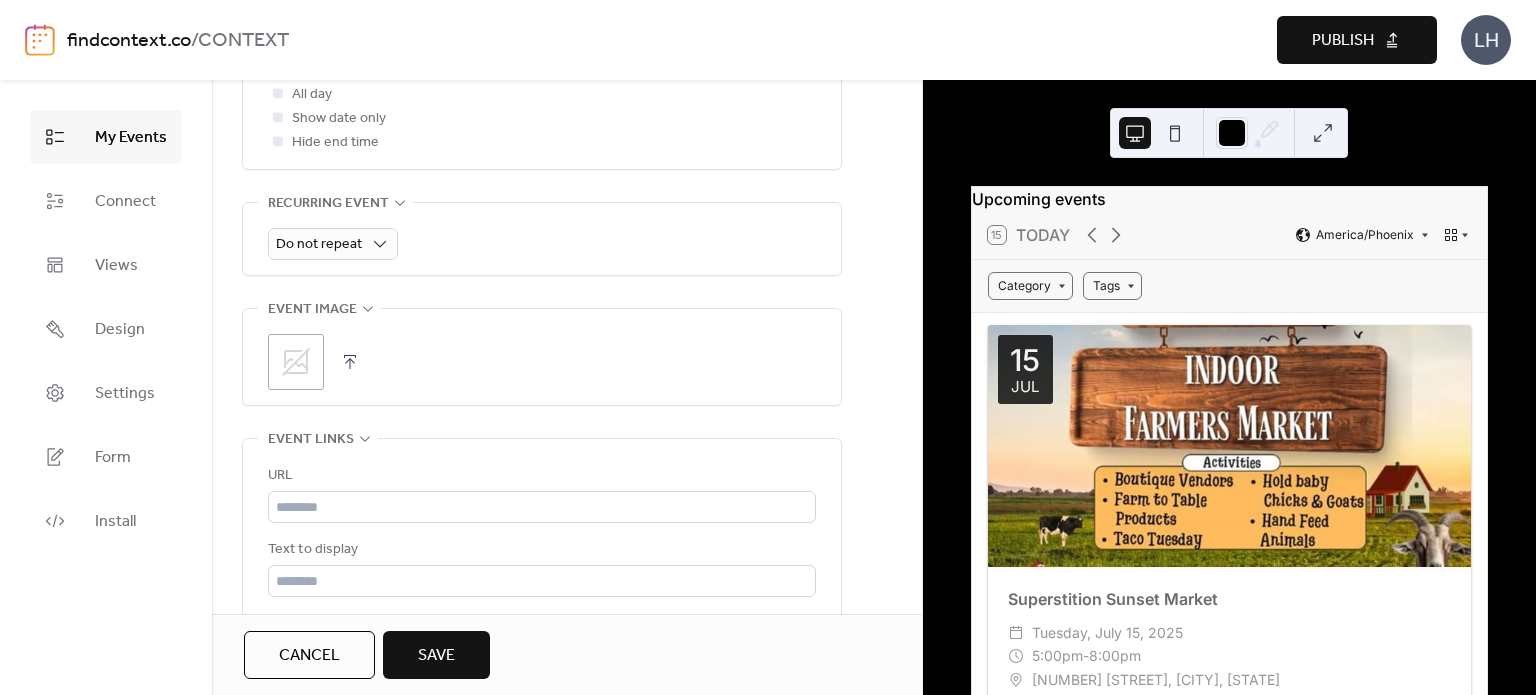 click 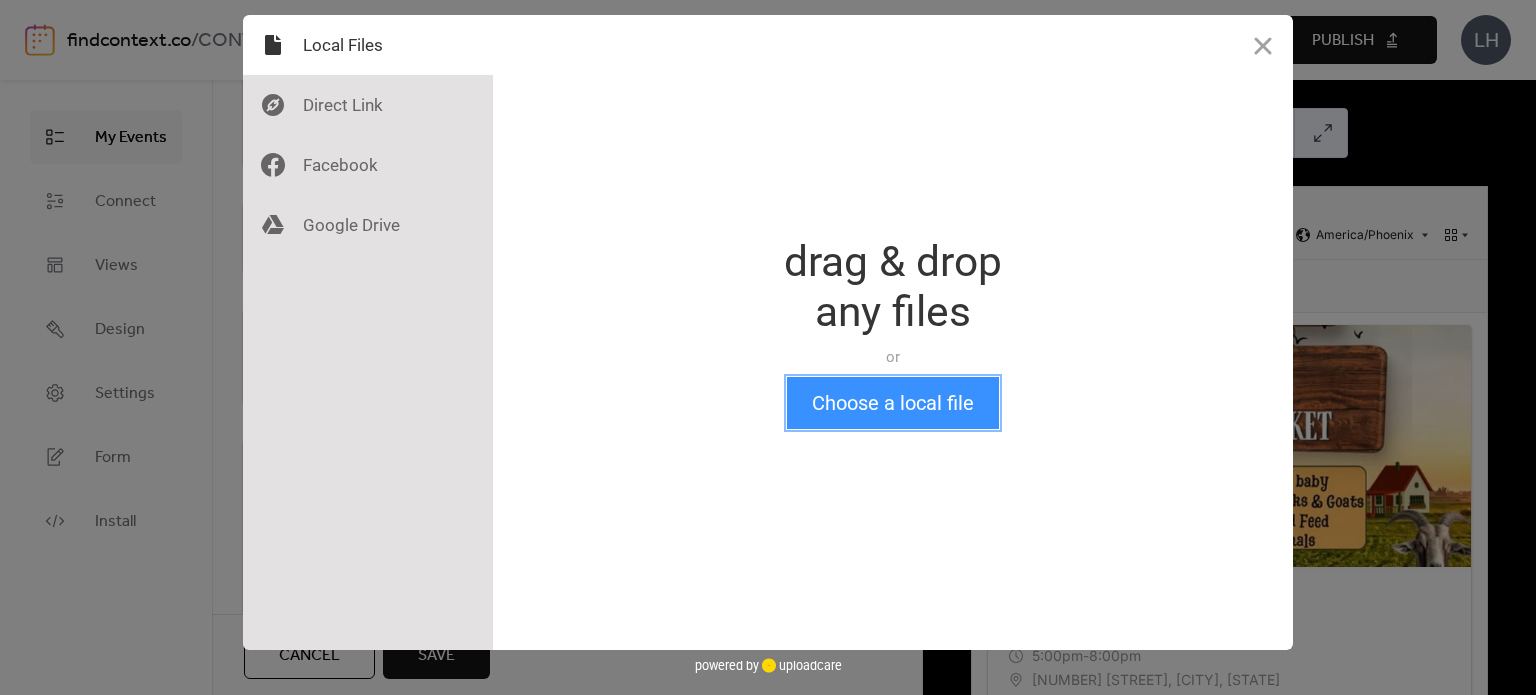 click on "Choose a local file" at bounding box center [893, 403] 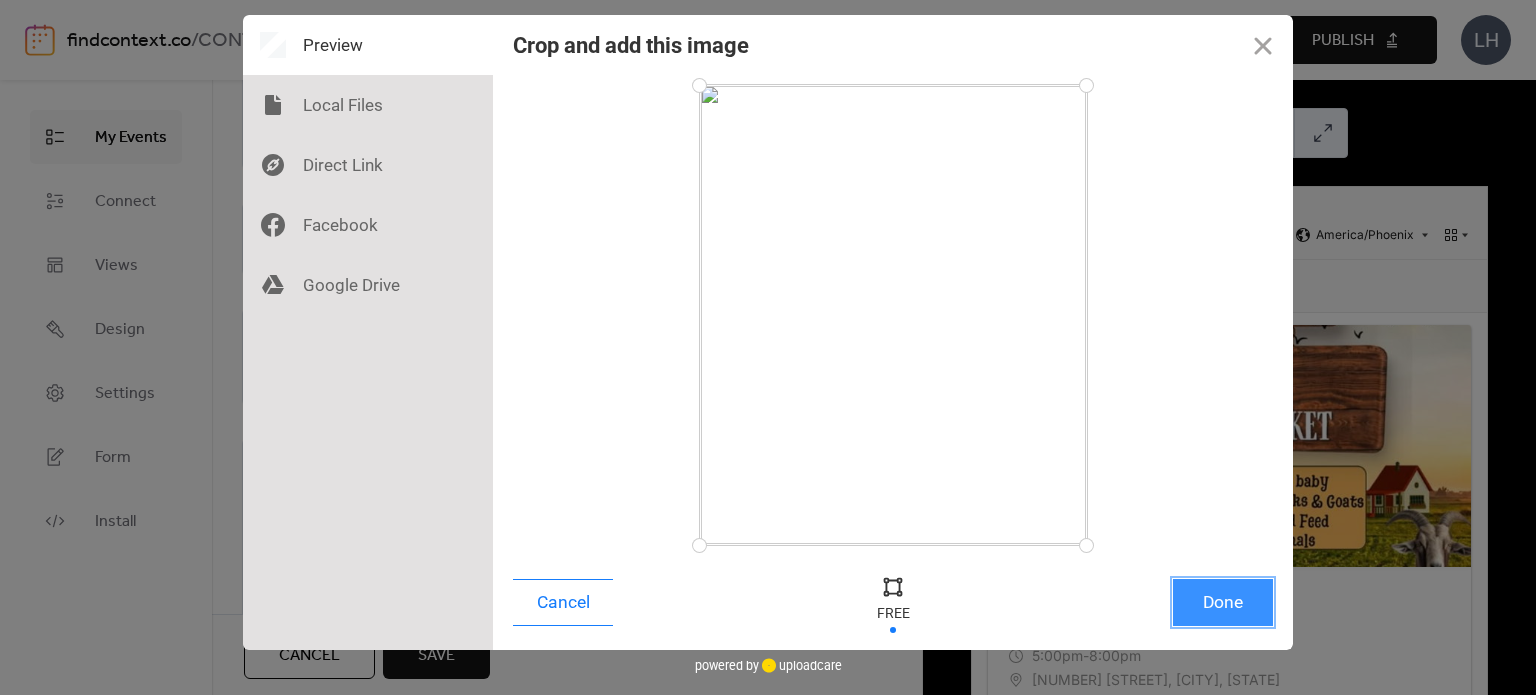 click on "Done" at bounding box center (1223, 602) 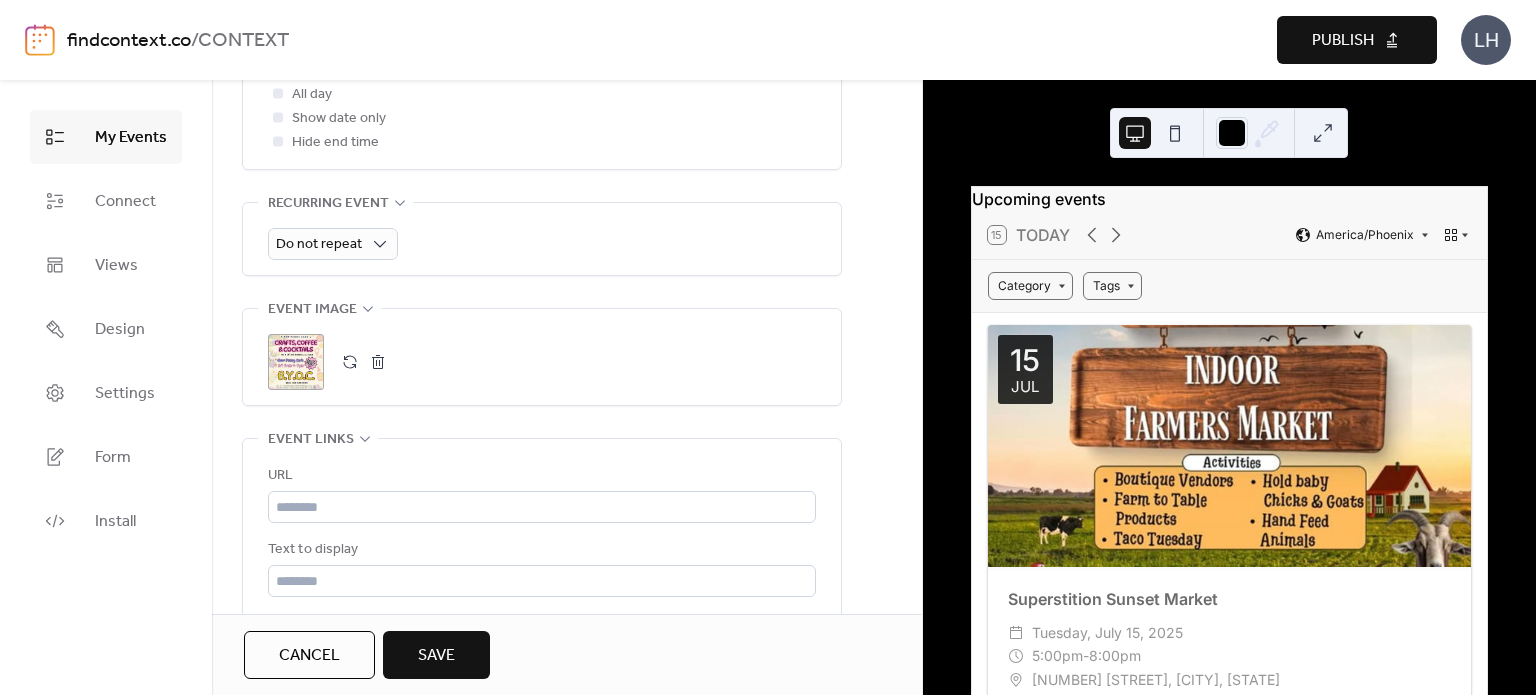 scroll, scrollTop: 892, scrollLeft: 0, axis: vertical 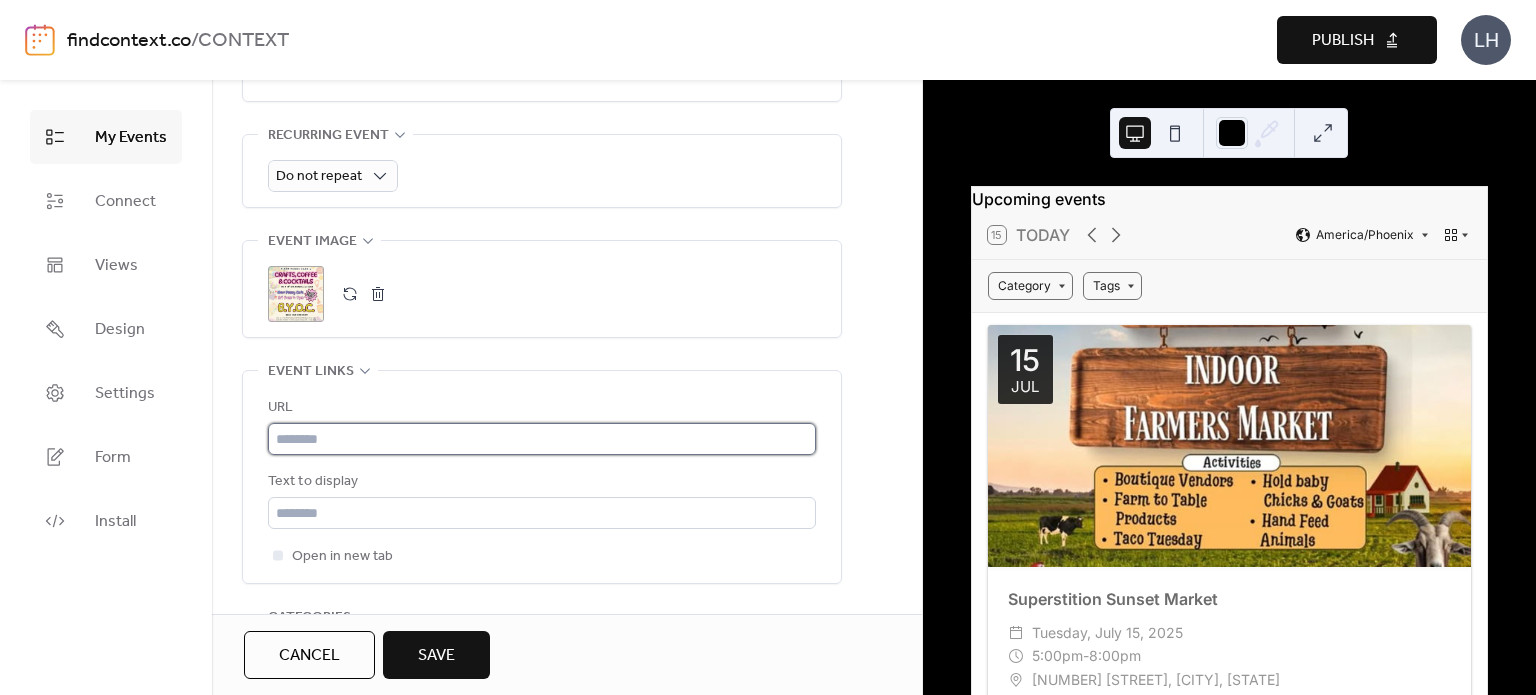 click at bounding box center [542, 439] 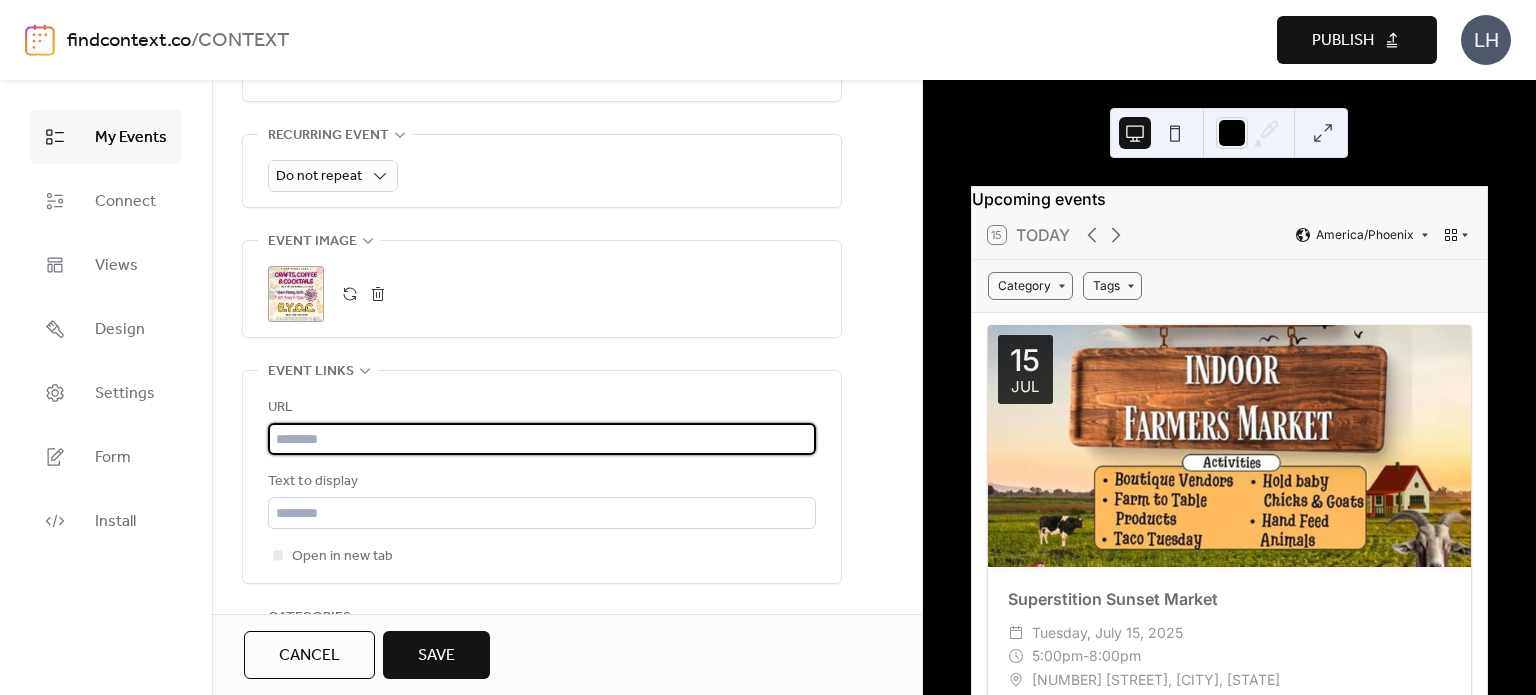 paste on "**********" 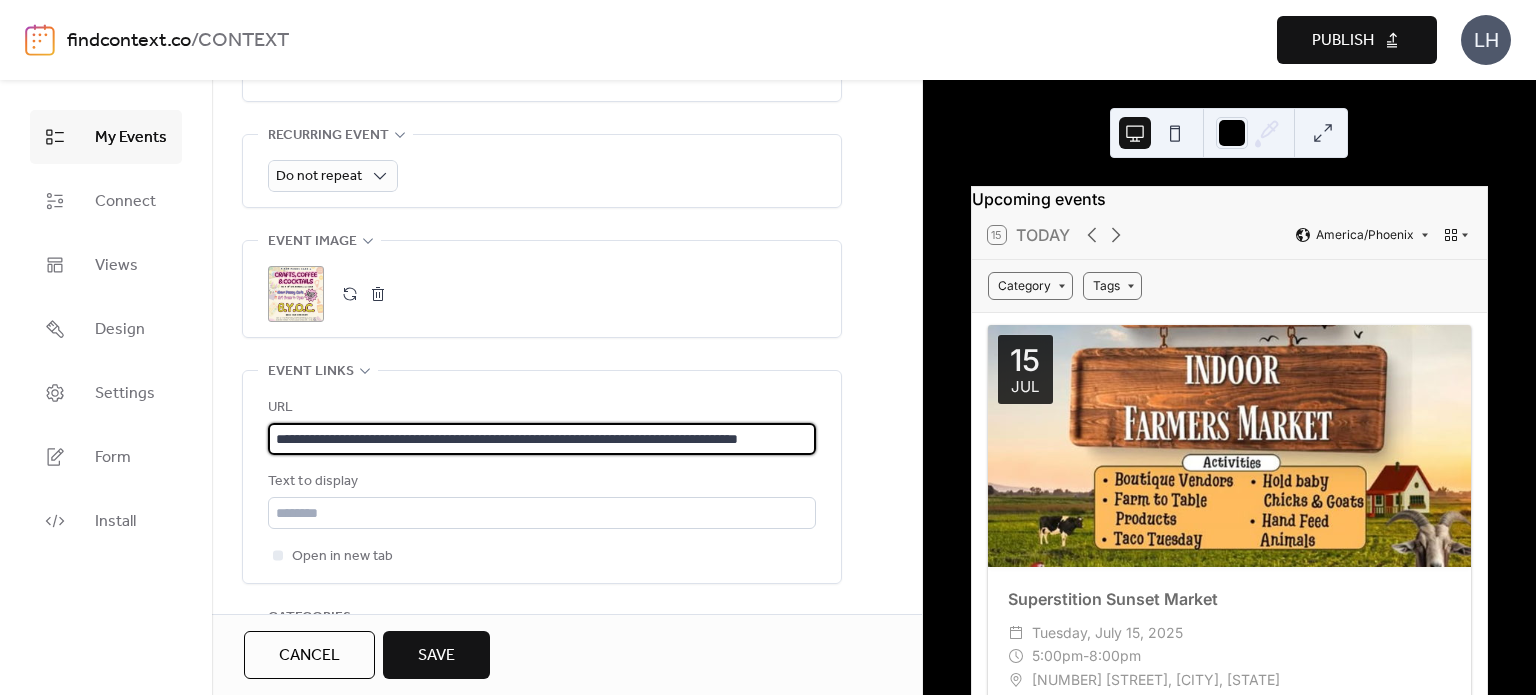 scroll, scrollTop: 0, scrollLeft: 60, axis: horizontal 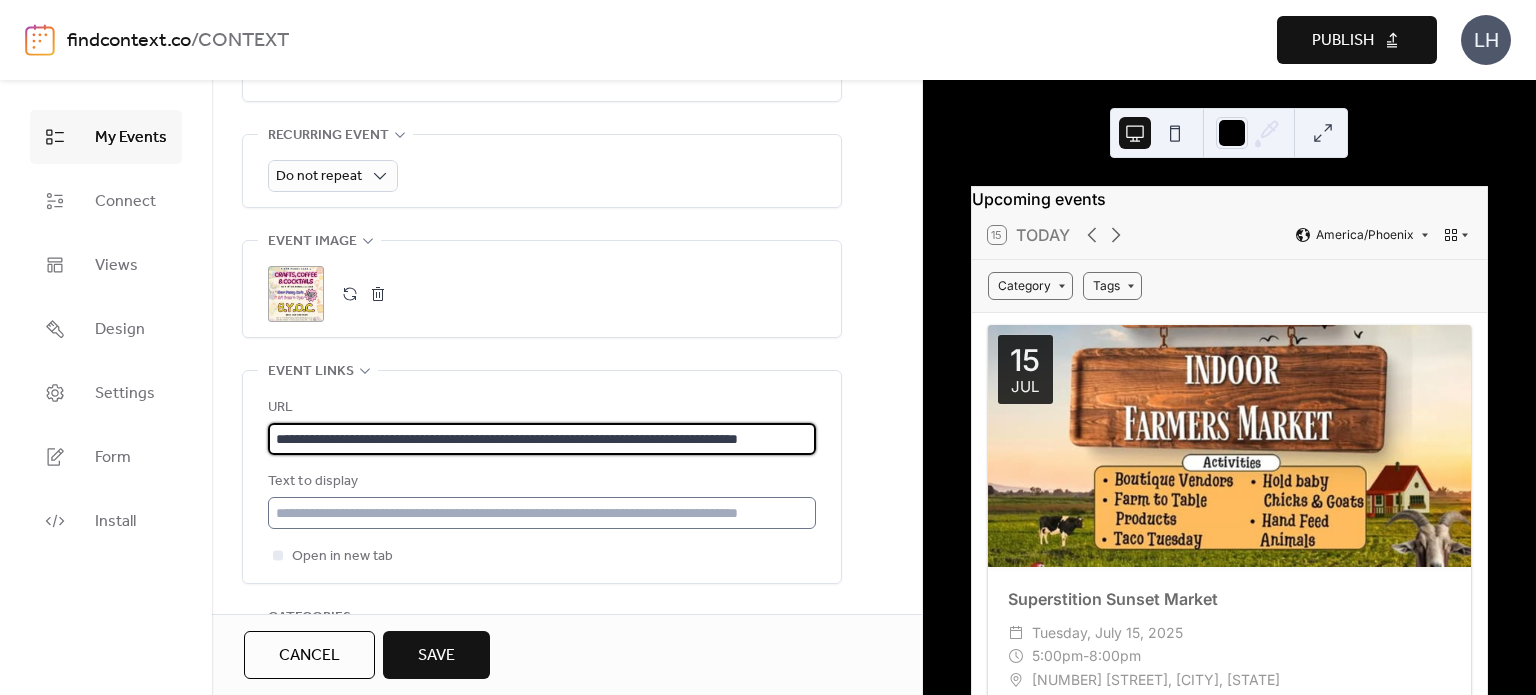 type on "**********" 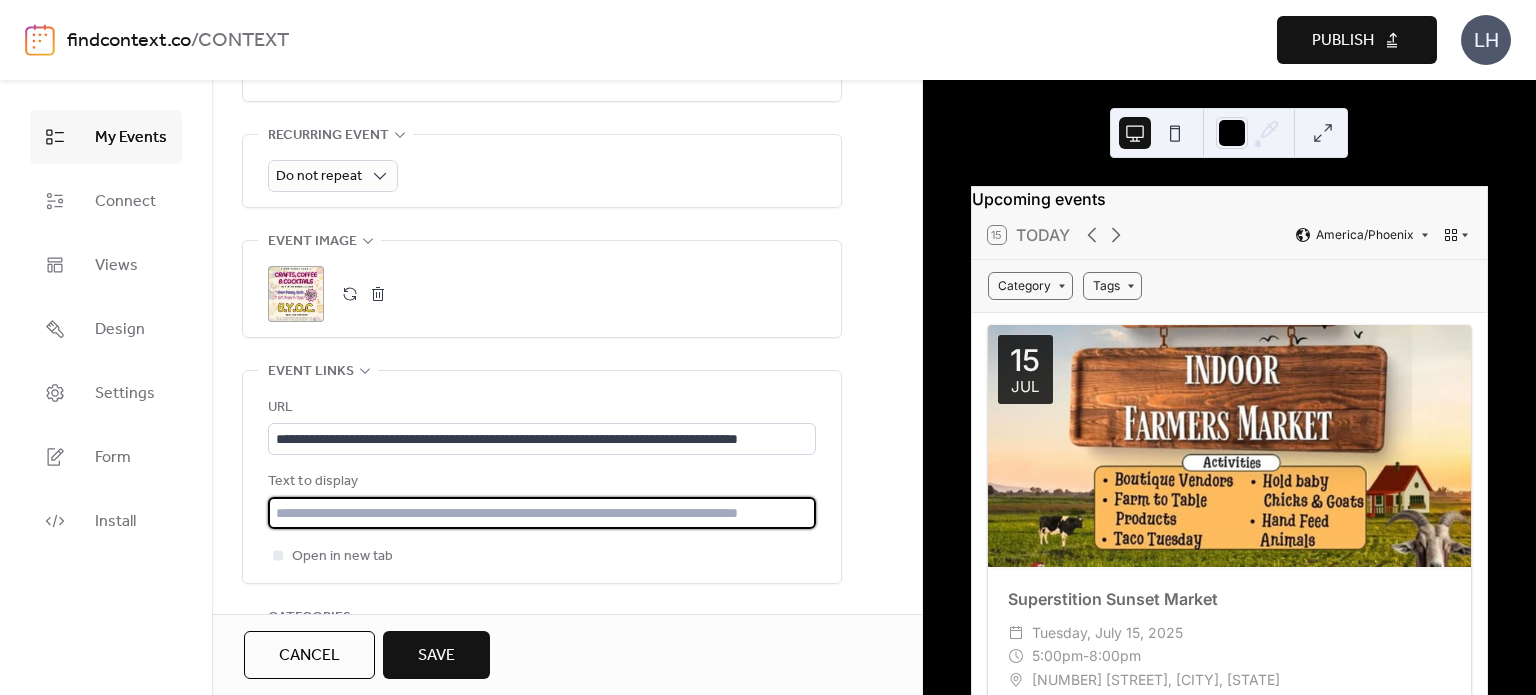 click at bounding box center (542, 513) 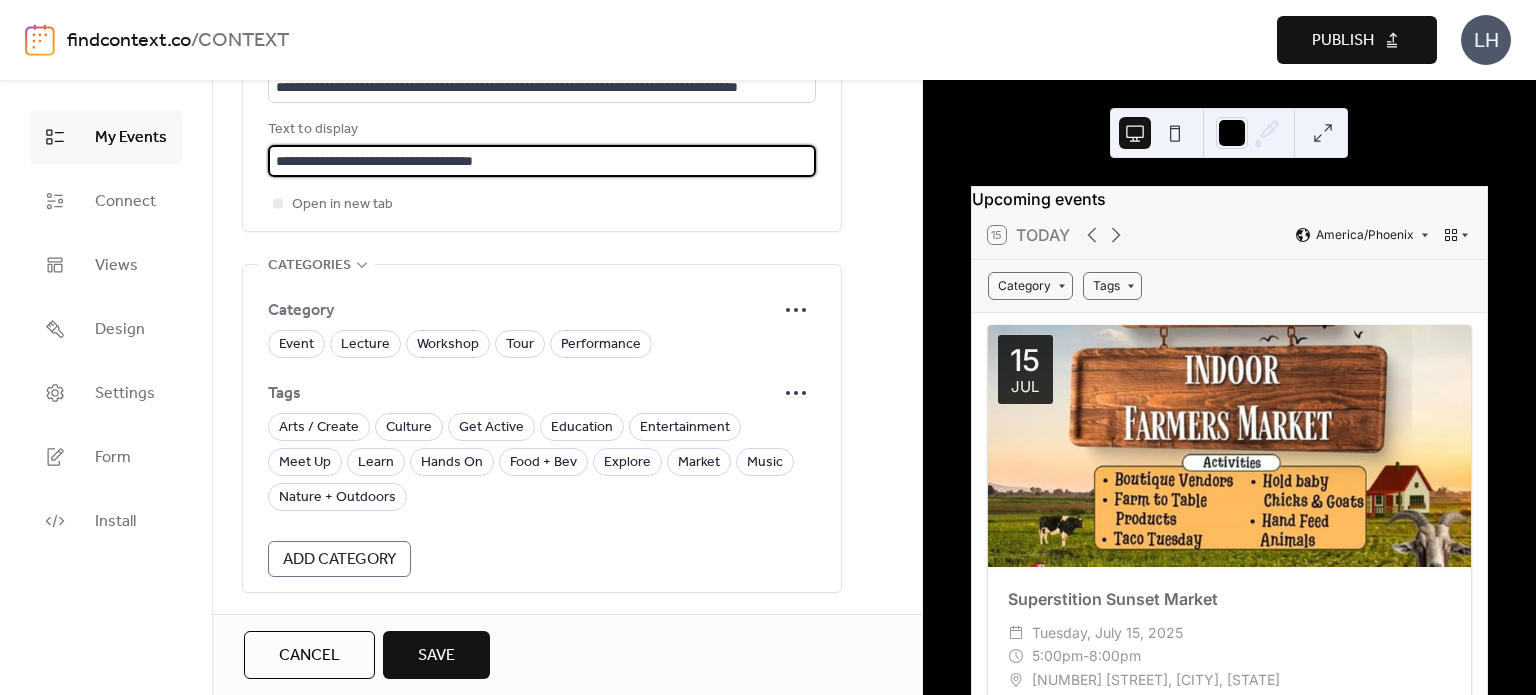 scroll, scrollTop: 1248, scrollLeft: 0, axis: vertical 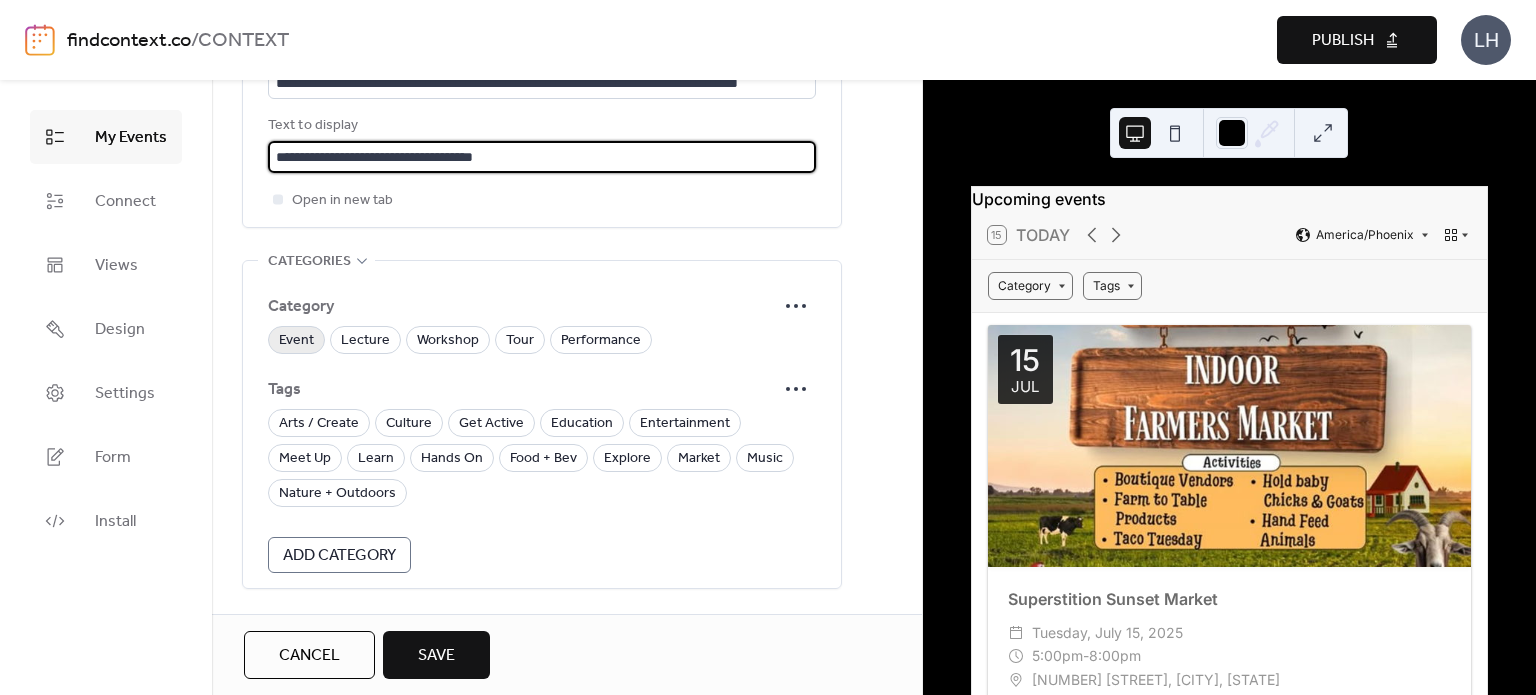 type on "**********" 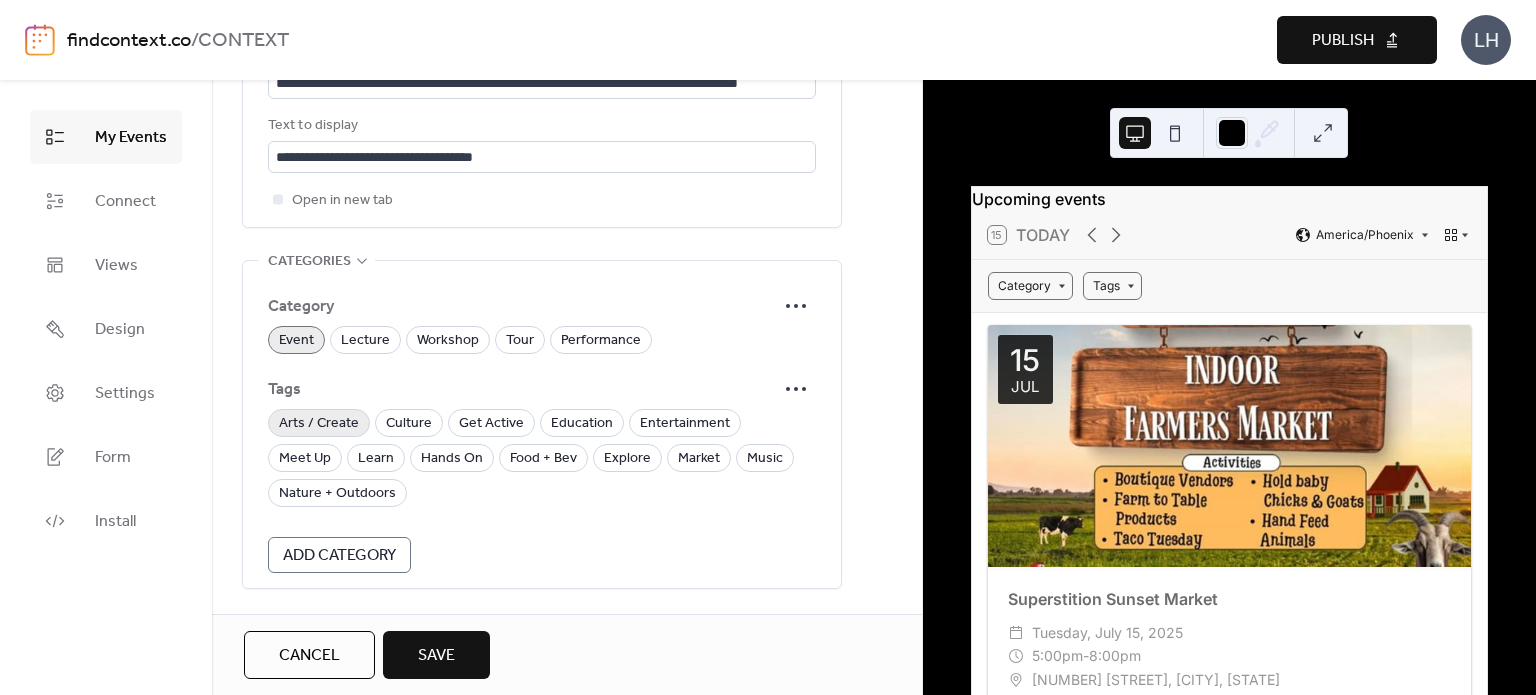 click on "Arts / Create" at bounding box center (319, 424) 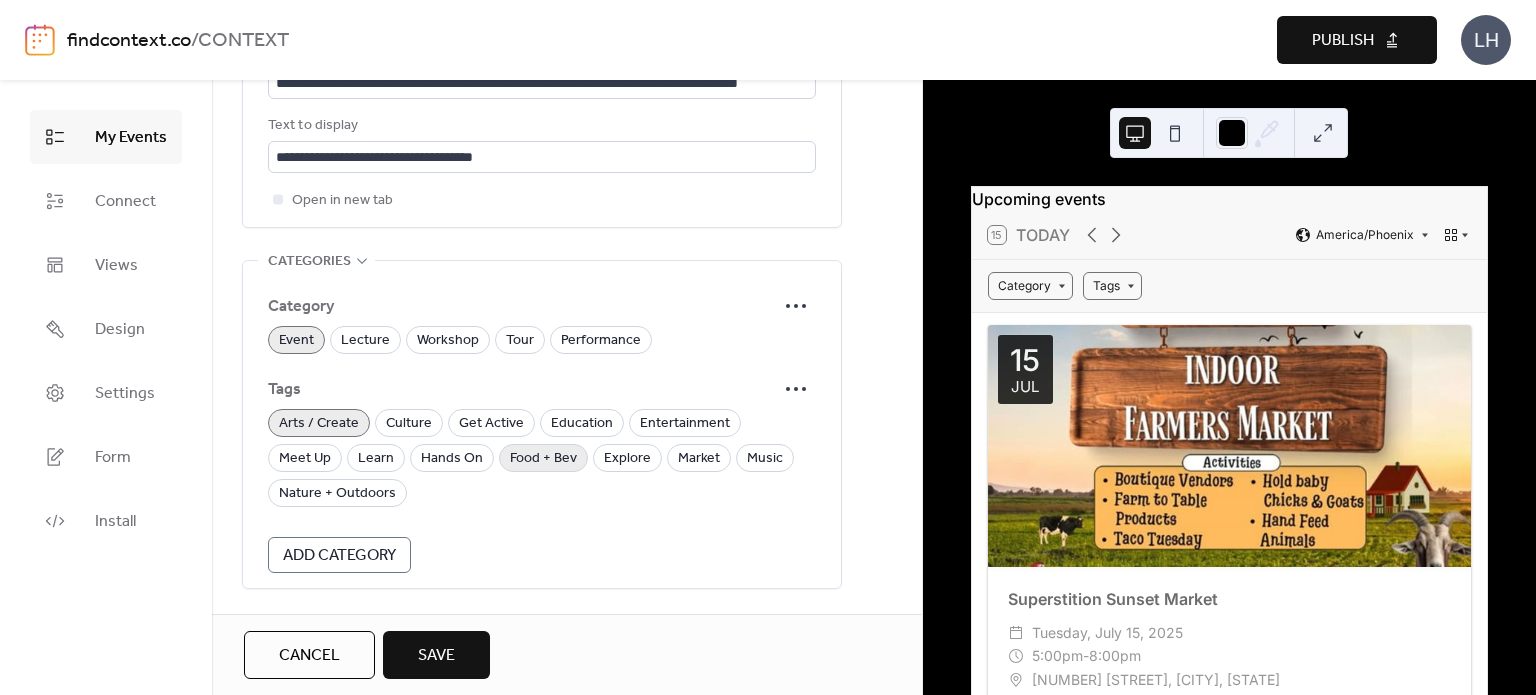 click on "Food + Bev" at bounding box center (543, 459) 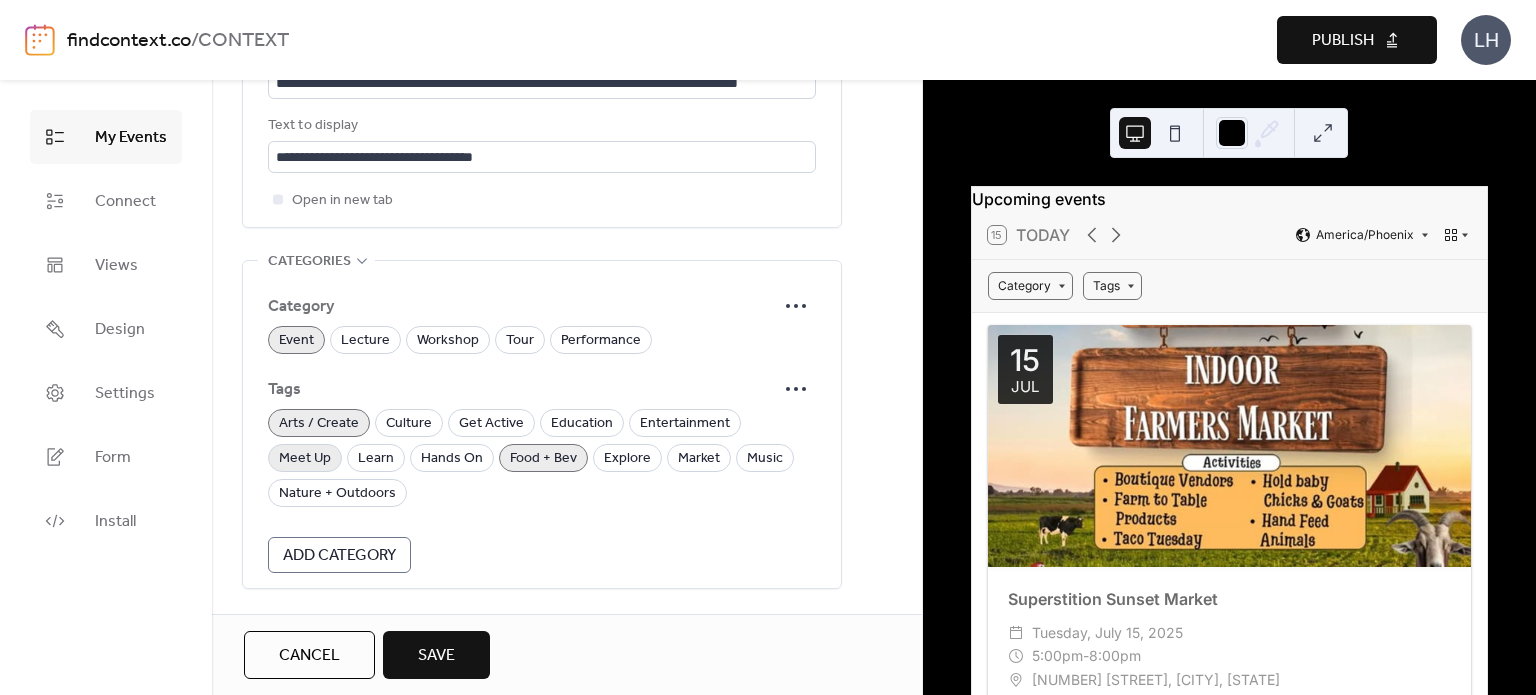 click on "Meet Up" at bounding box center (305, 459) 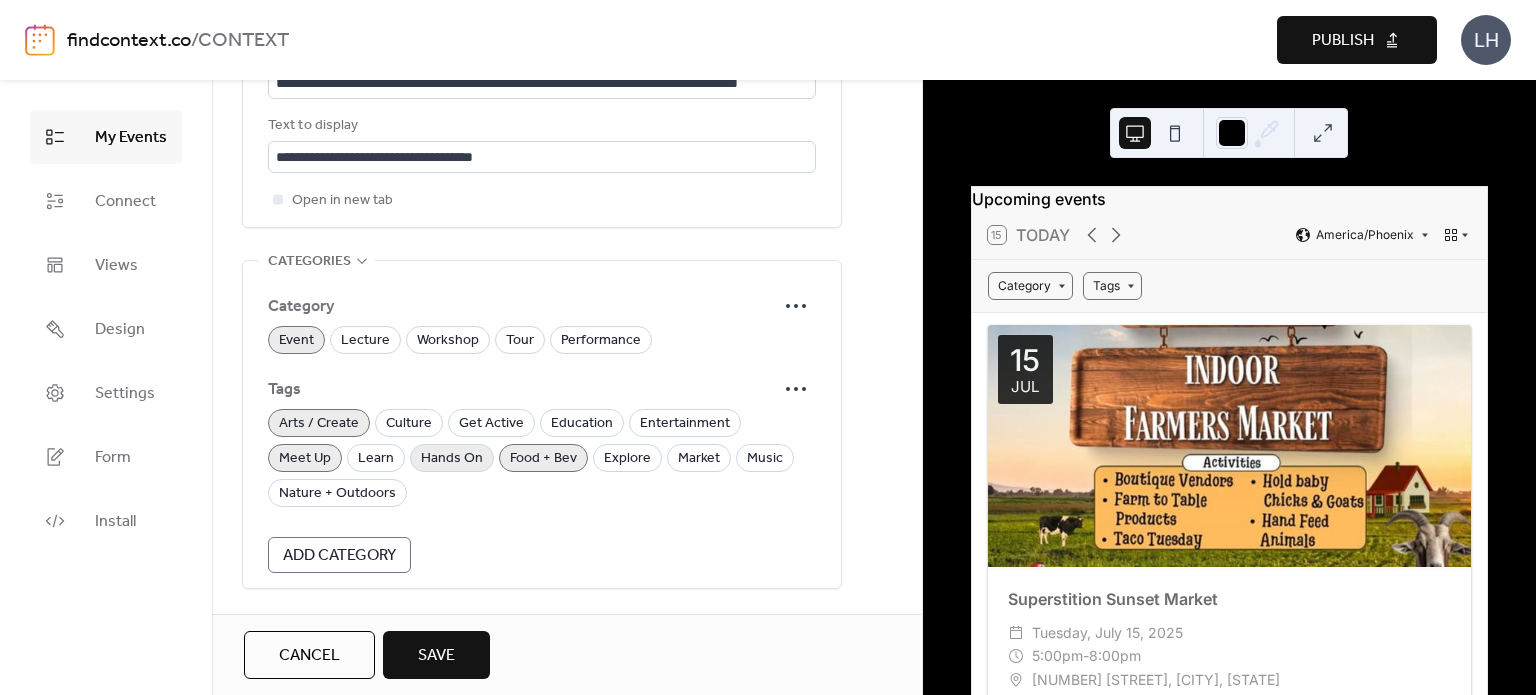 click on "Hands On" at bounding box center [452, 459] 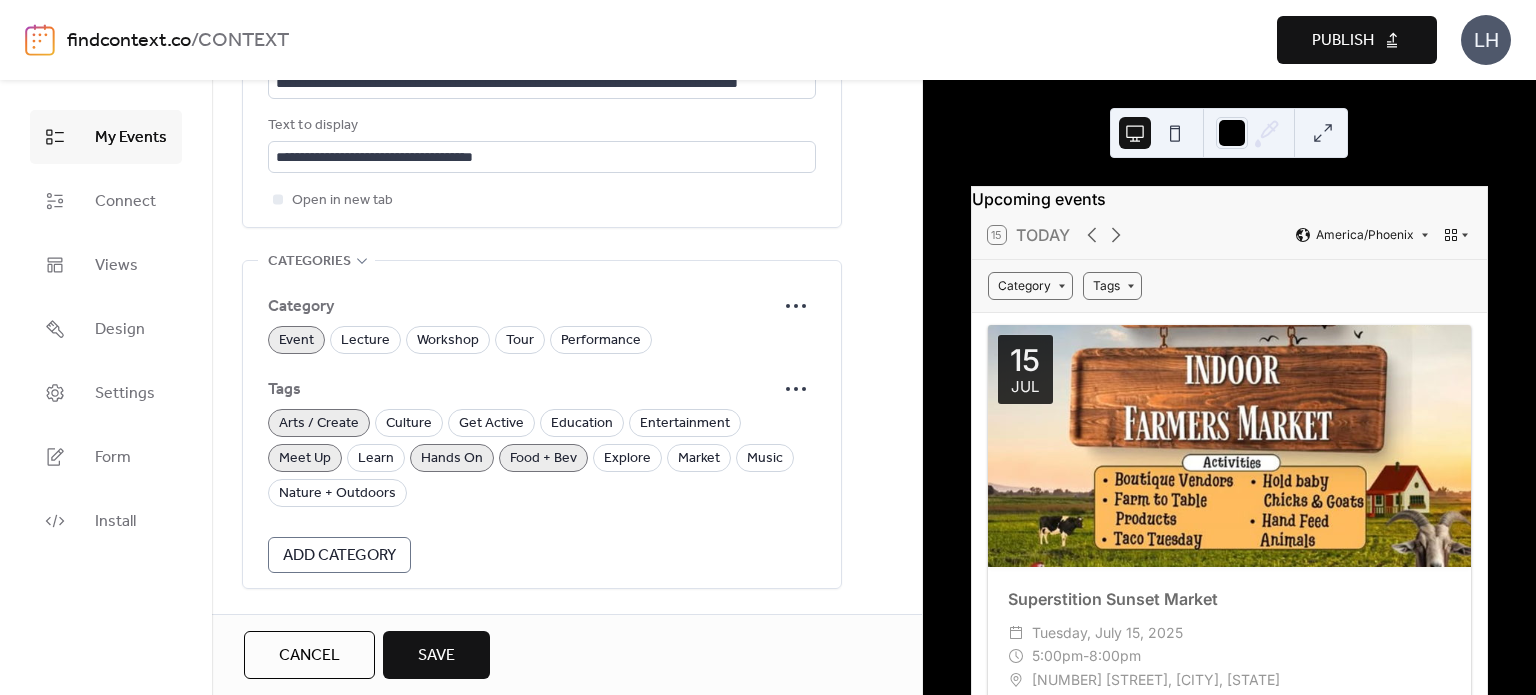 click on "Save" at bounding box center (436, 655) 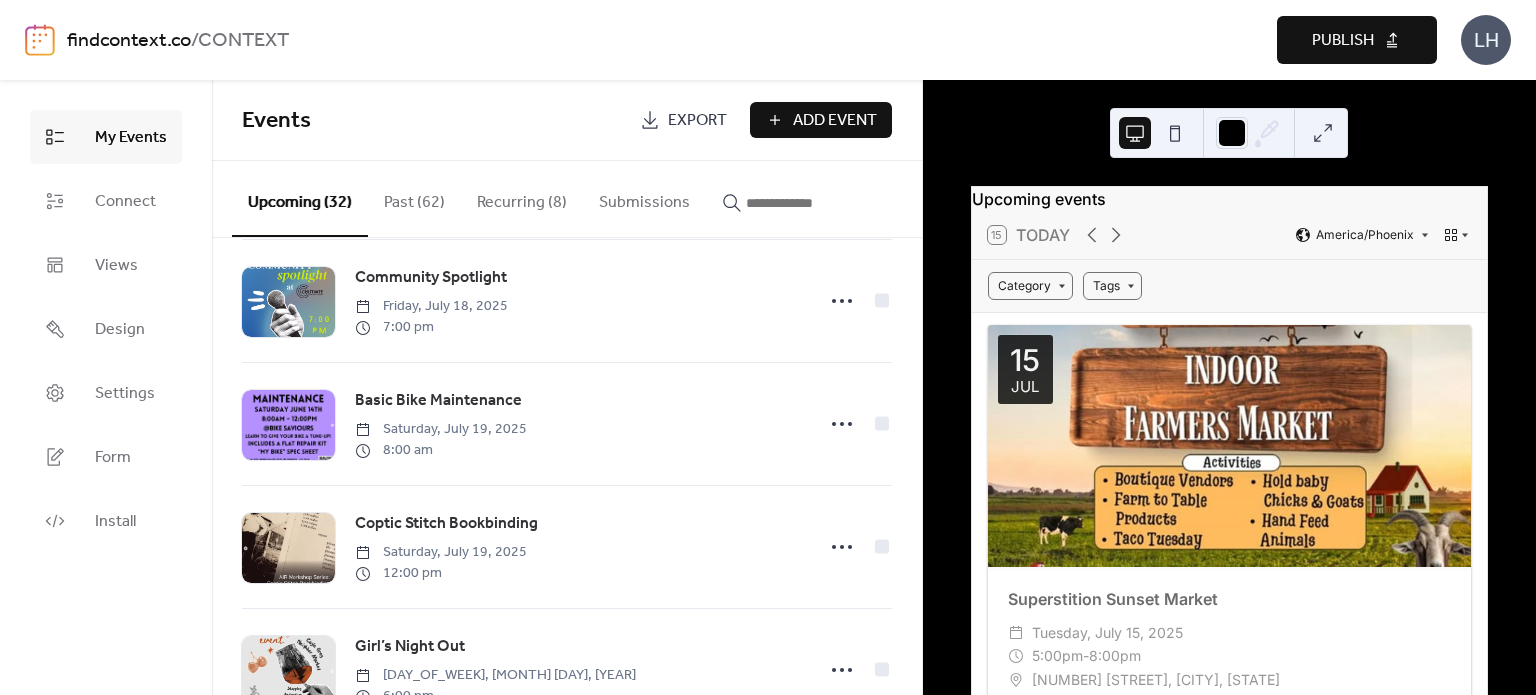 scroll, scrollTop: 275, scrollLeft: 0, axis: vertical 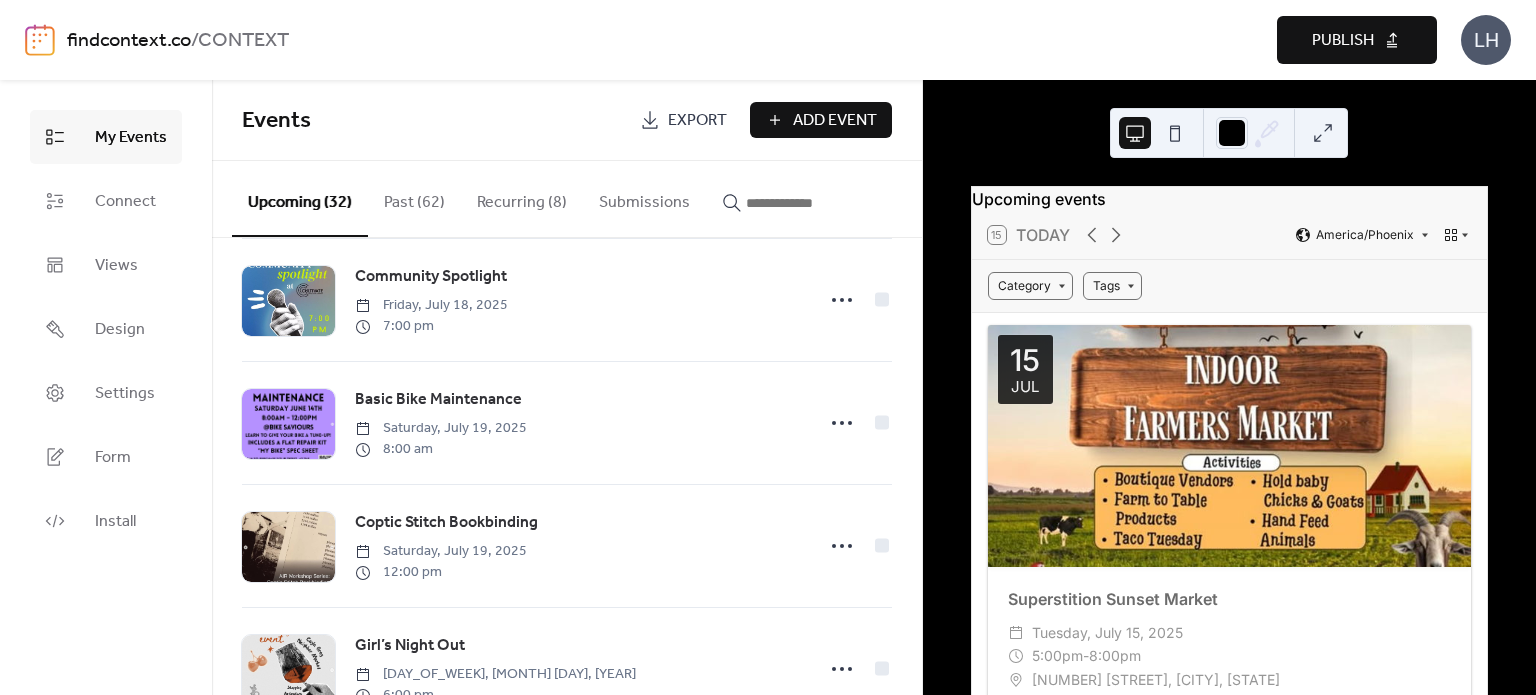 click at bounding box center [806, 203] 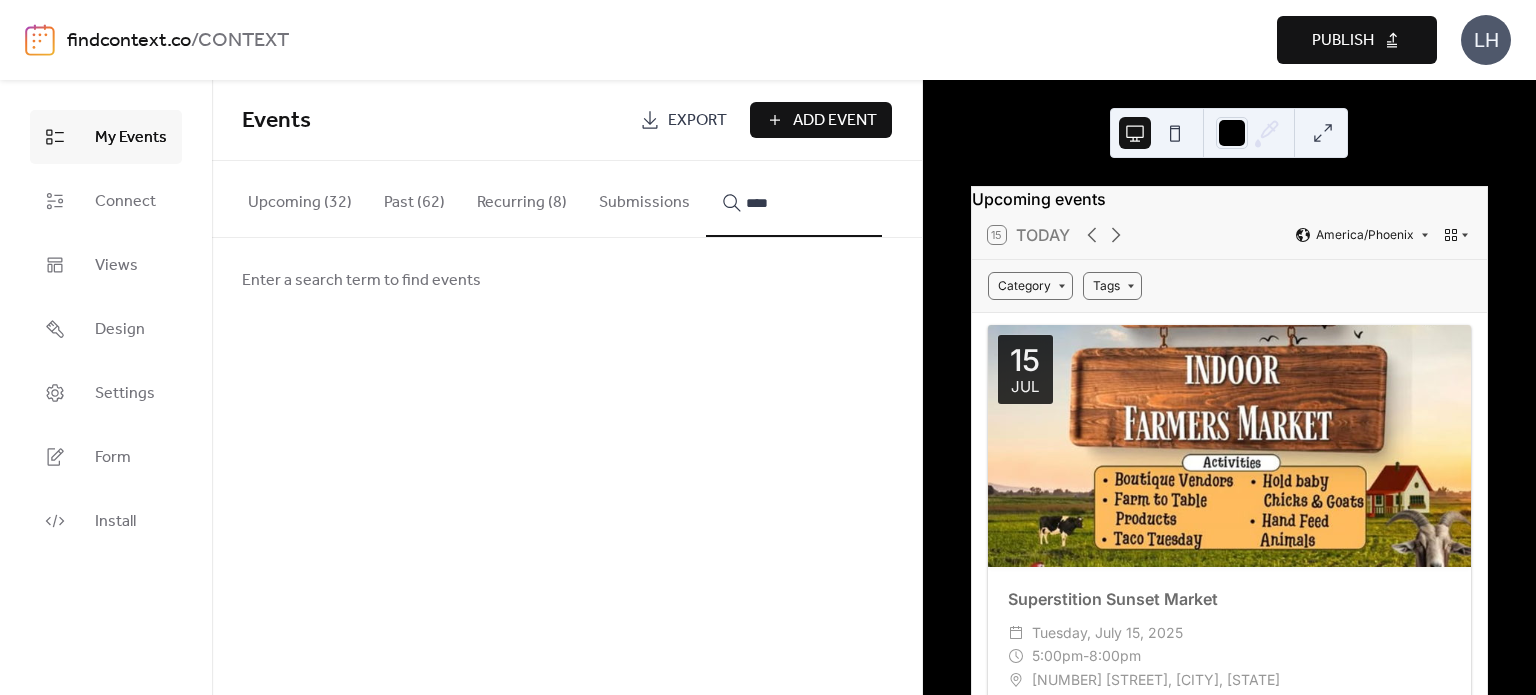click on "***" at bounding box center (794, 199) 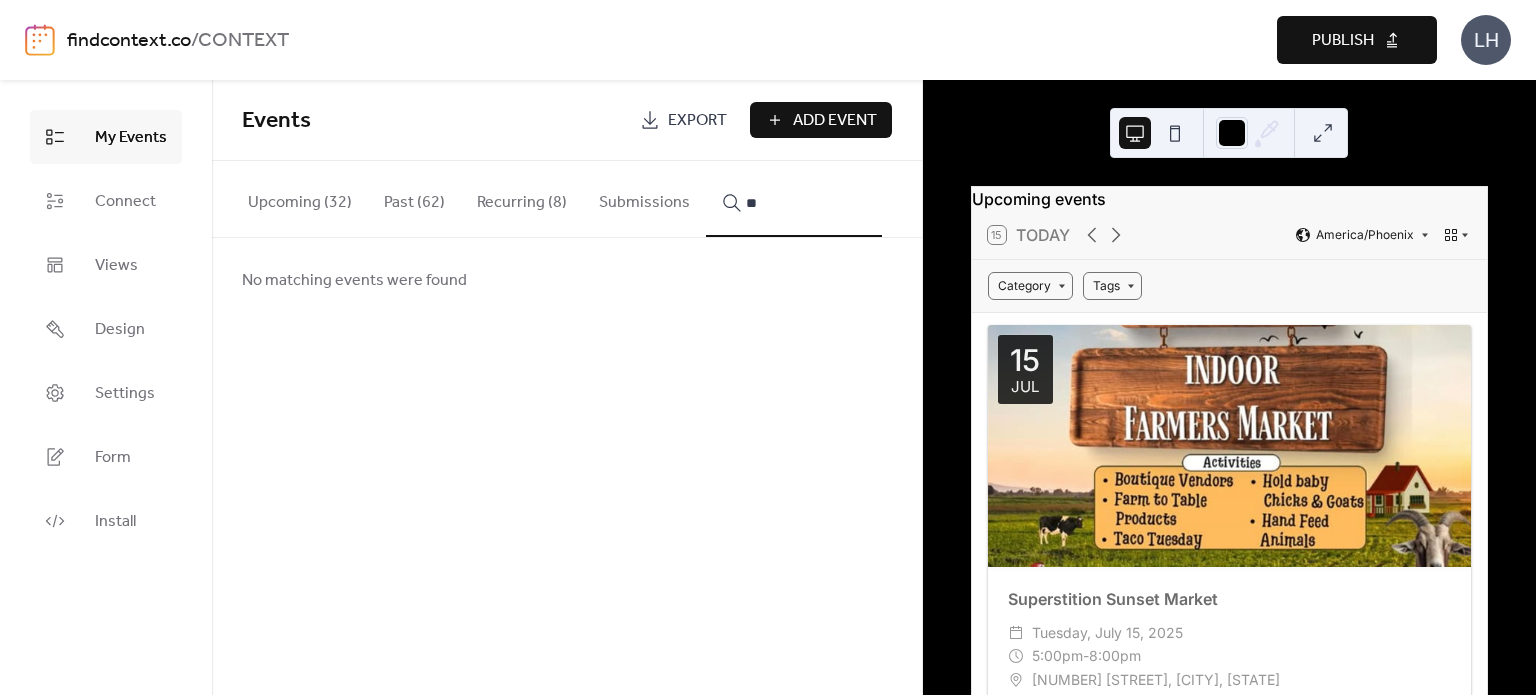 type on "*" 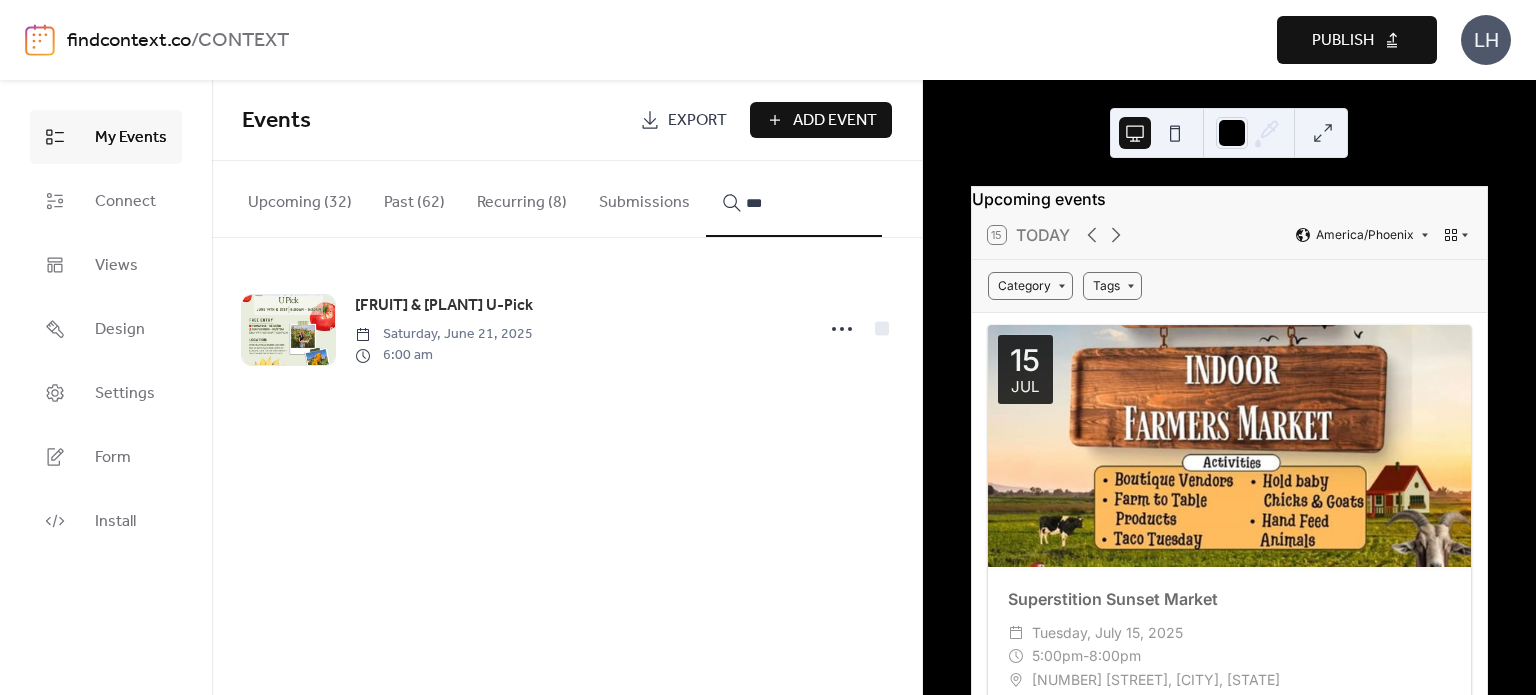 type on "***" 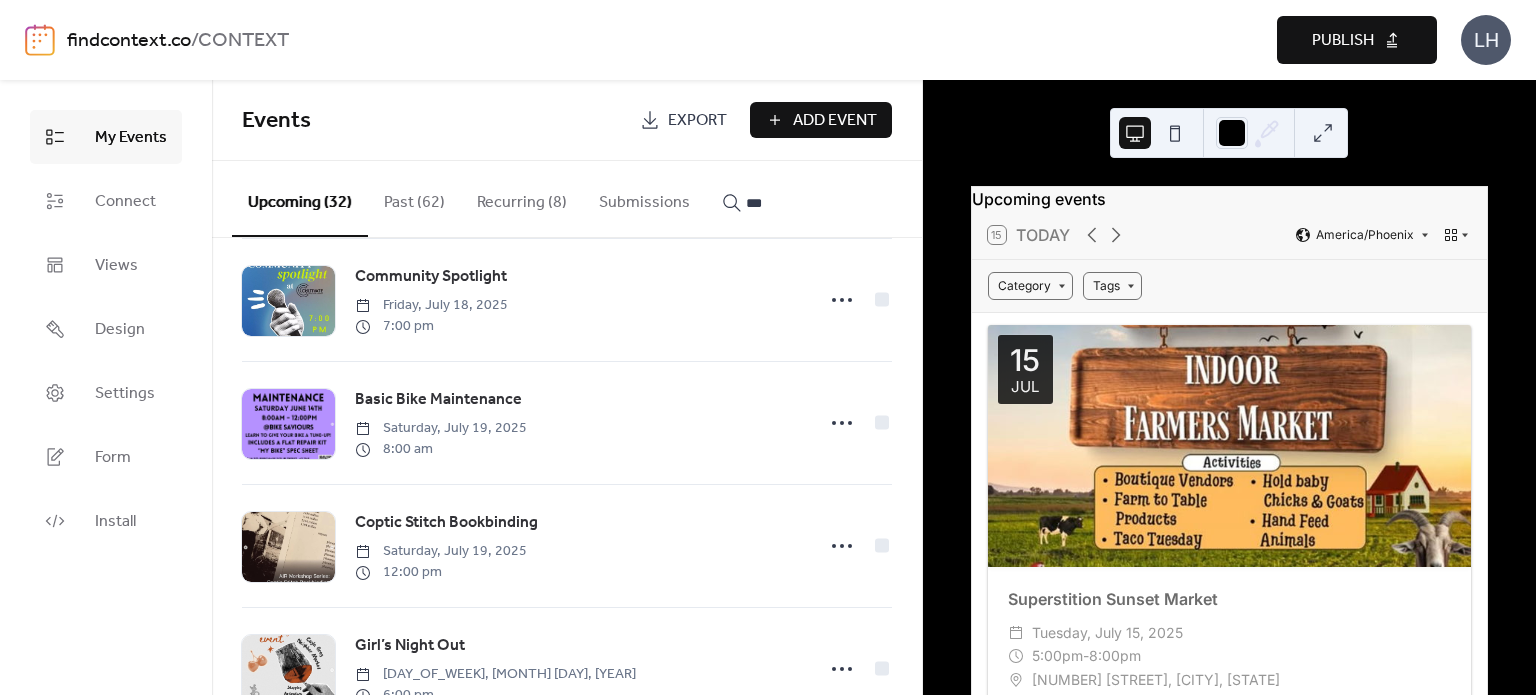 click on "Add Event" at bounding box center (835, 121) 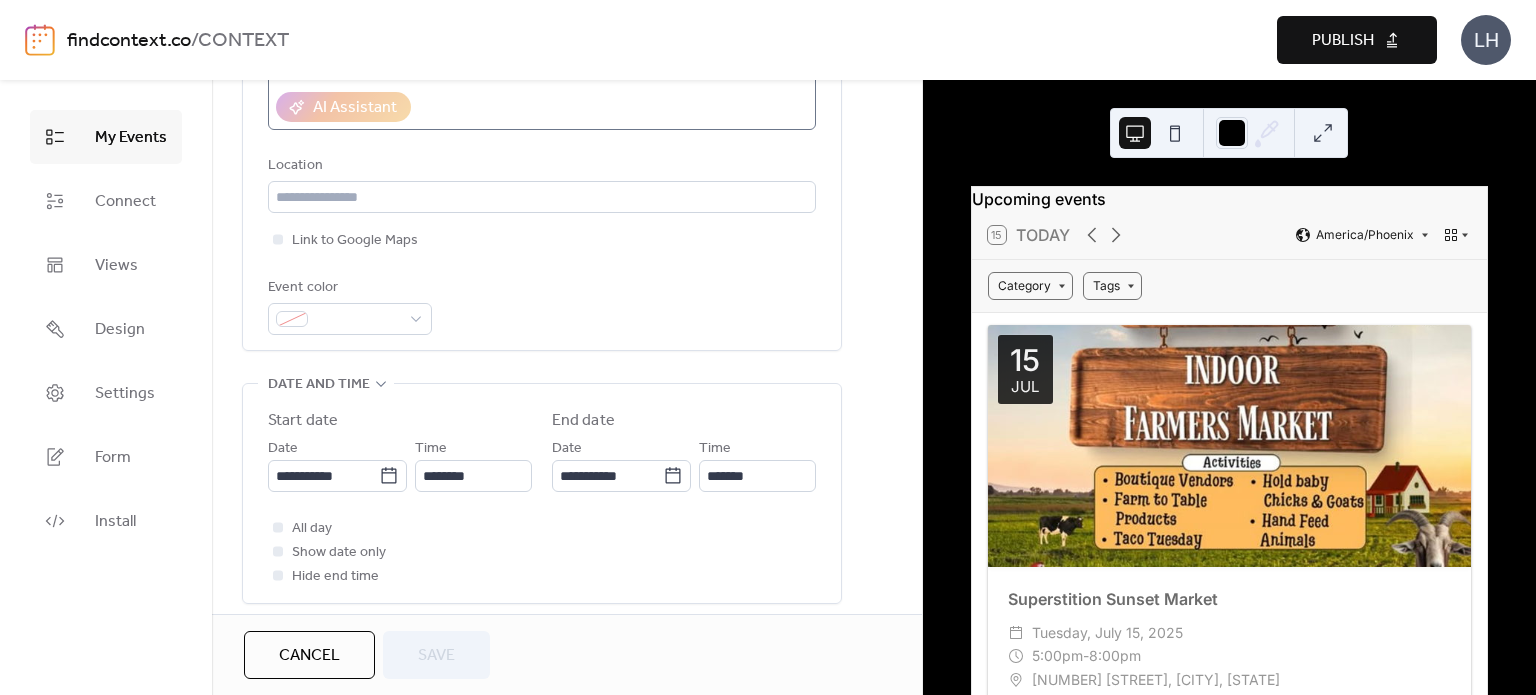 scroll, scrollTop: 392, scrollLeft: 0, axis: vertical 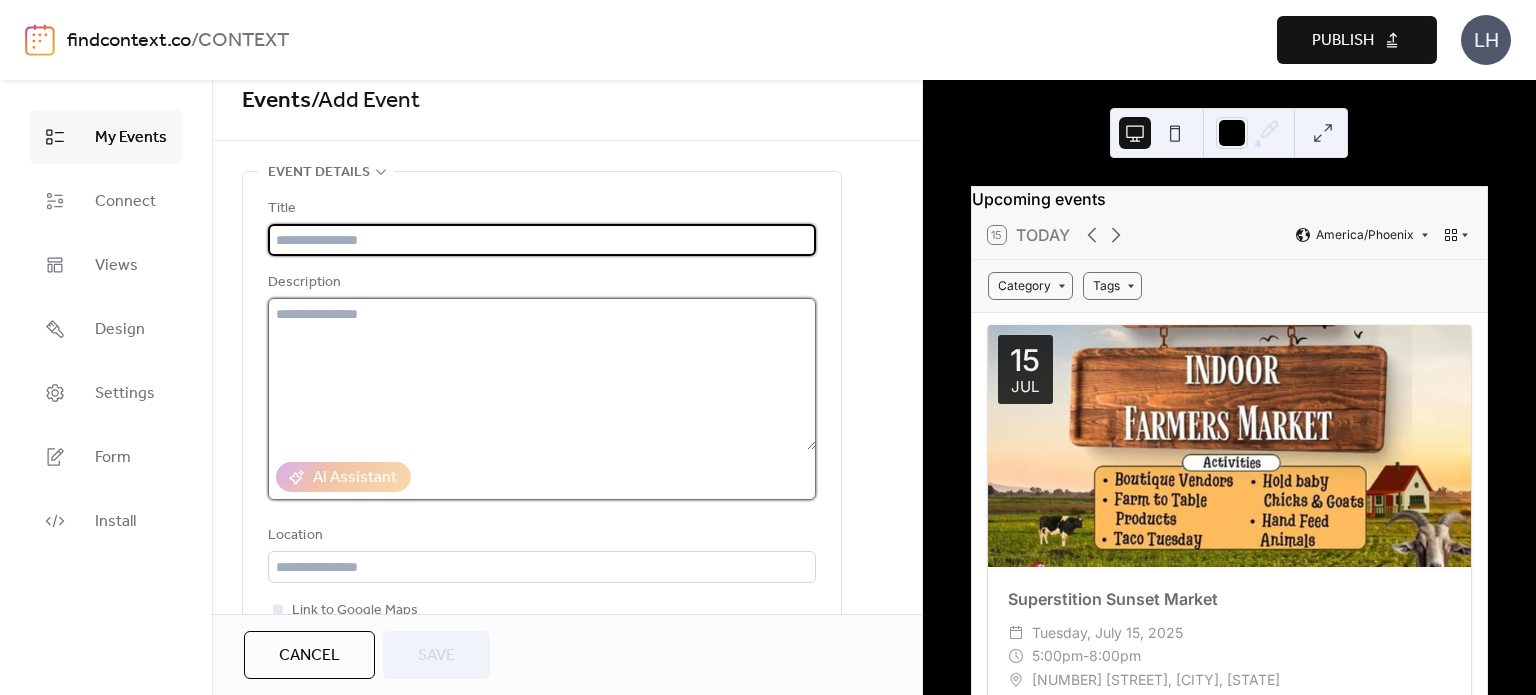 click at bounding box center [542, 374] 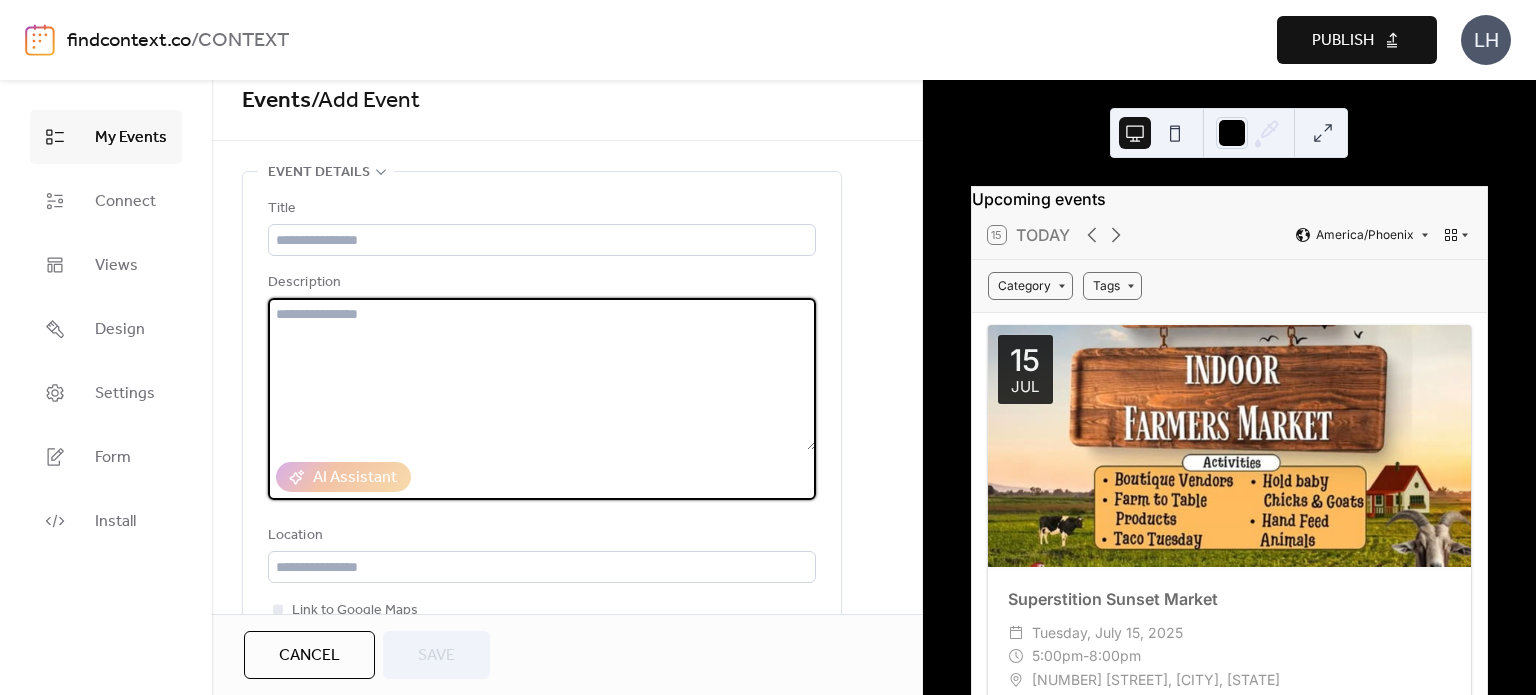 paste on "**********" 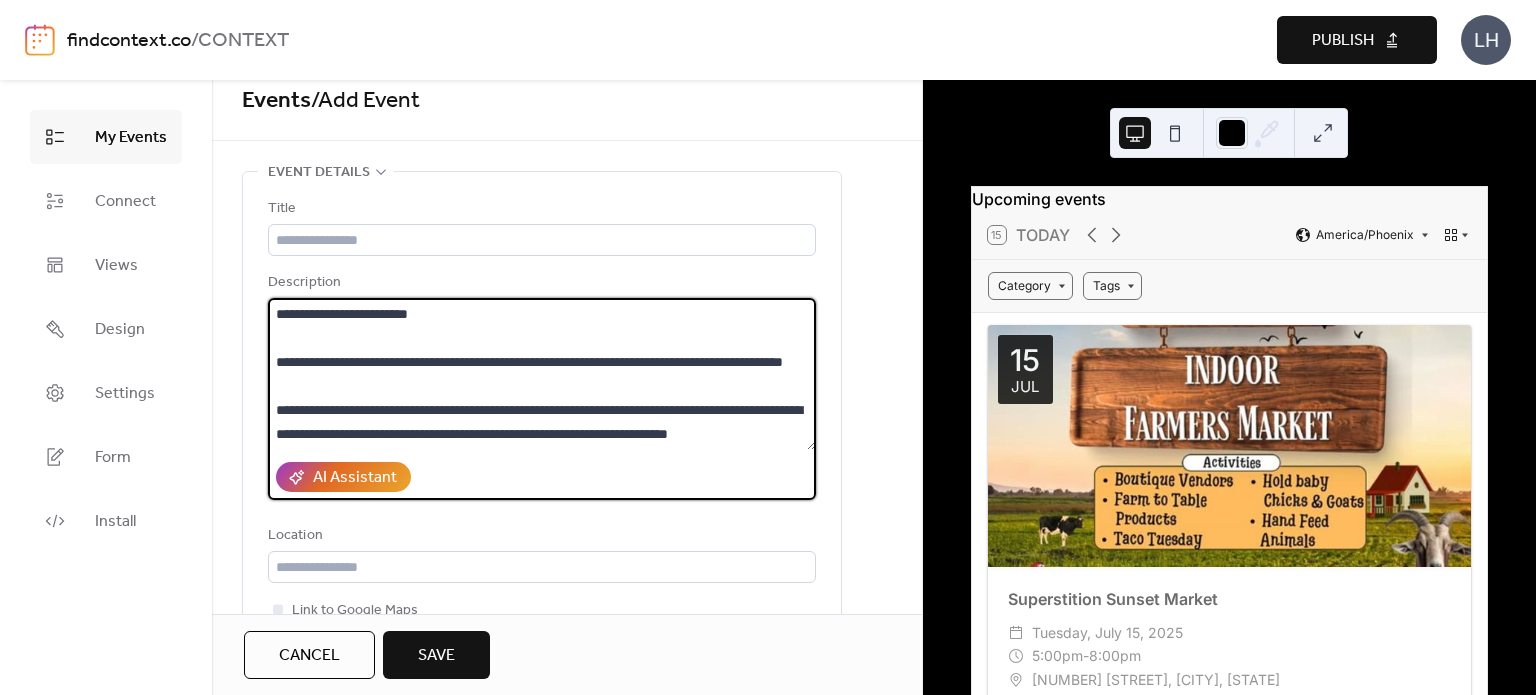 scroll, scrollTop: 0, scrollLeft: 0, axis: both 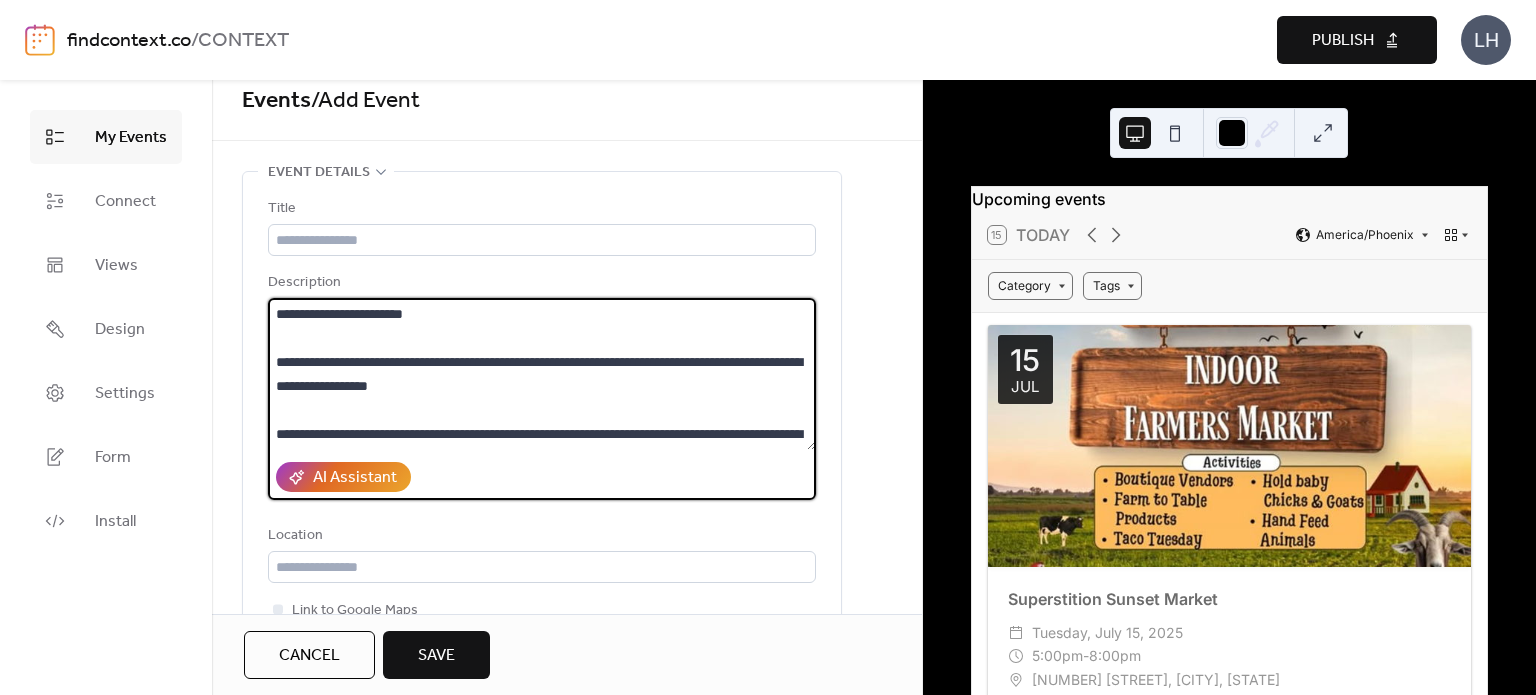 drag, startPoint x: 396, startPoint y: 312, endPoint x: 228, endPoint y: 302, distance: 168.29736 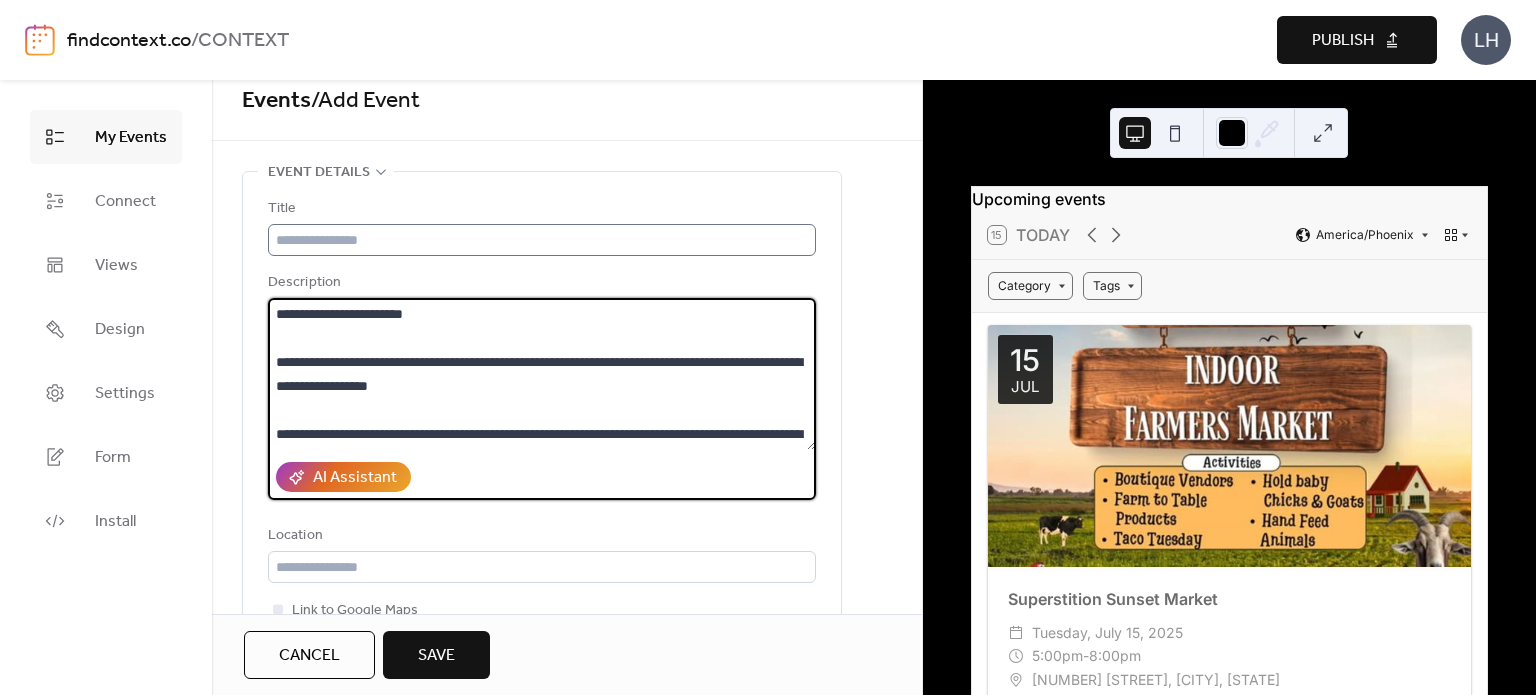 type on "**********" 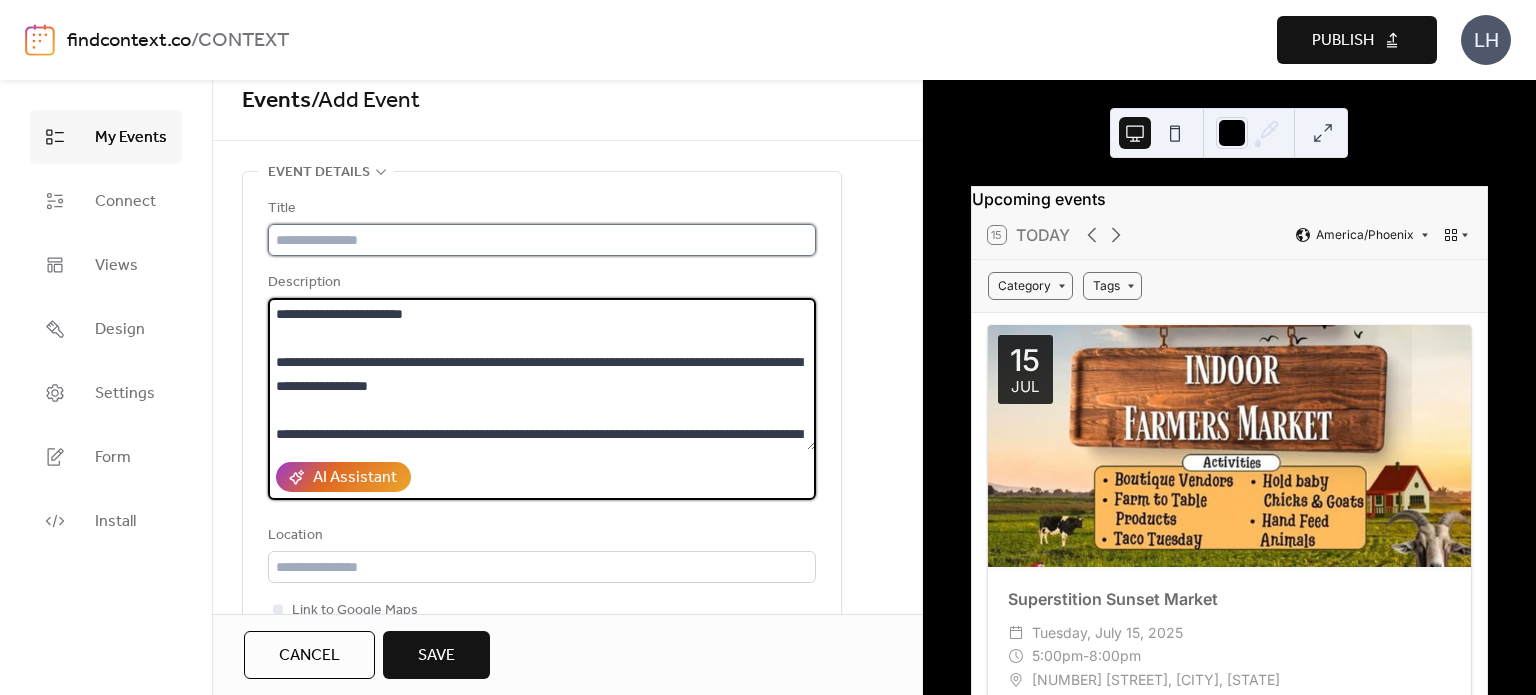 click at bounding box center (542, 240) 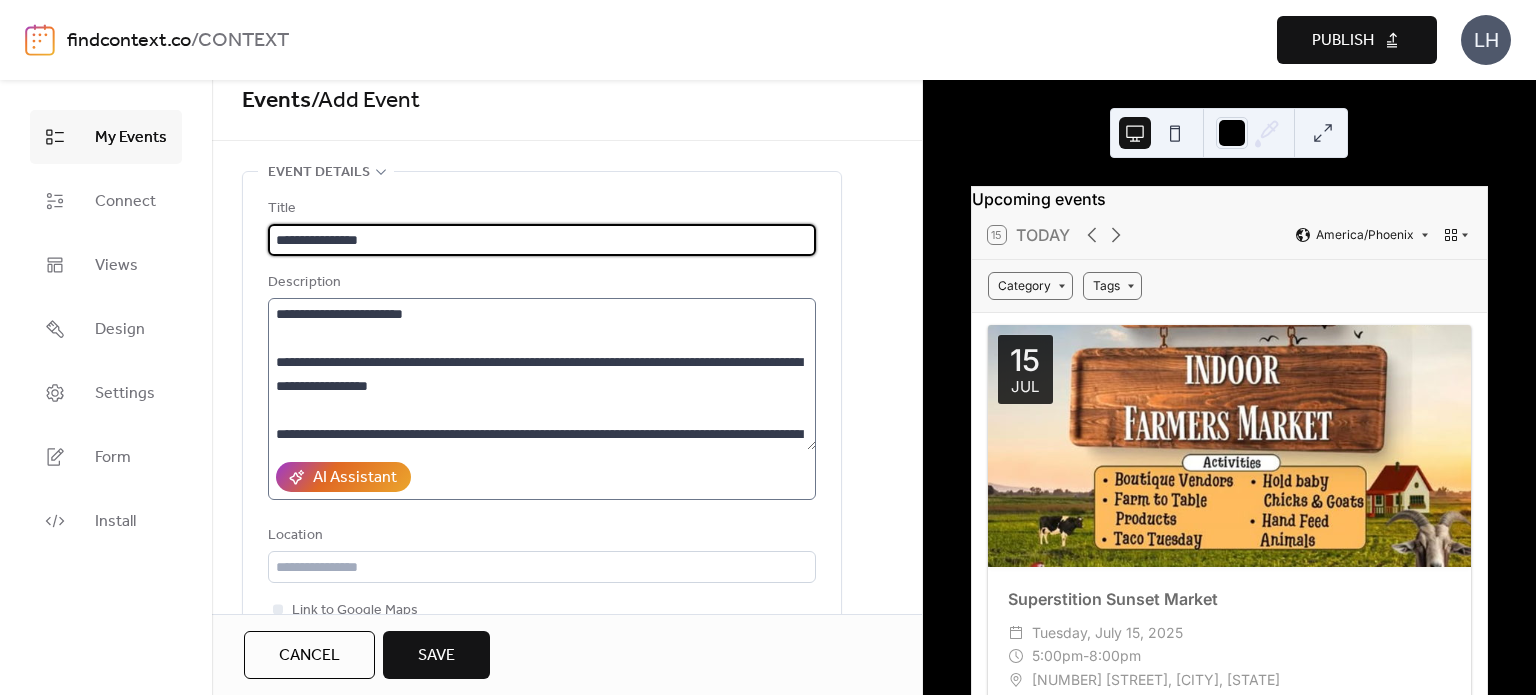 type on "**********" 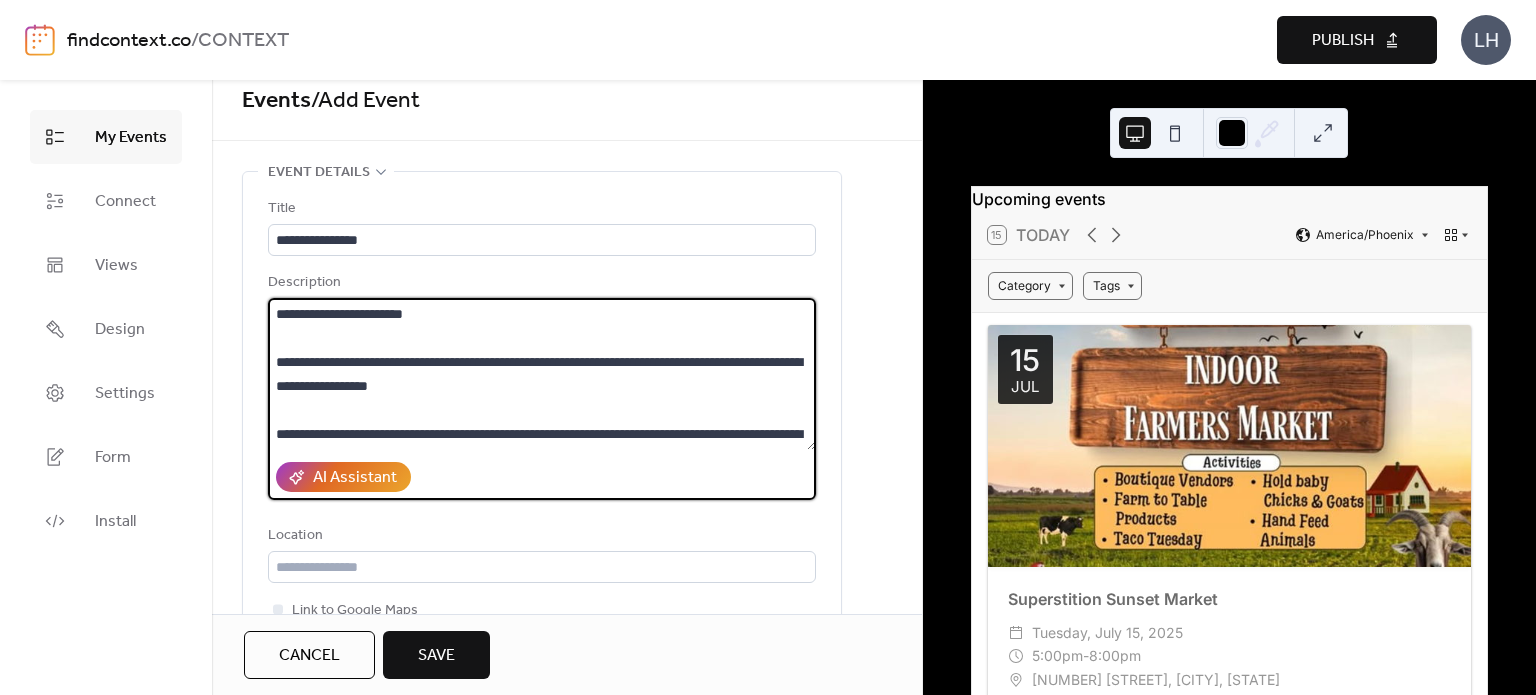 click on "**********" at bounding box center (542, 374) 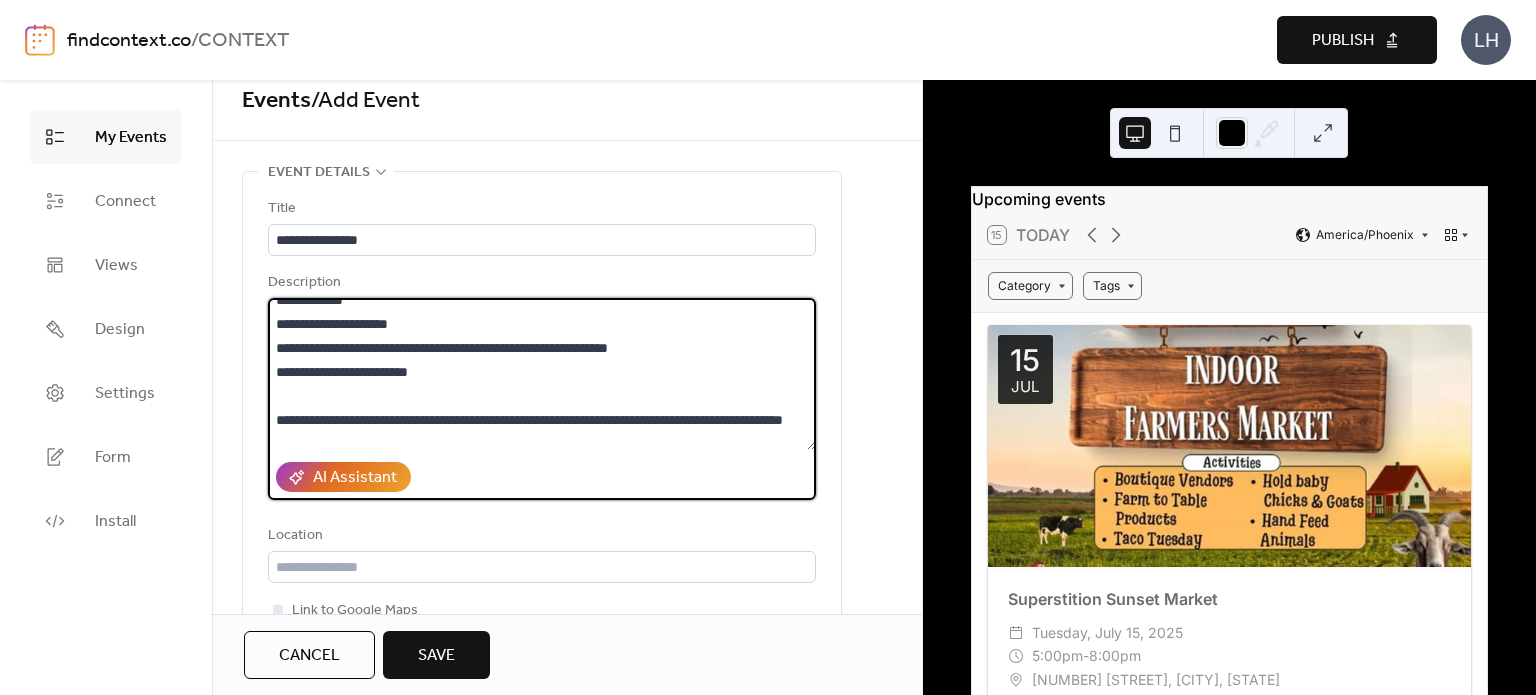 scroll, scrollTop: 187, scrollLeft: 0, axis: vertical 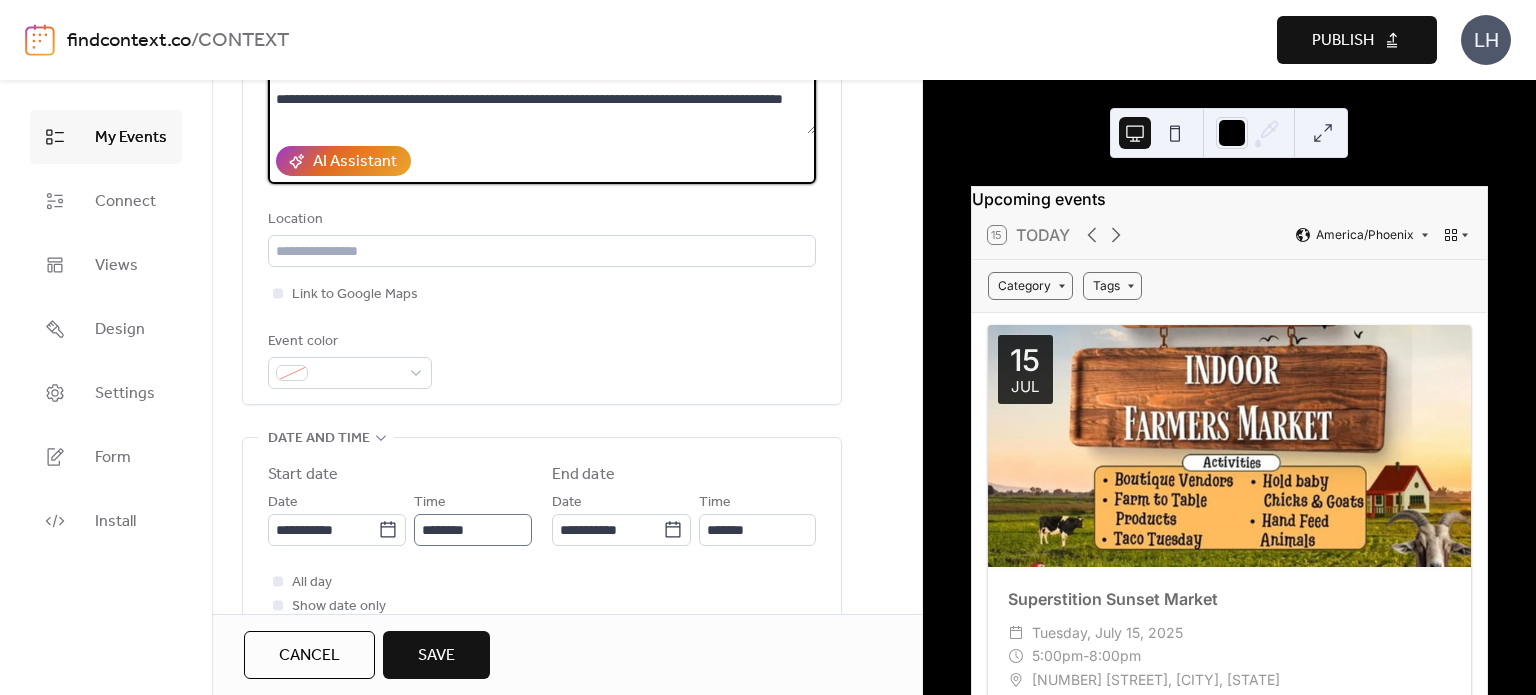 type on "**********" 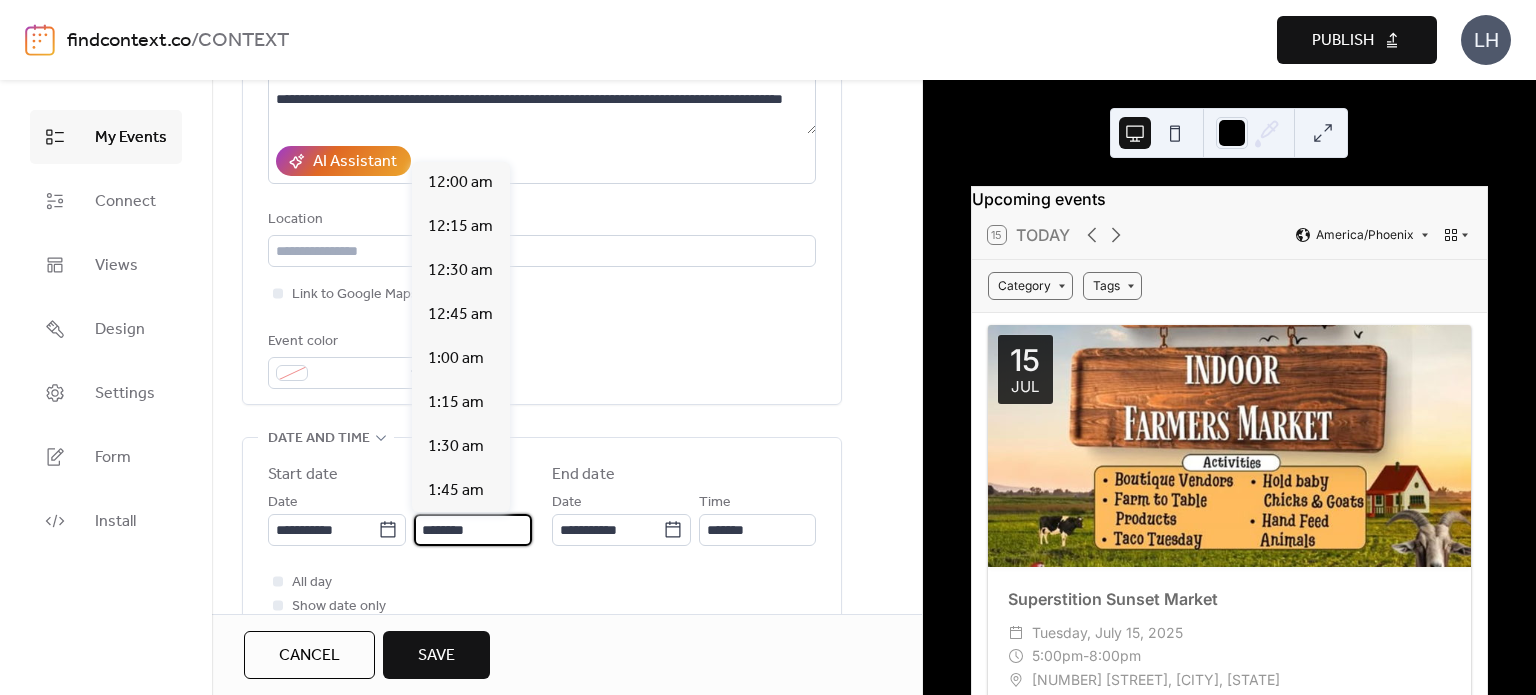 click on "********" at bounding box center [473, 530] 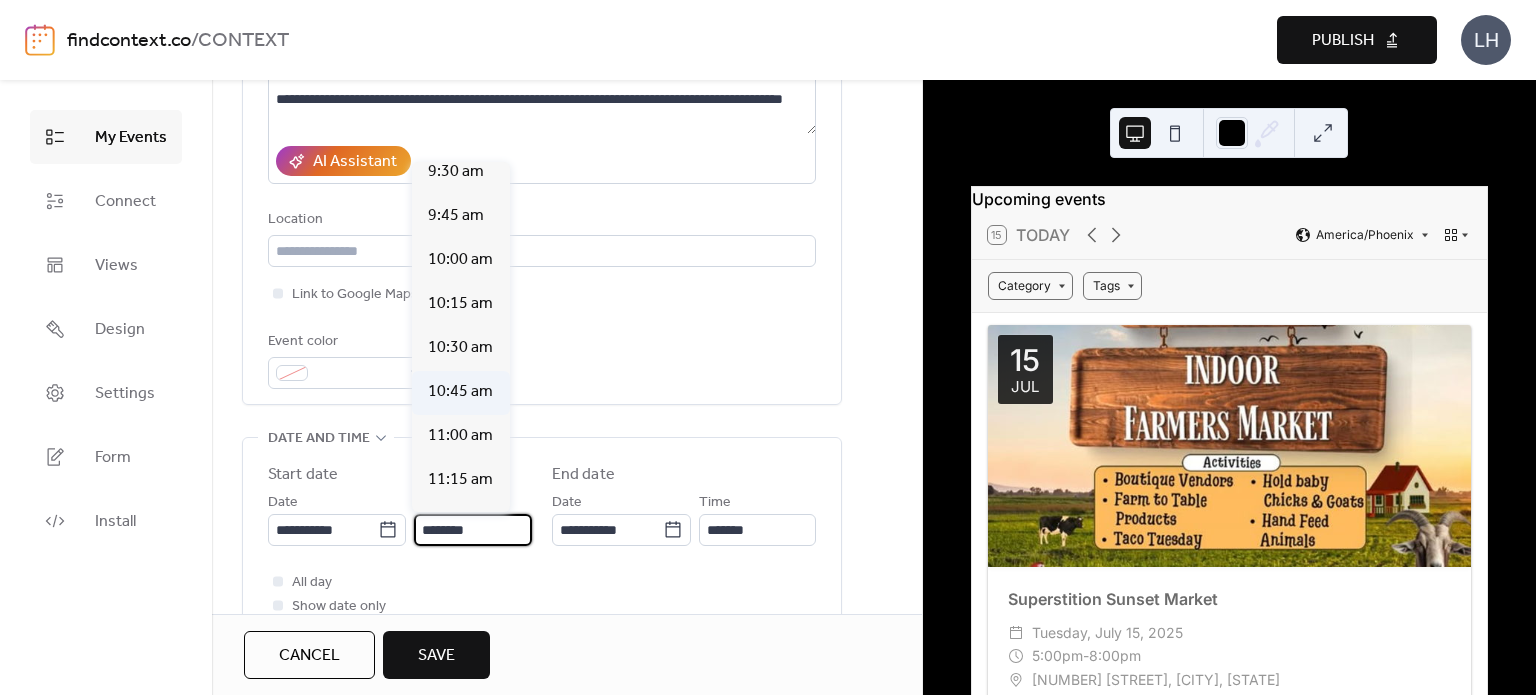 scroll, scrollTop: 1680, scrollLeft: 0, axis: vertical 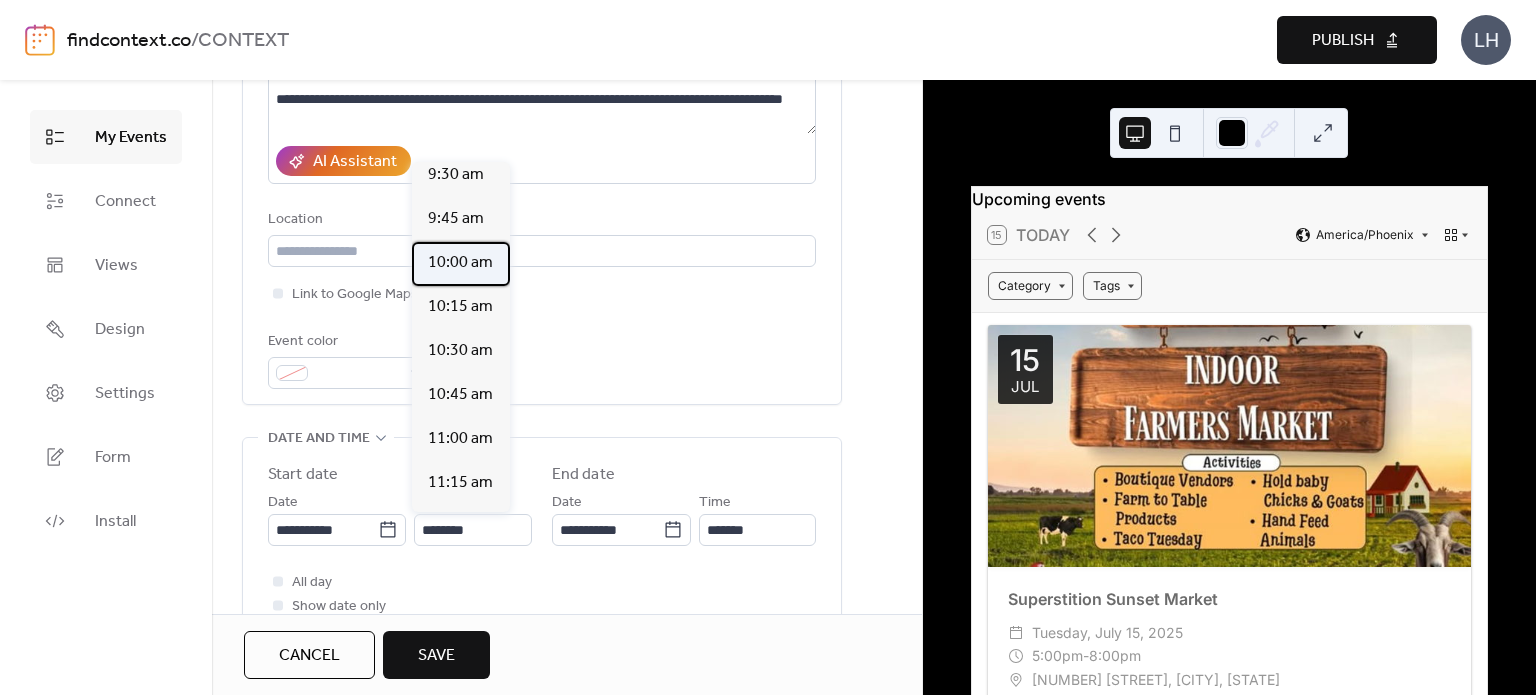 click on "10:00 am" at bounding box center [460, 263] 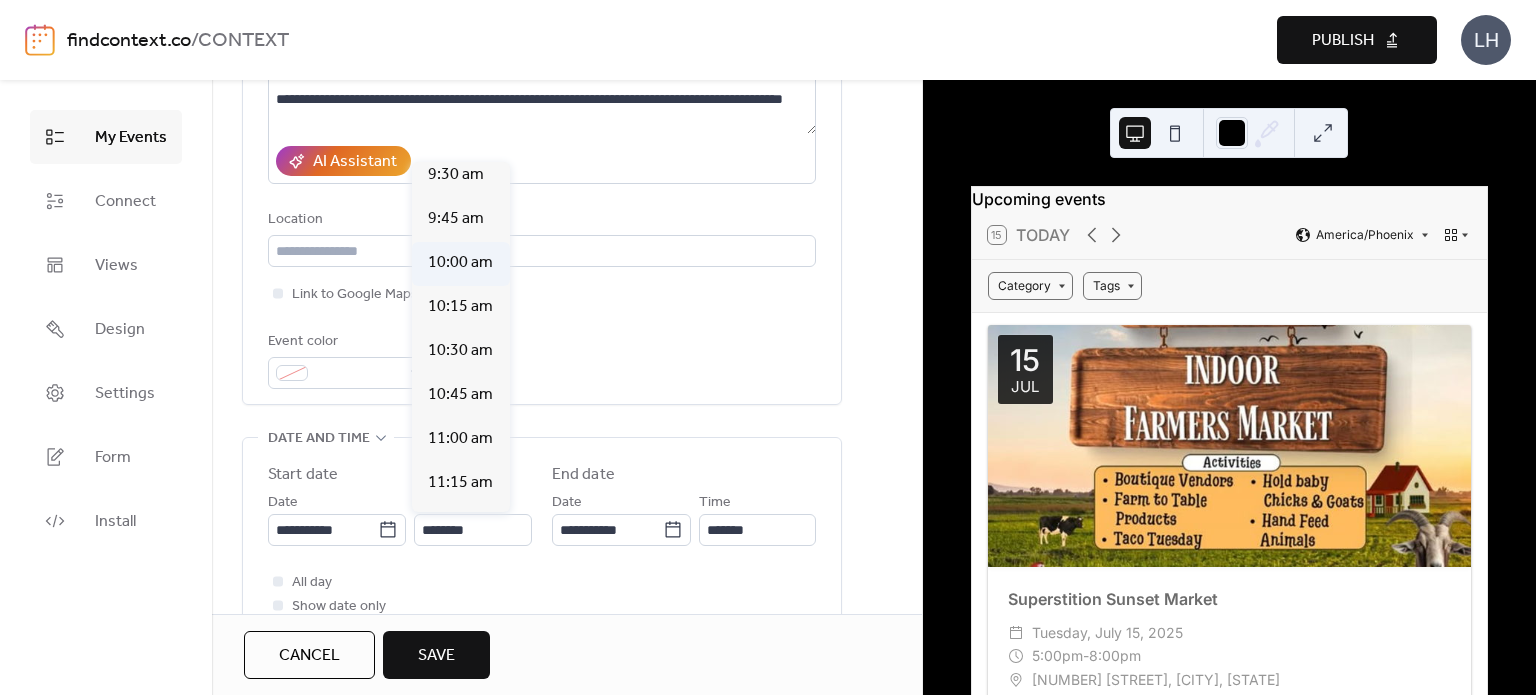 type on "********" 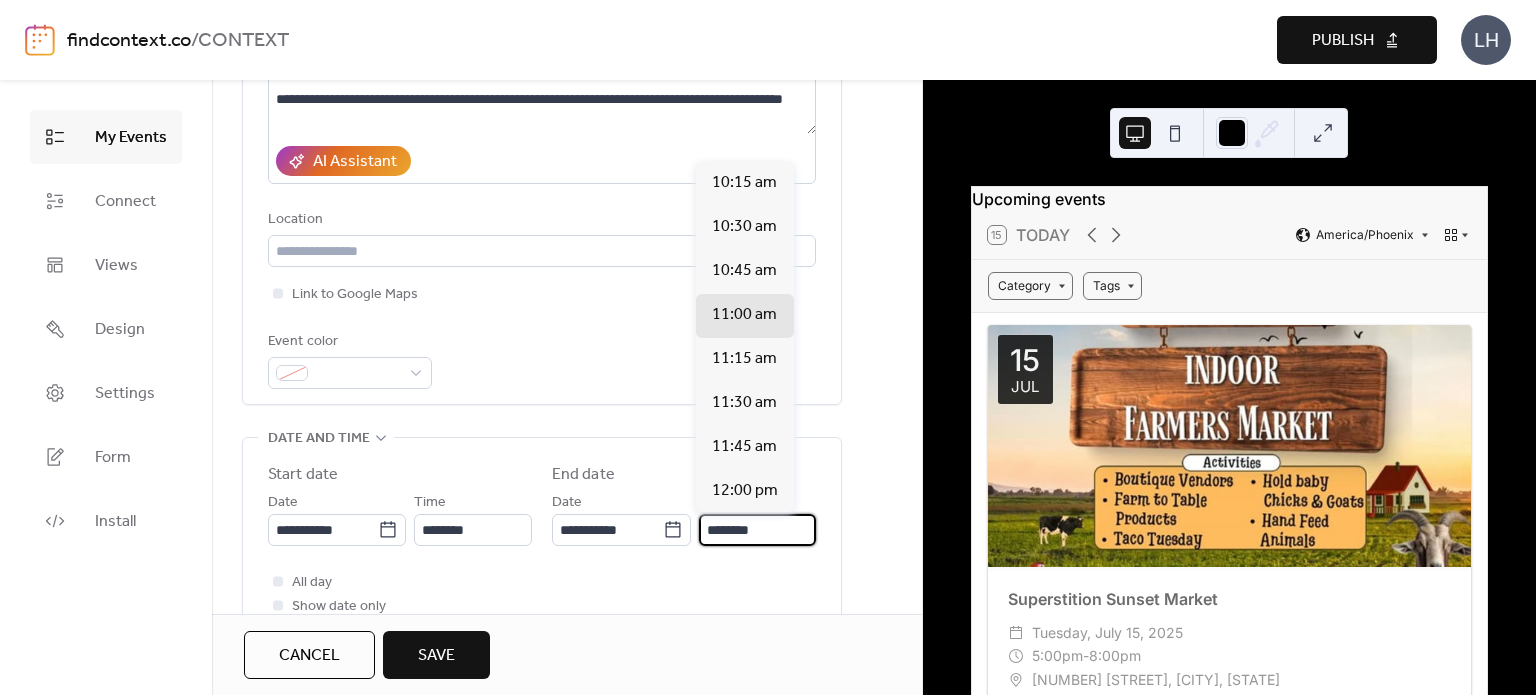 click on "********" at bounding box center [757, 530] 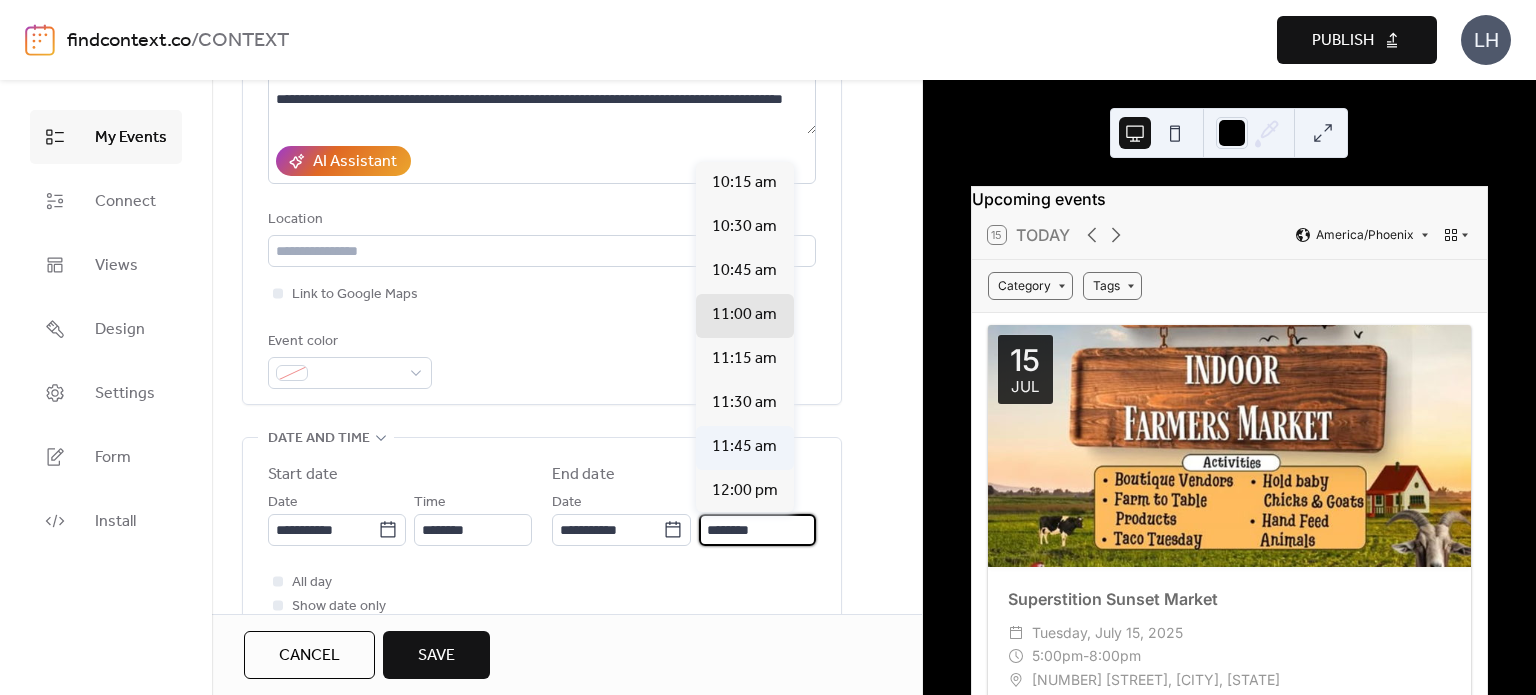scroll, scrollTop: 92, scrollLeft: 0, axis: vertical 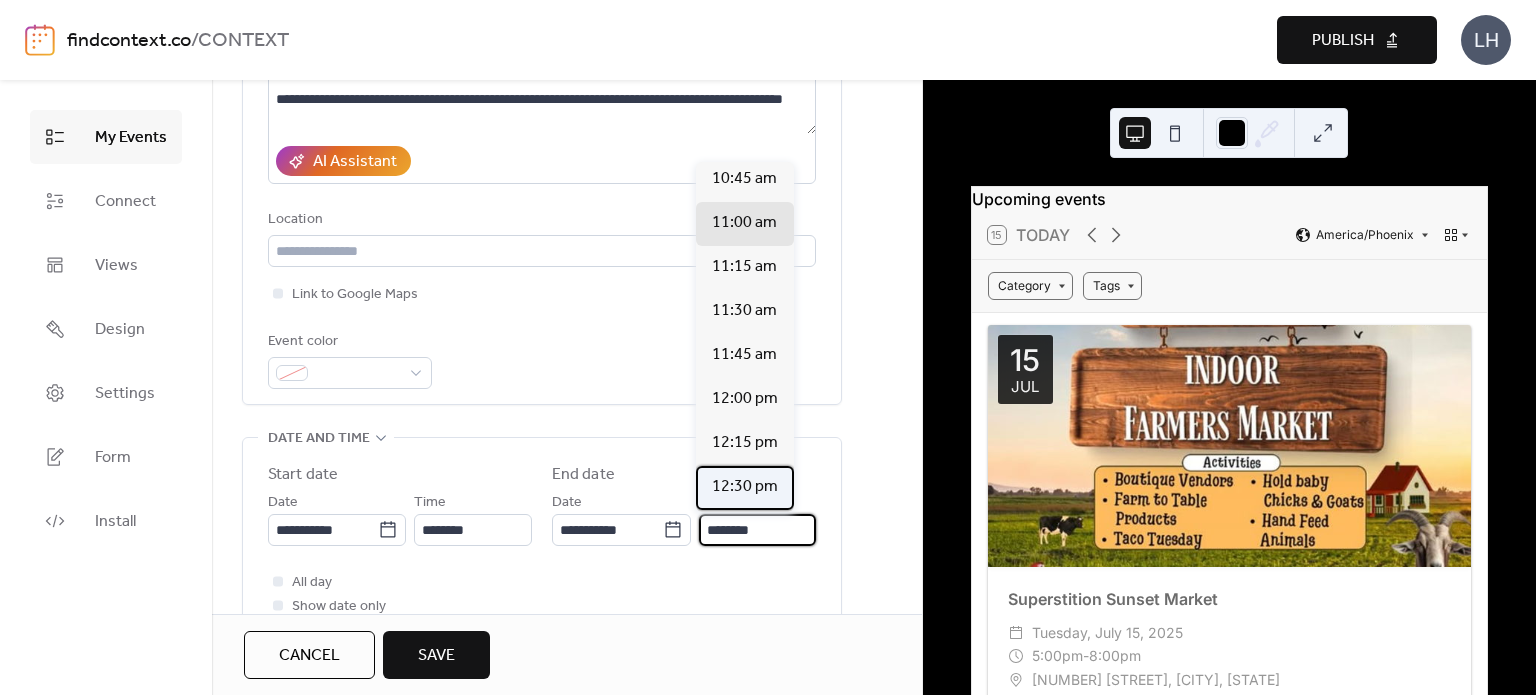 click on "12:30 pm" at bounding box center [745, 487] 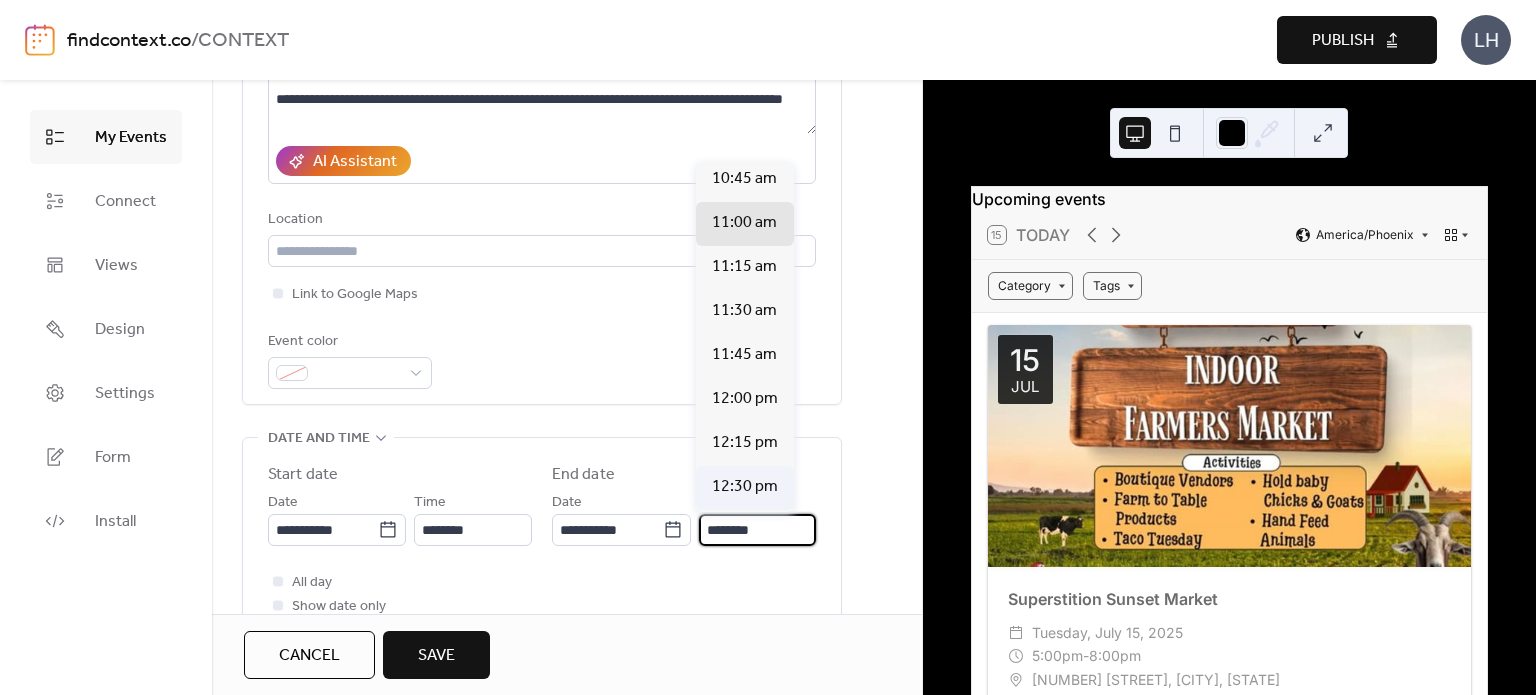 type on "********" 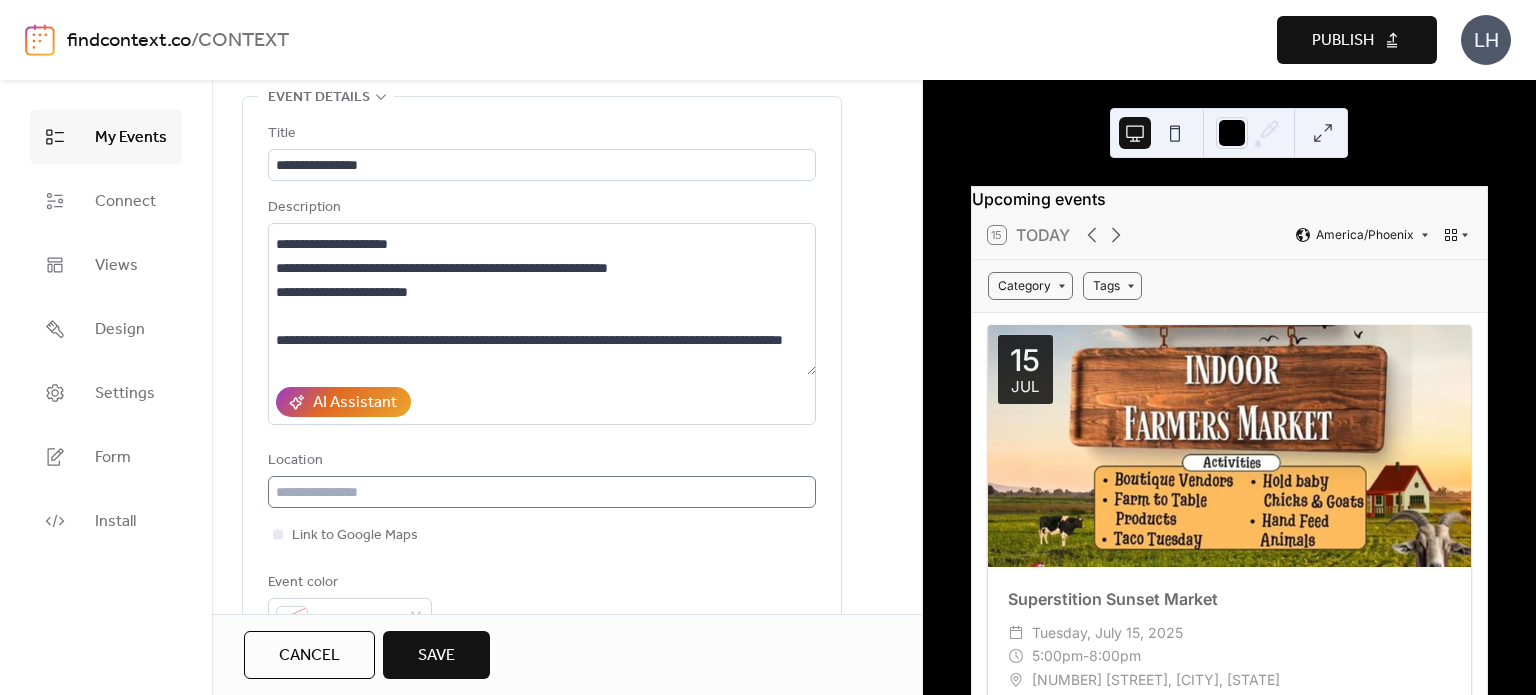 scroll, scrollTop: 84, scrollLeft: 0, axis: vertical 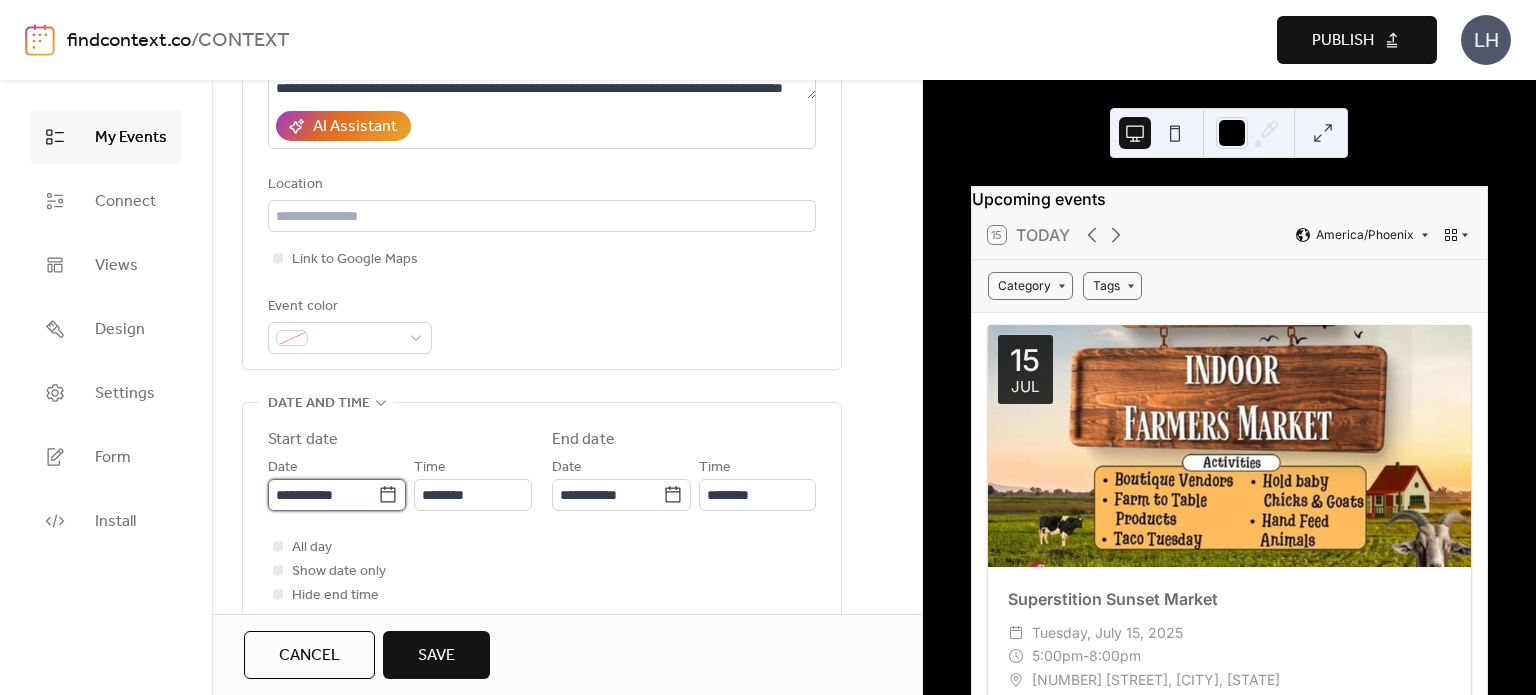 click on "**********" at bounding box center (323, 495) 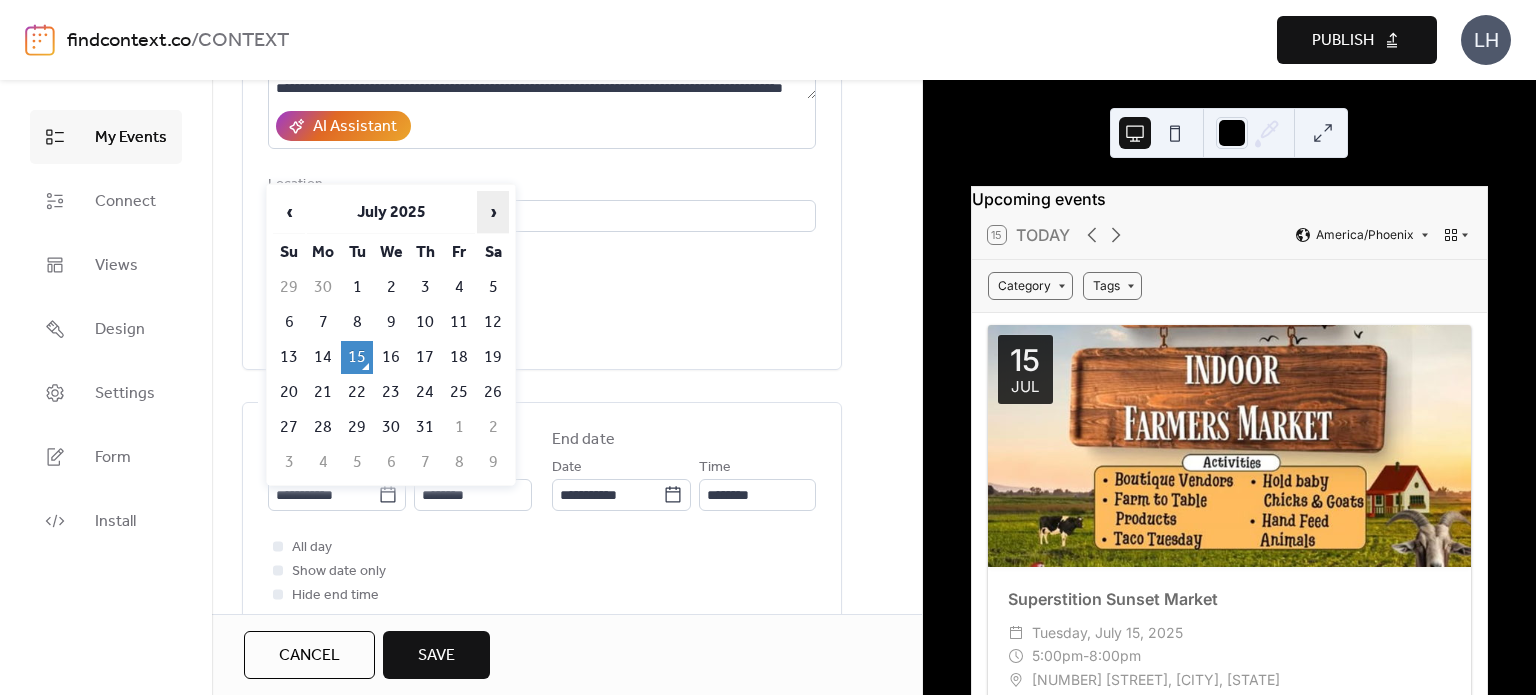 click on "›" at bounding box center [493, 212] 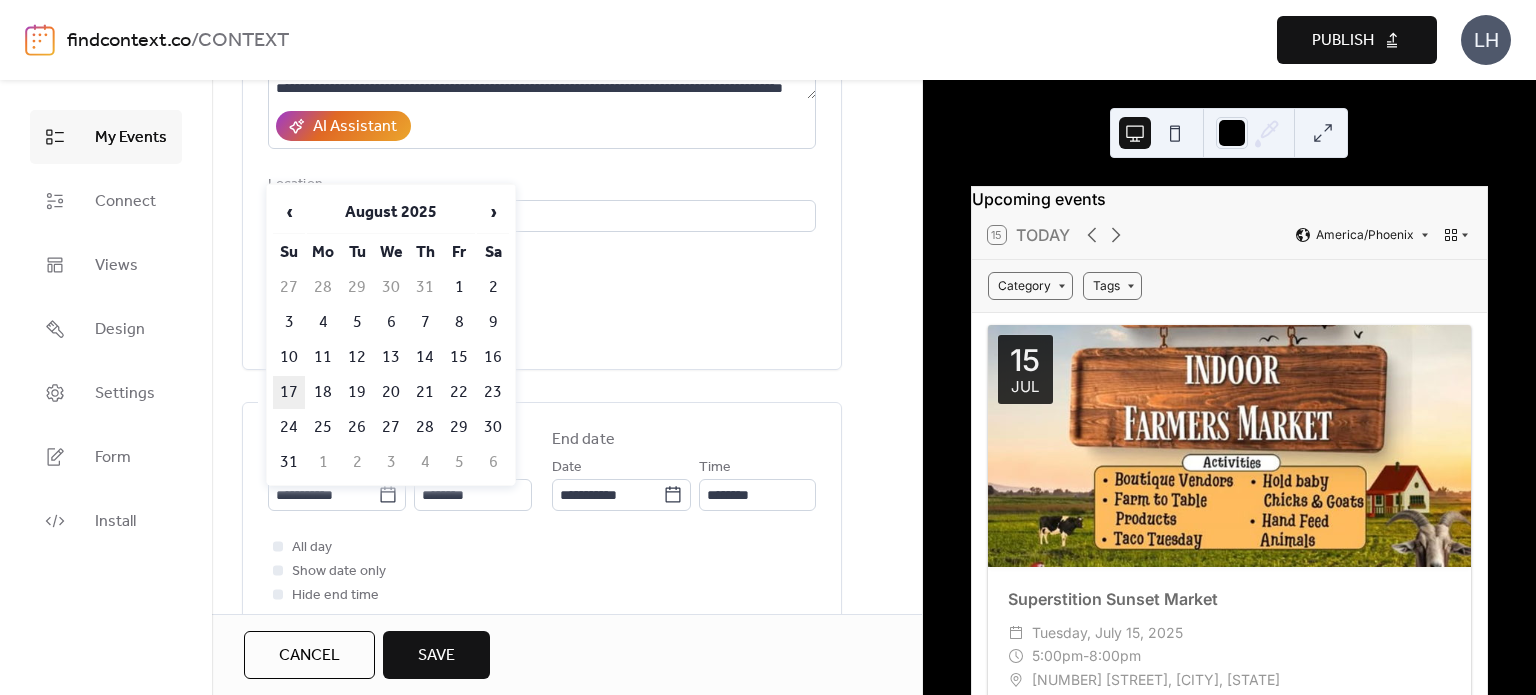 click on "17" at bounding box center (289, 392) 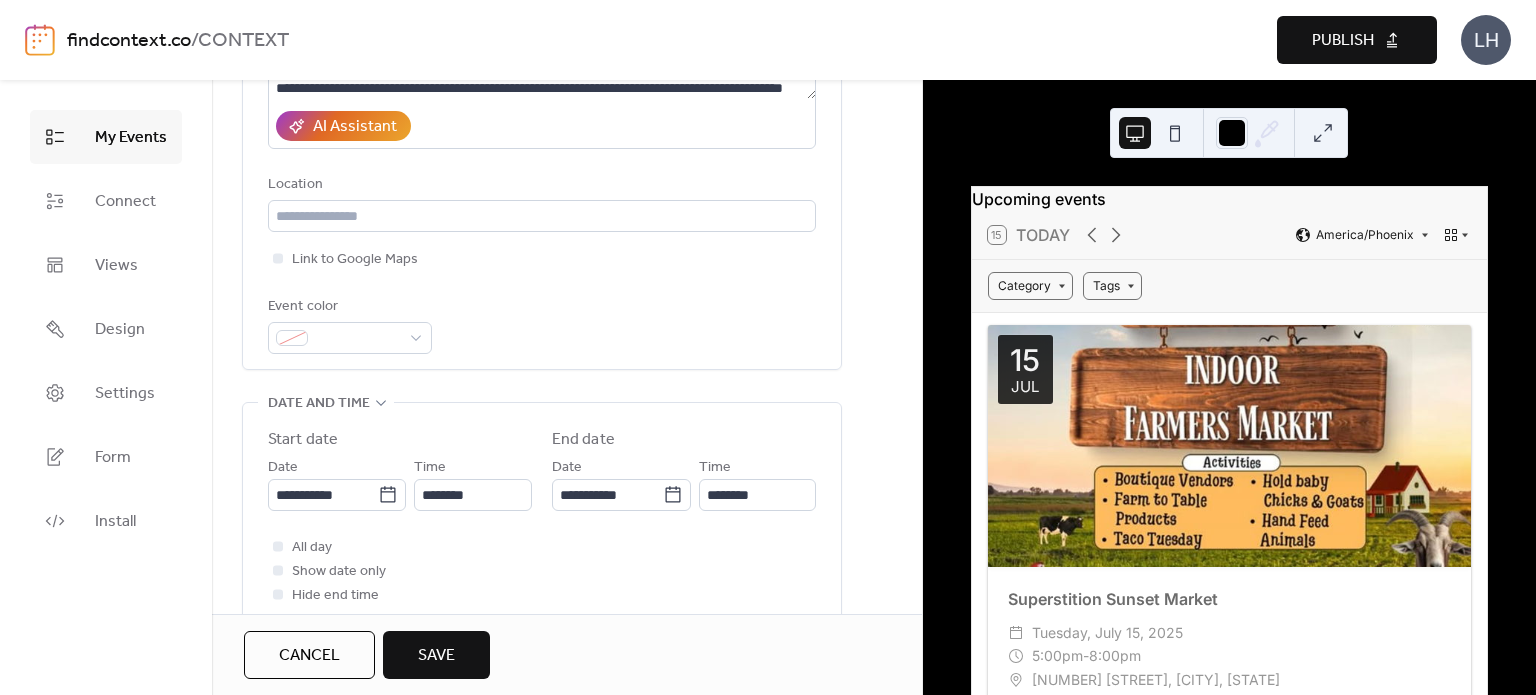 click on "**********" at bounding box center [542, 95] 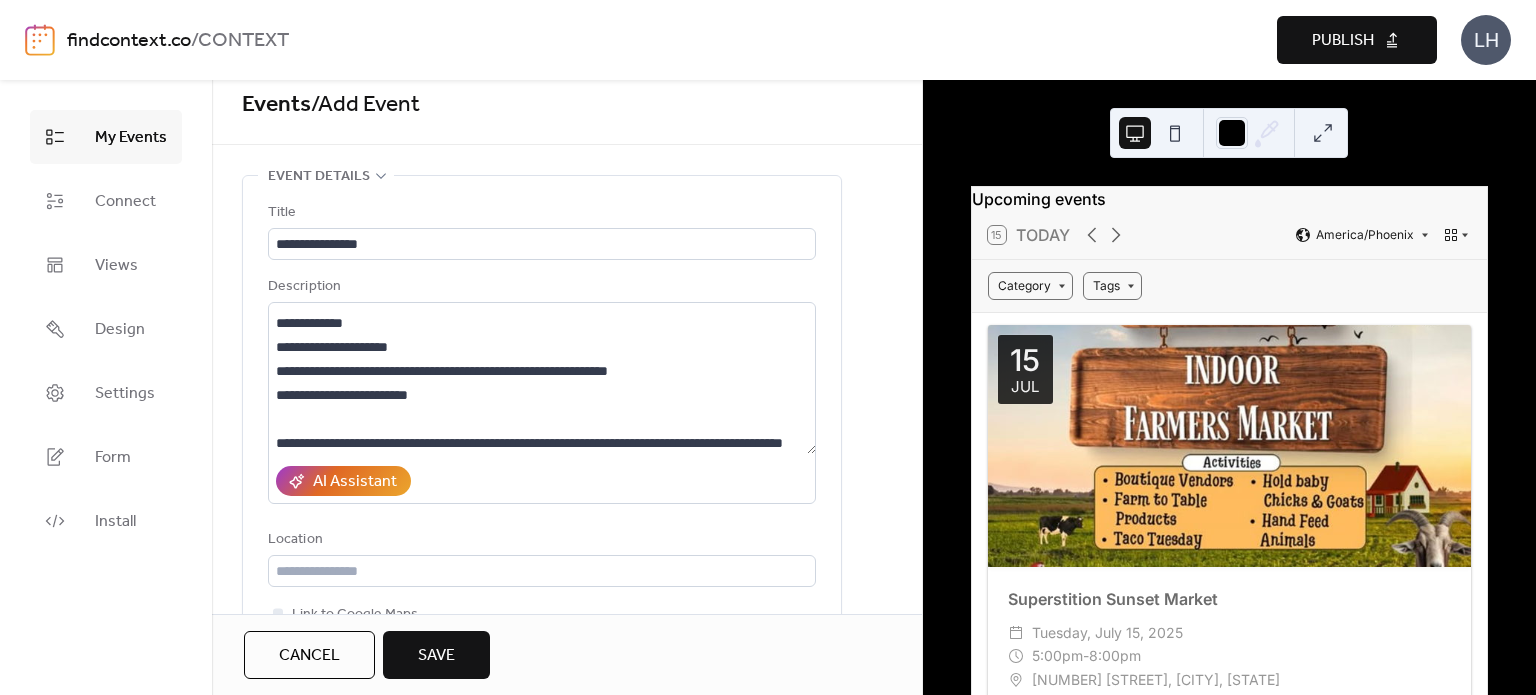 scroll, scrollTop: 12, scrollLeft: 0, axis: vertical 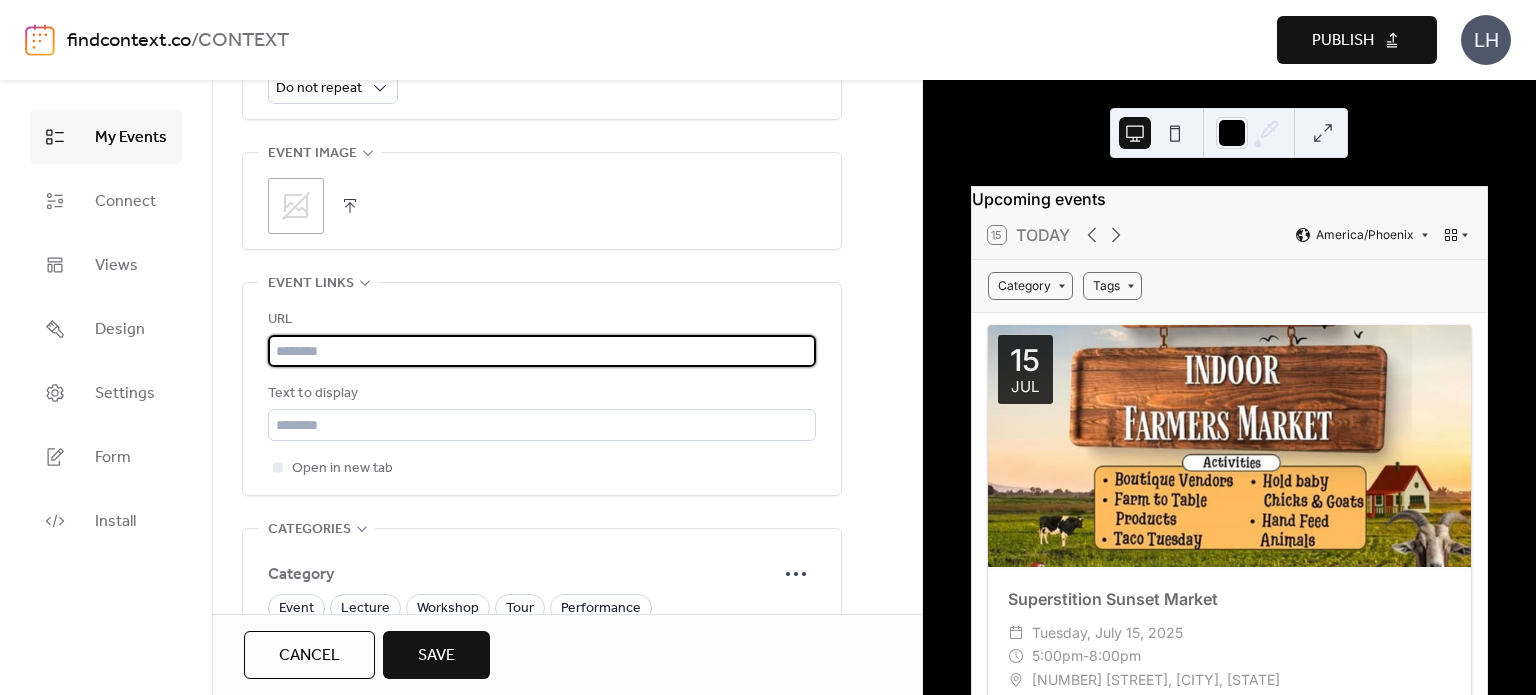 click at bounding box center [542, 351] 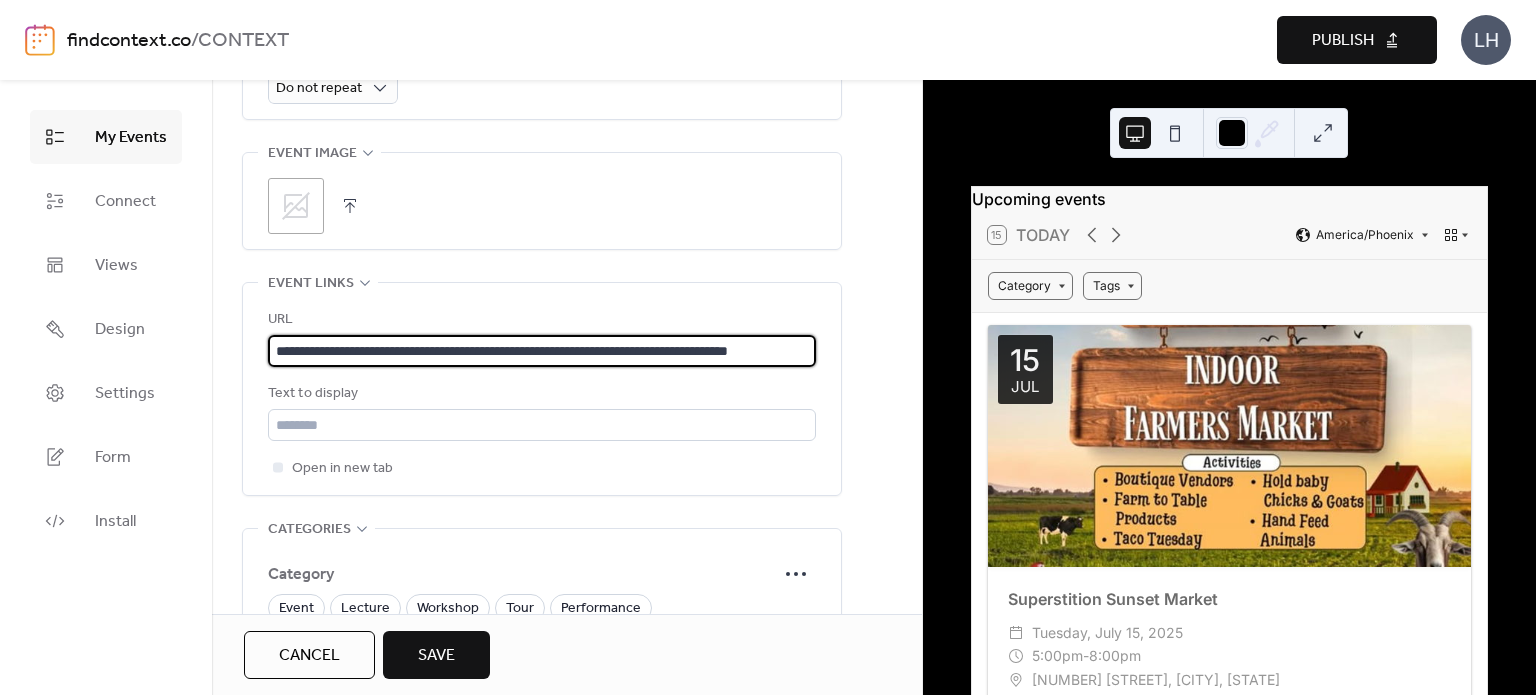 scroll, scrollTop: 0, scrollLeft: 114, axis: horizontal 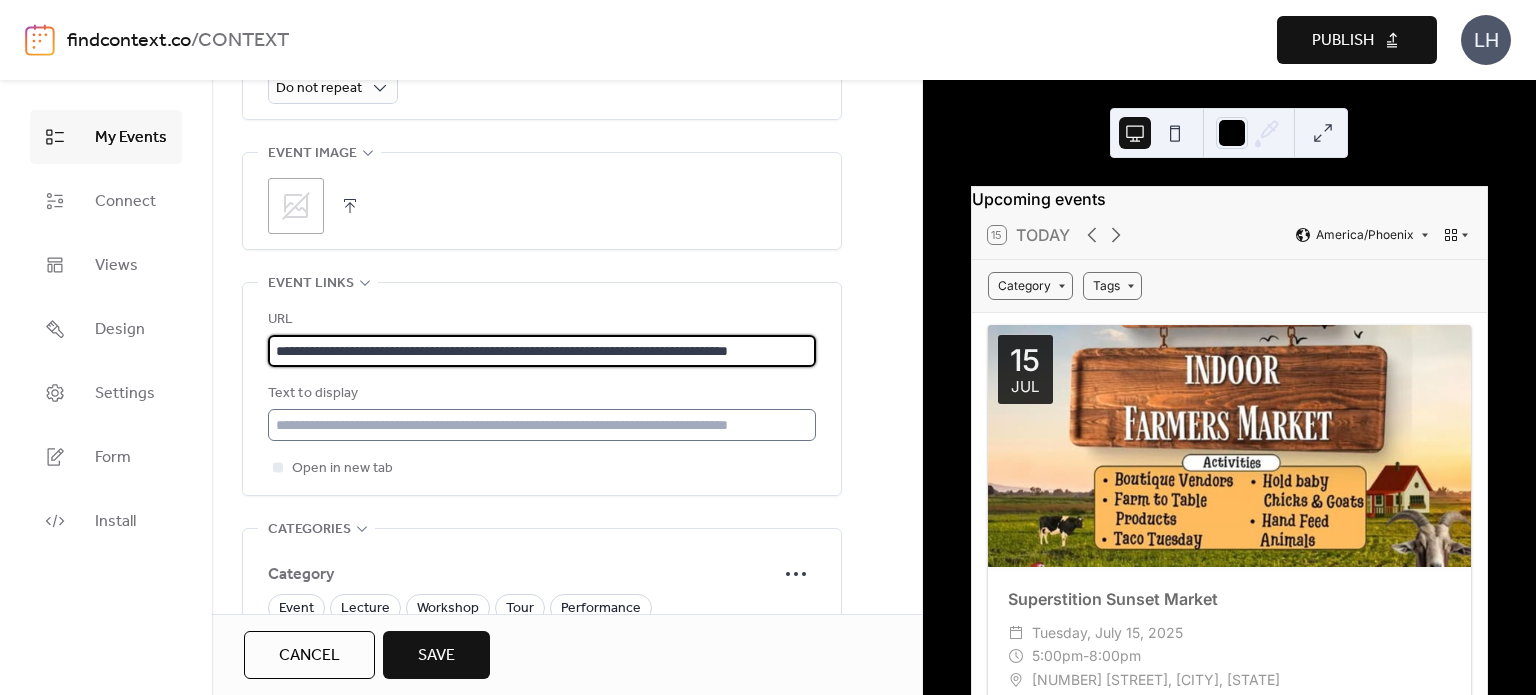 type on "**********" 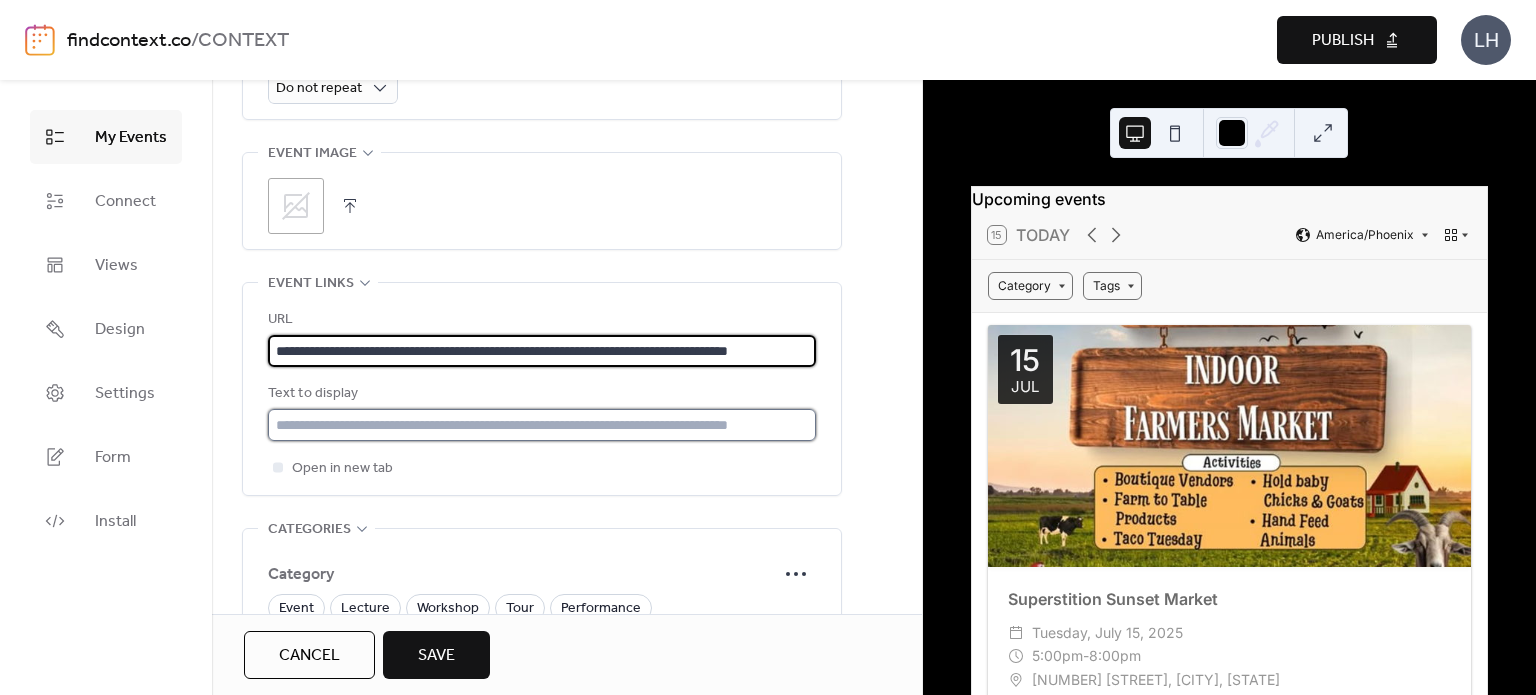 click at bounding box center [542, 425] 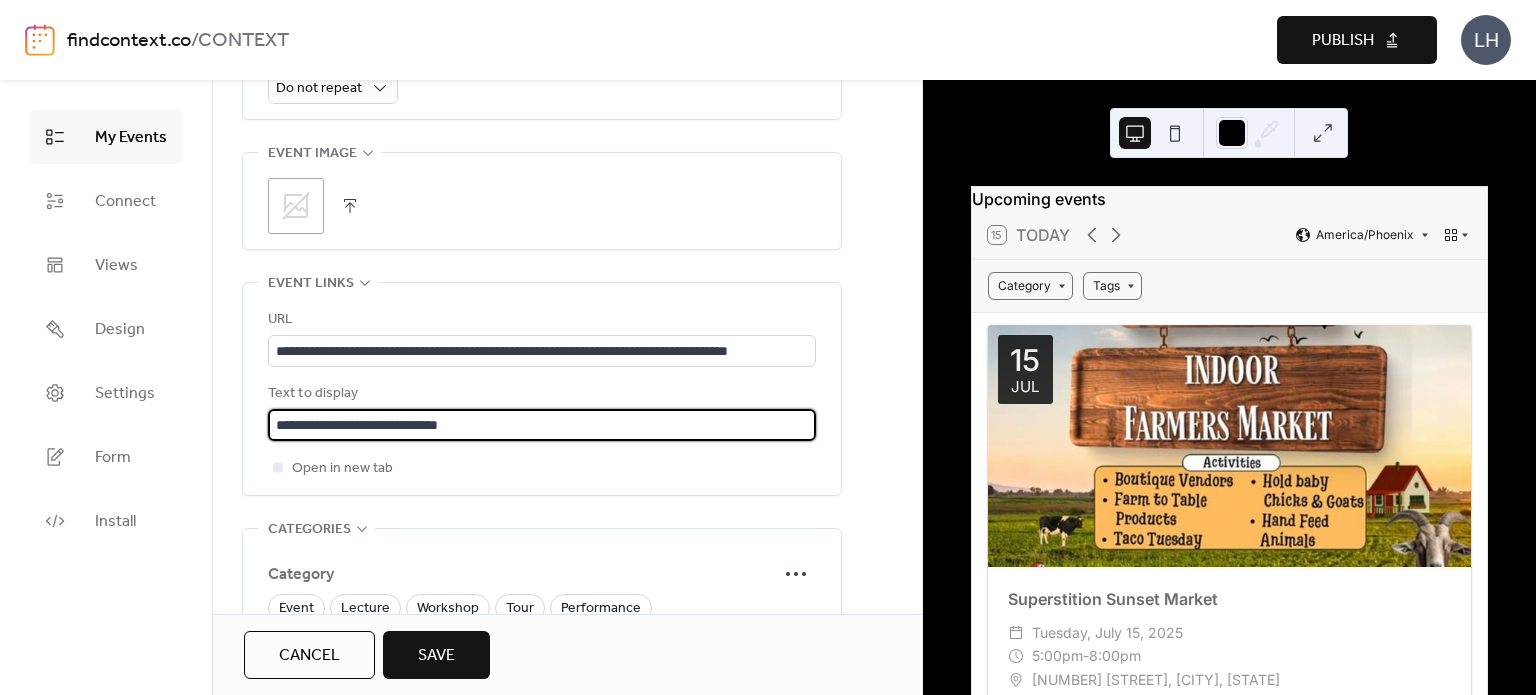 type on "**********" 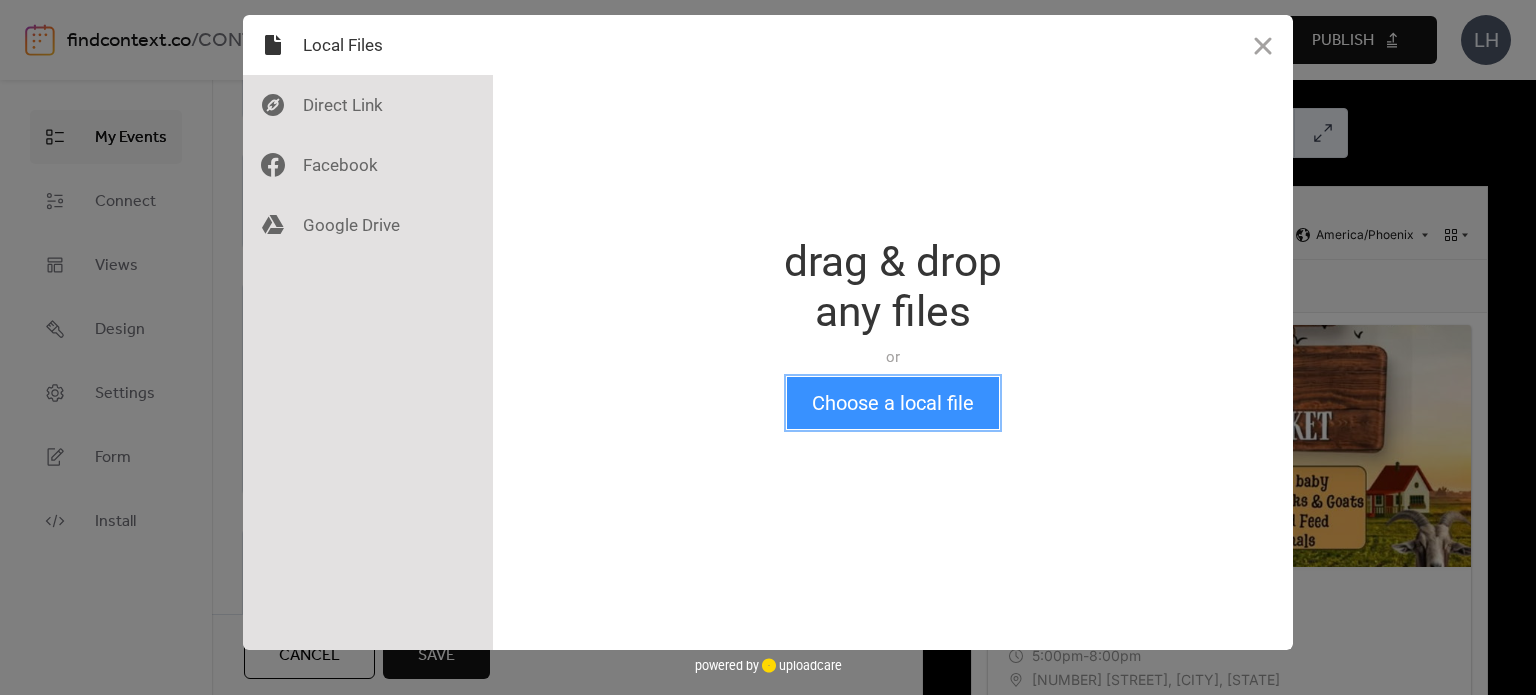 click on "Choose a local file" at bounding box center (893, 403) 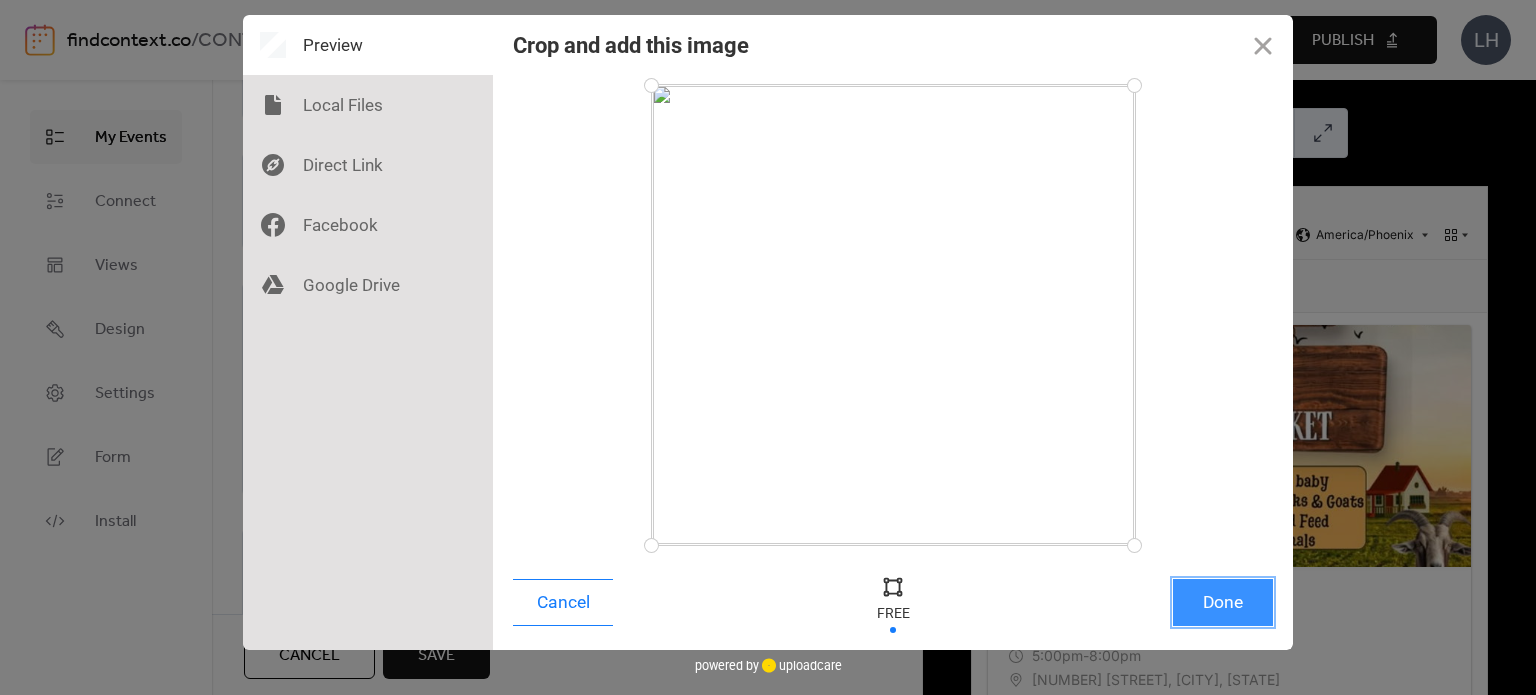 click on "Done" at bounding box center [1223, 602] 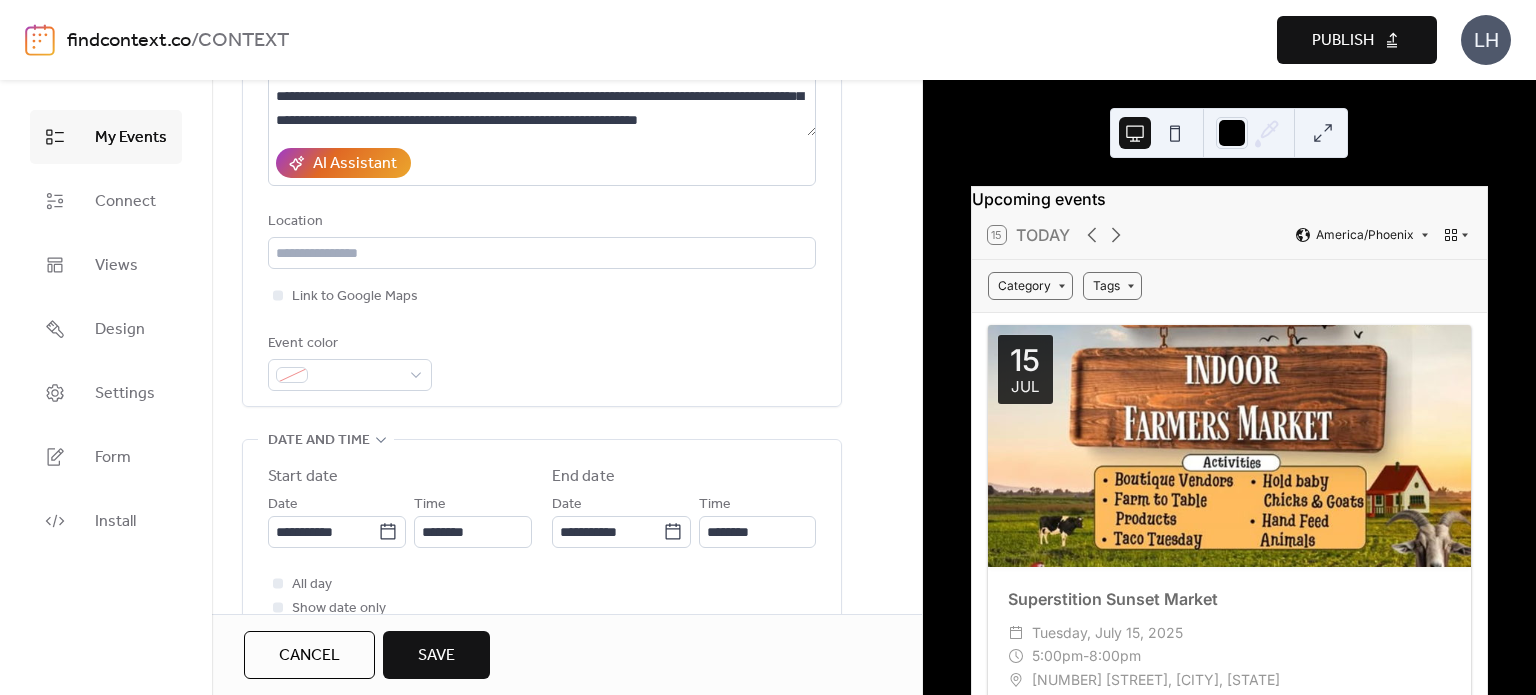 scroll, scrollTop: 310, scrollLeft: 0, axis: vertical 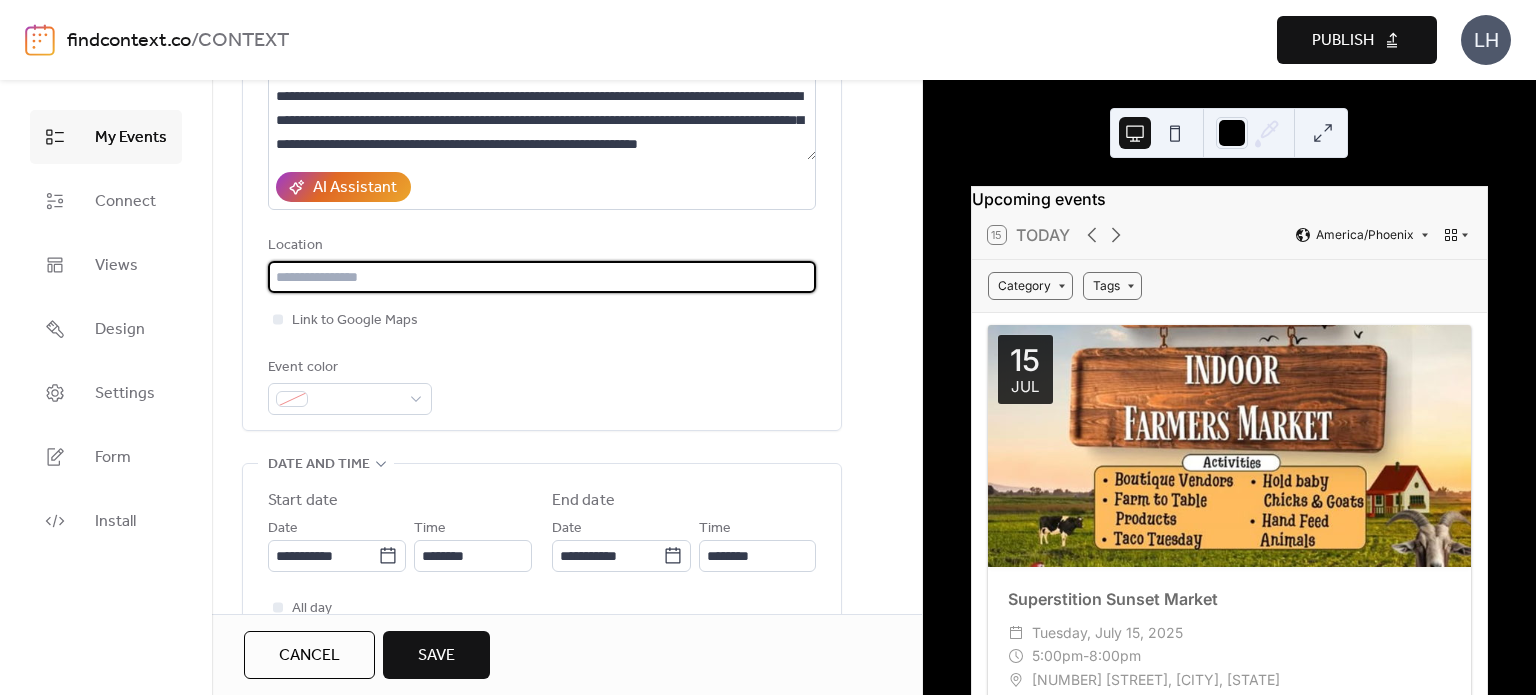 click at bounding box center (542, 277) 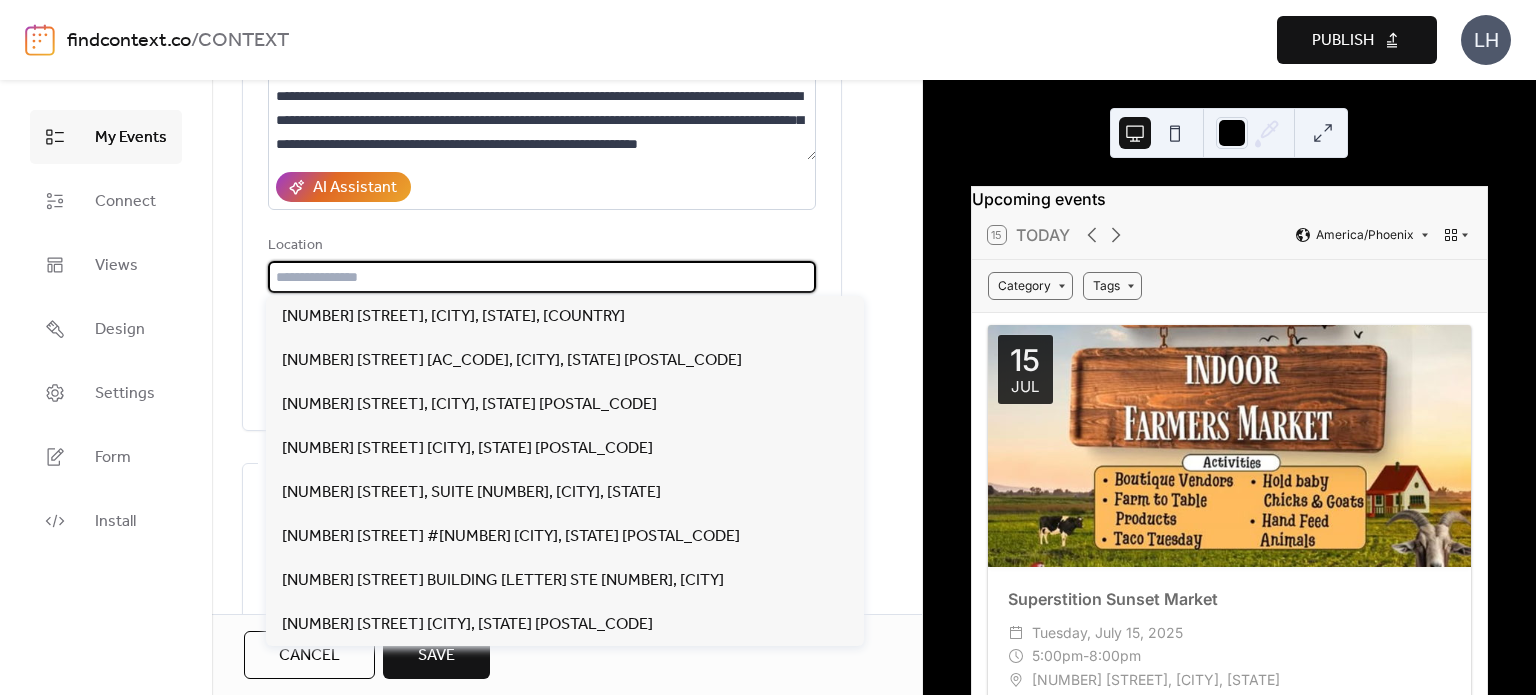 paste on "**********" 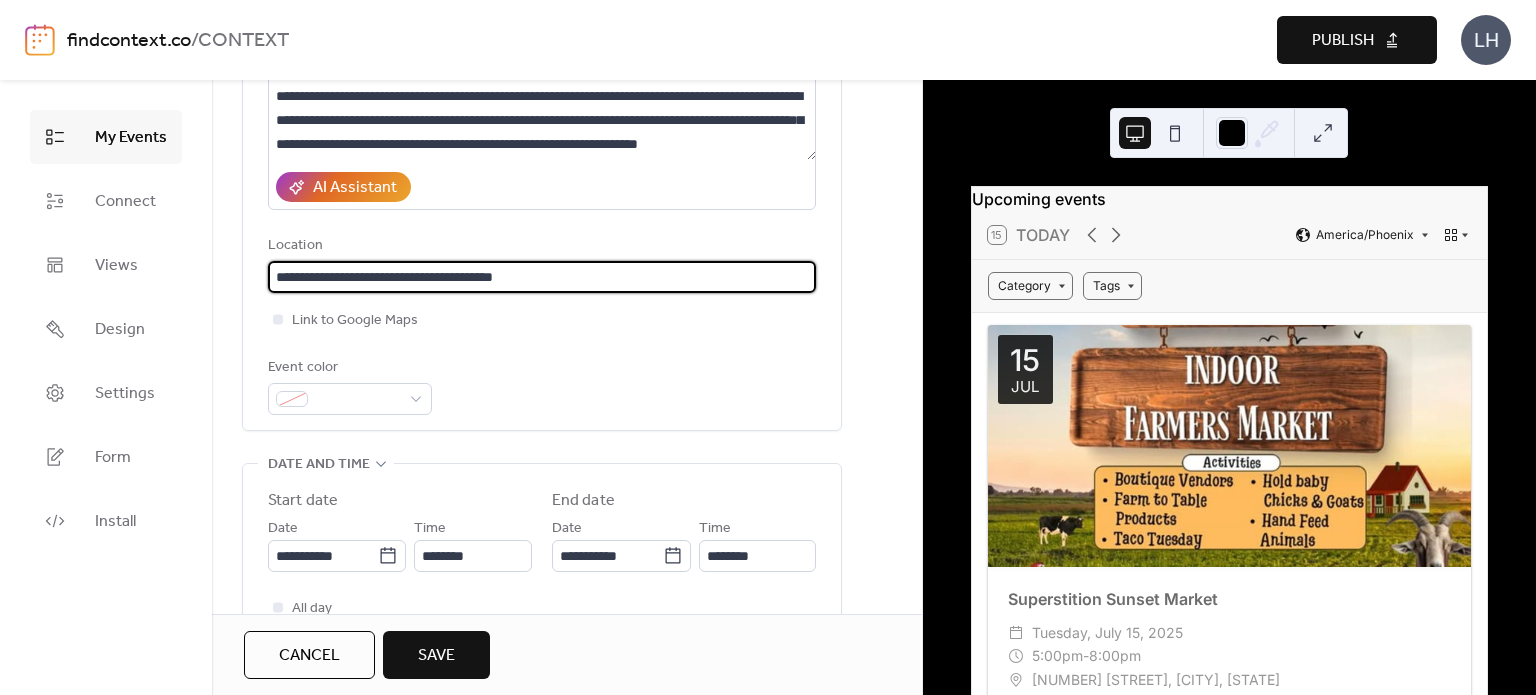 type on "**********" 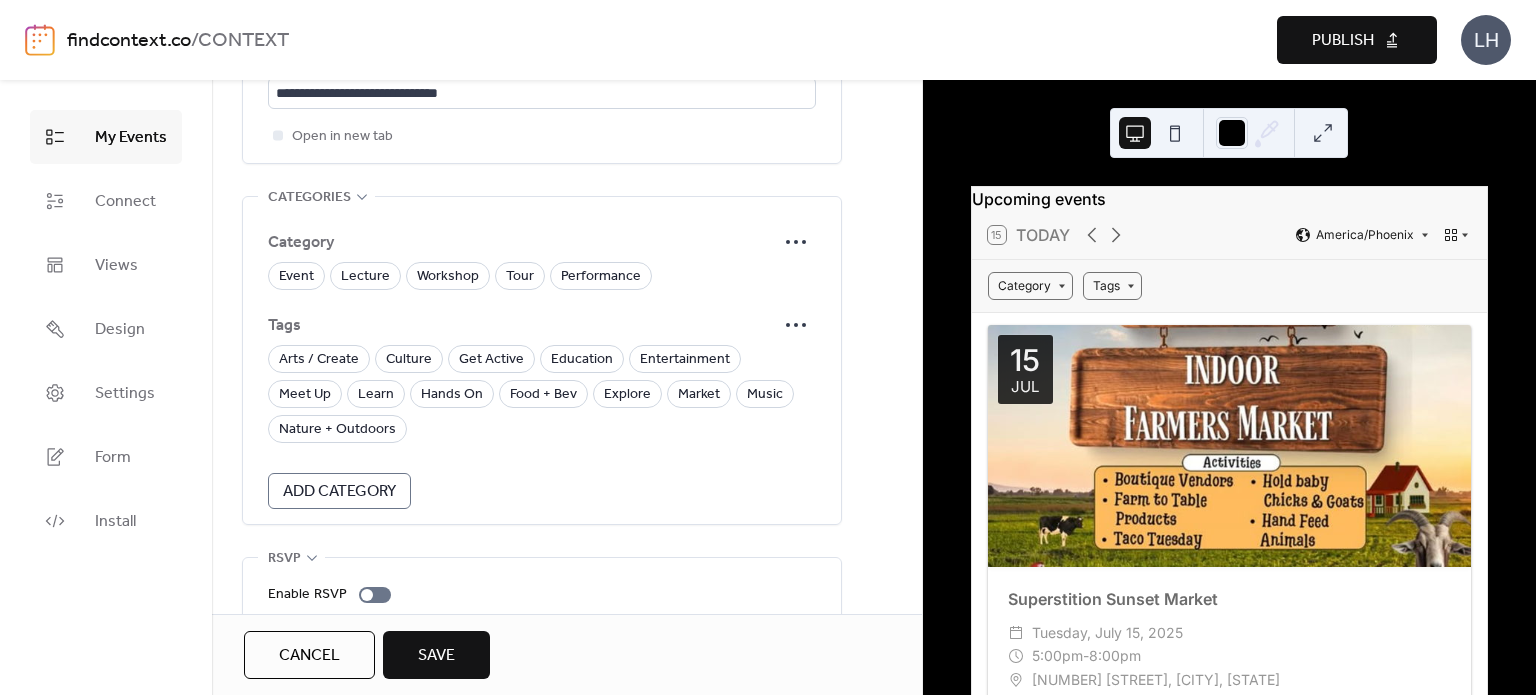 scroll, scrollTop: 1360, scrollLeft: 0, axis: vertical 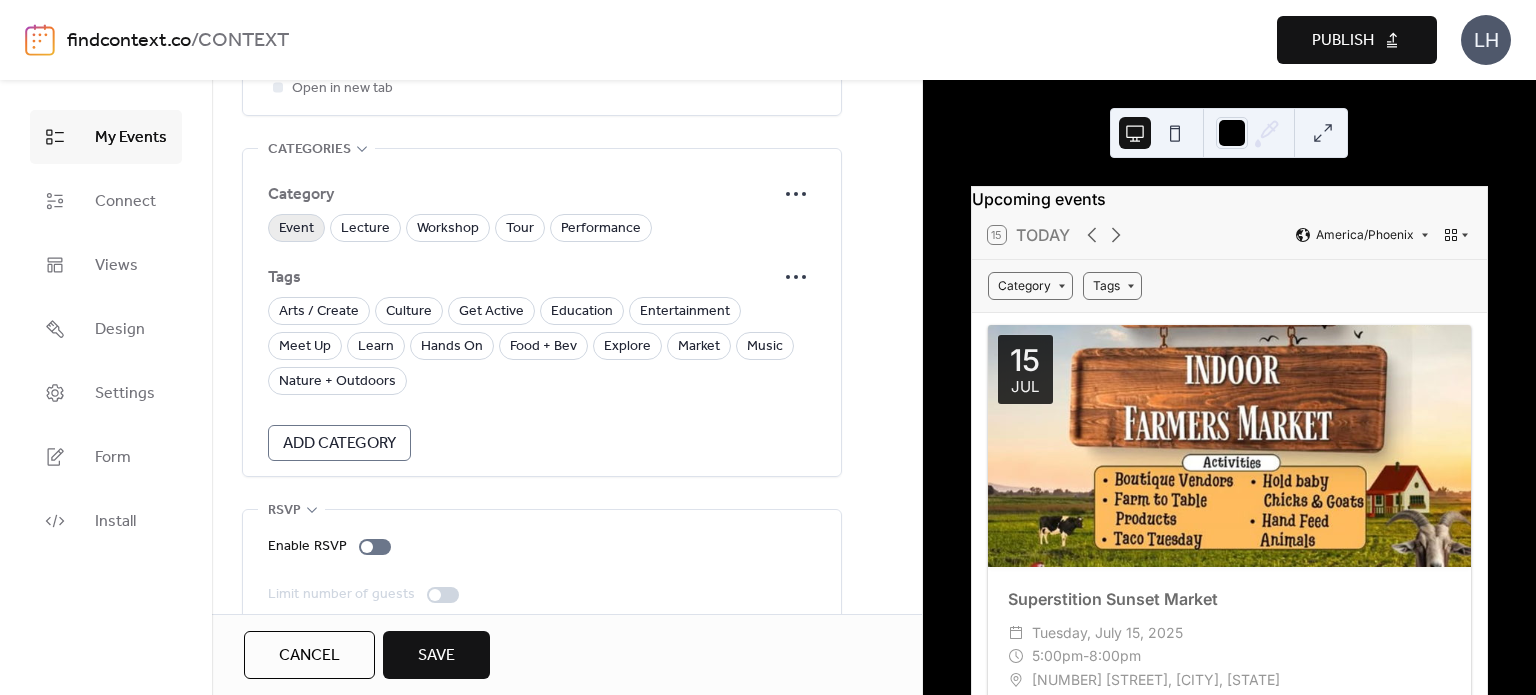 type 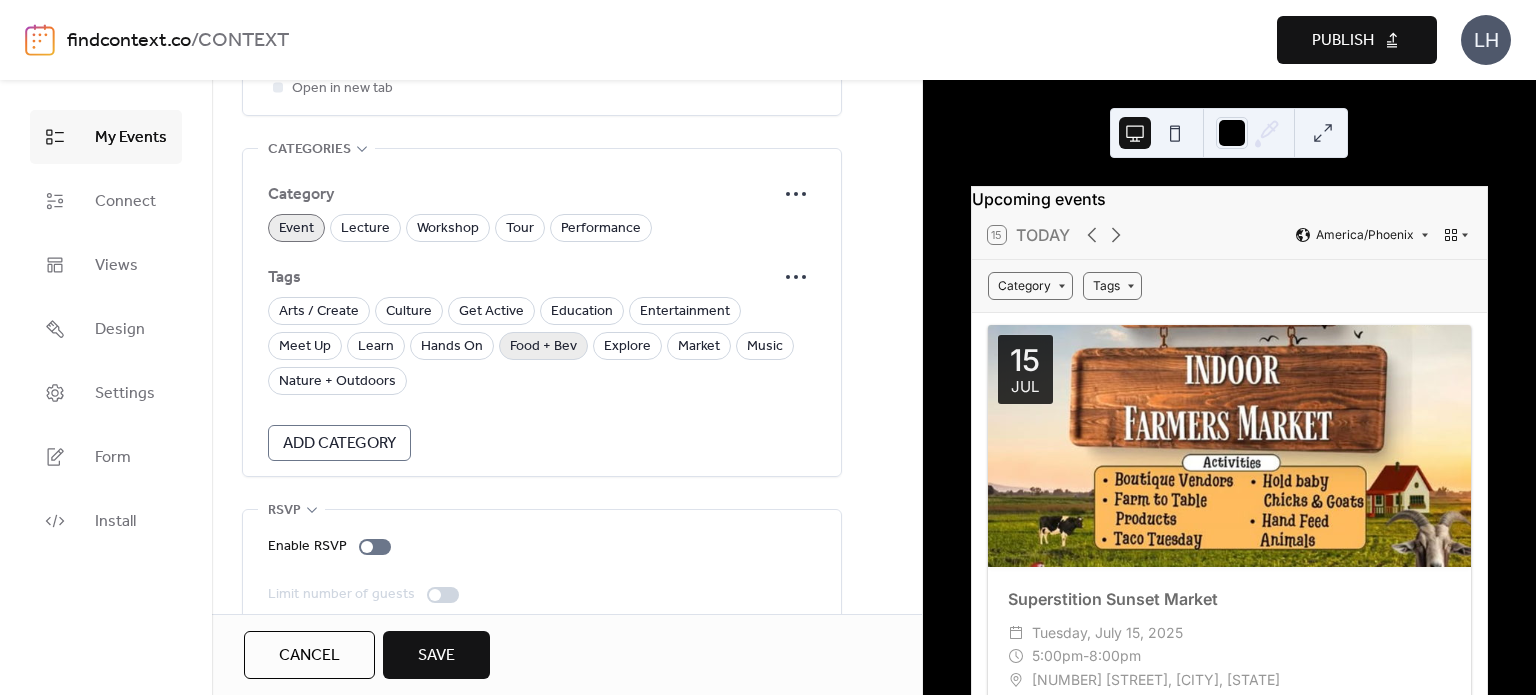 click on "Food + Bev" at bounding box center [543, 347] 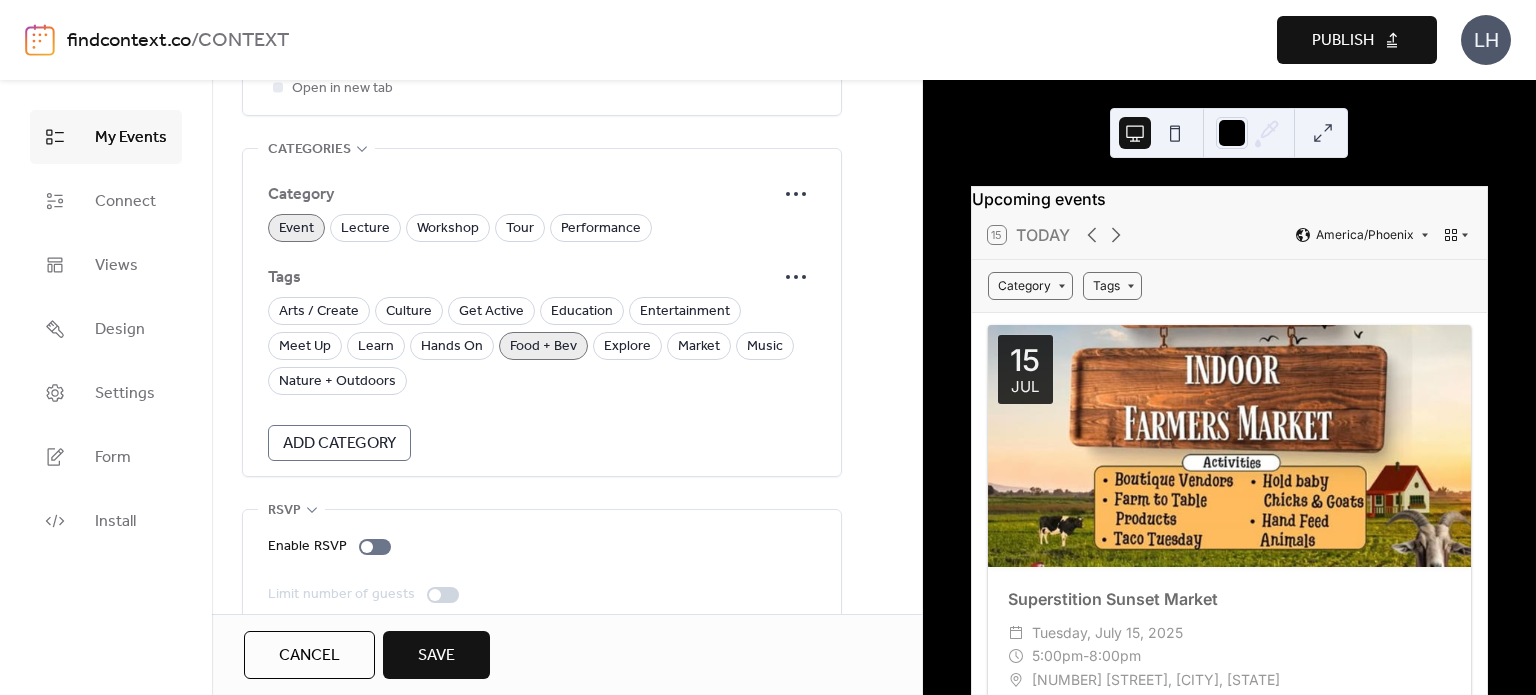 click on "Save" at bounding box center [436, 655] 